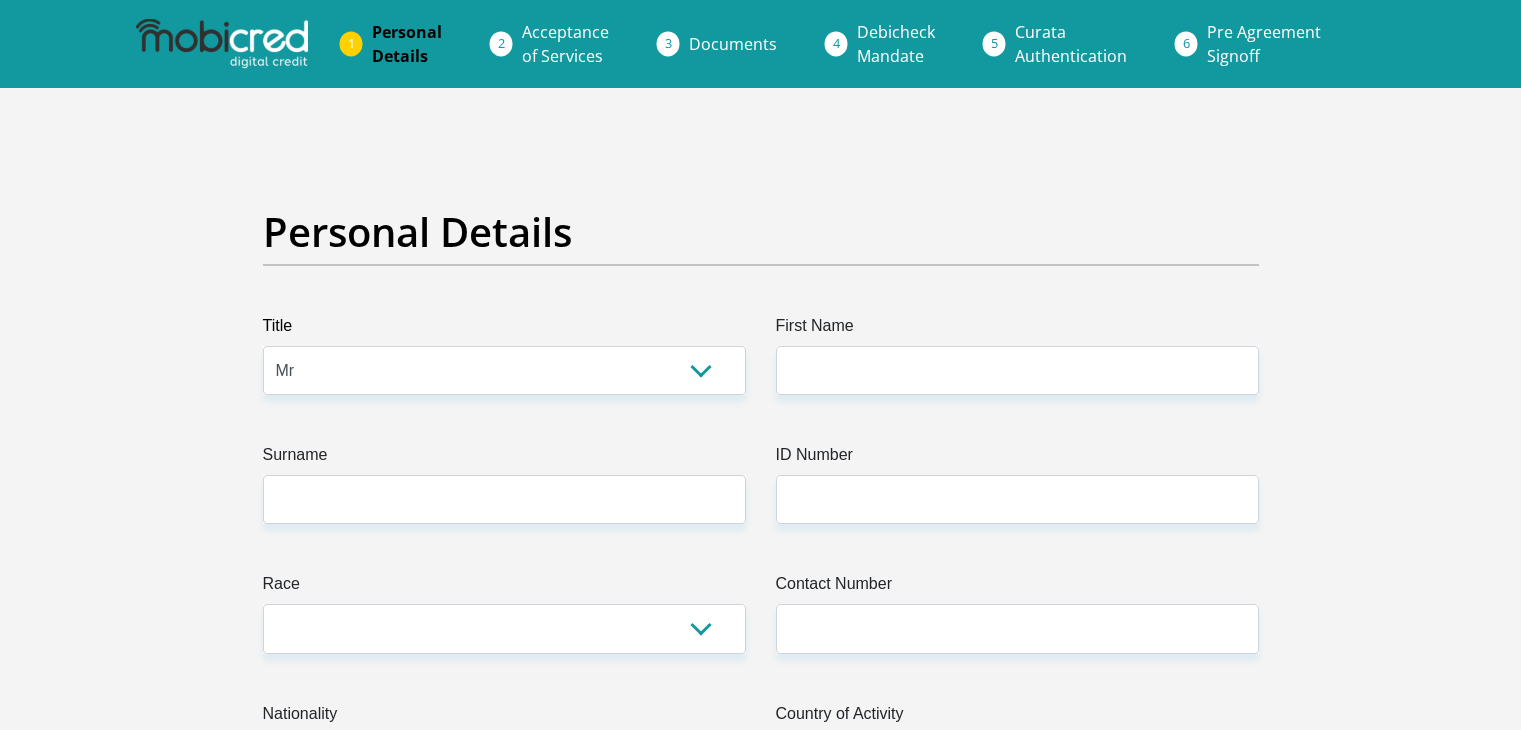 select on "Mr" 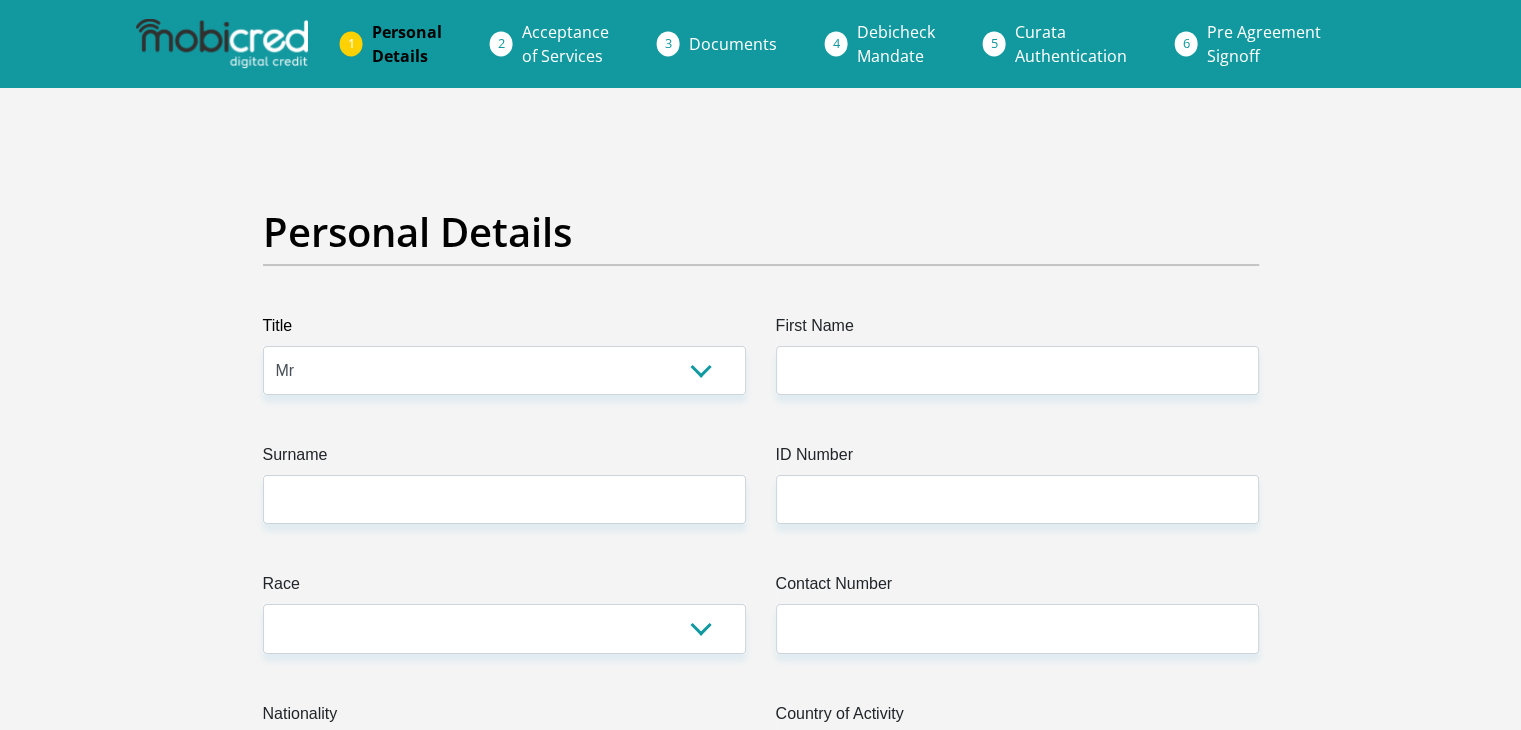type on "[NAME]" 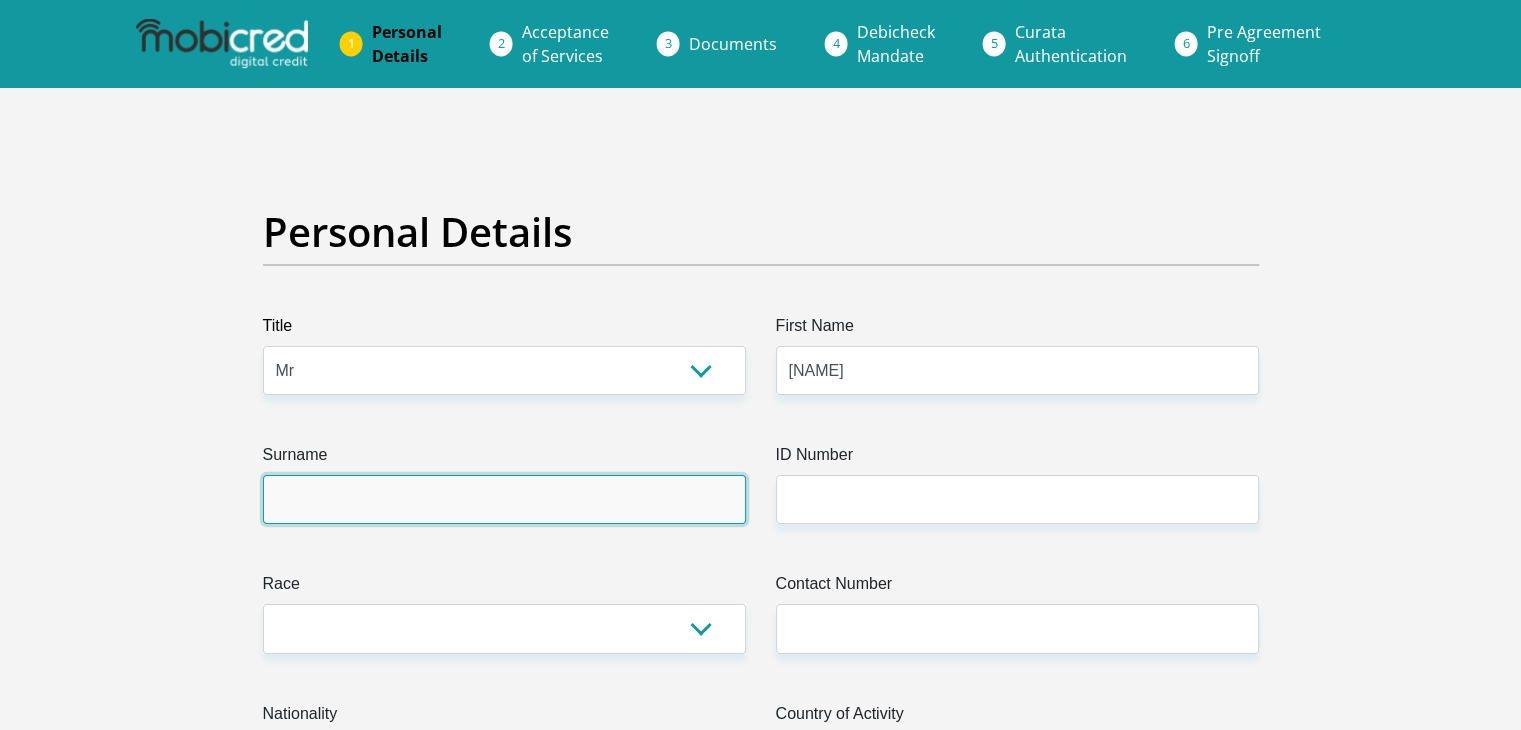 type on "[NAME]" 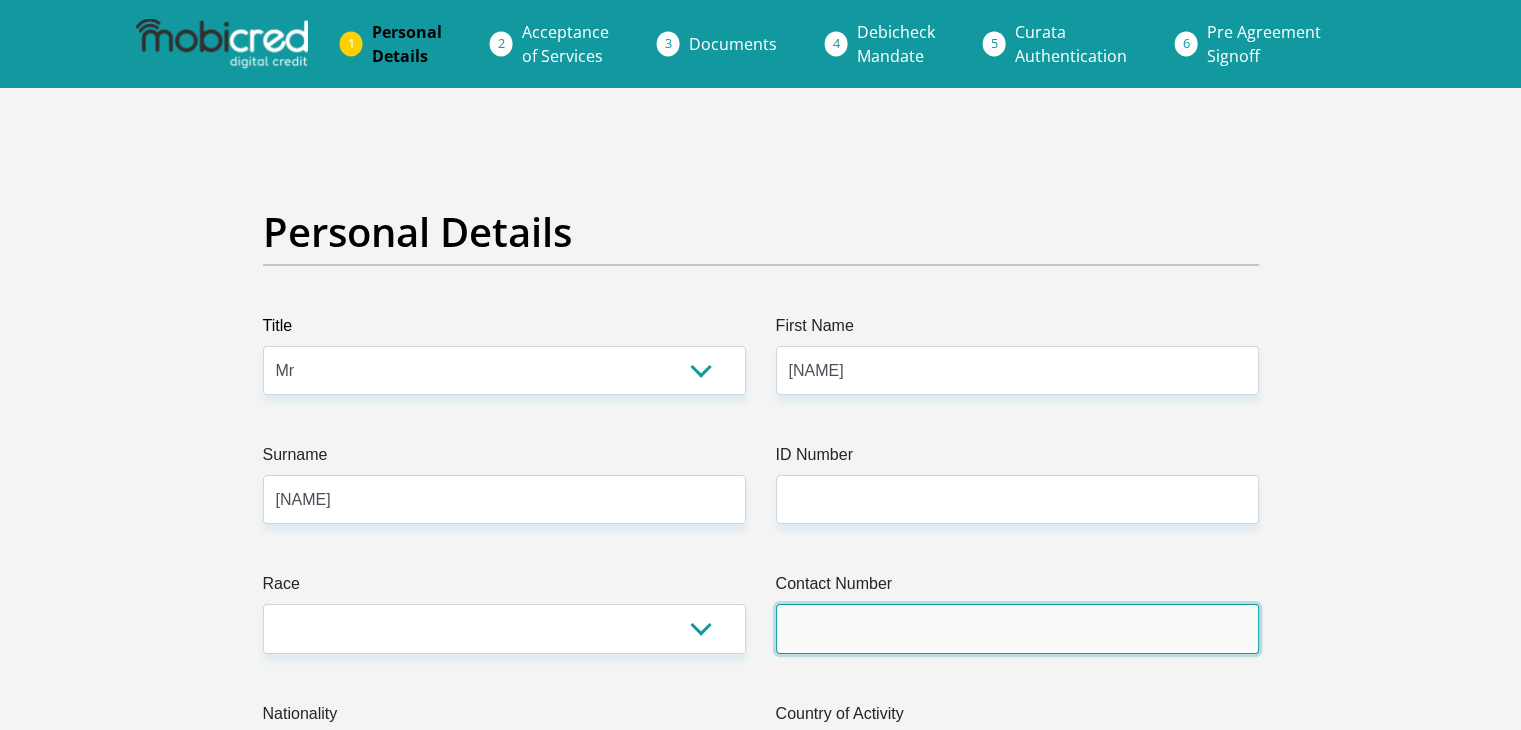 type on "[PHONE]" 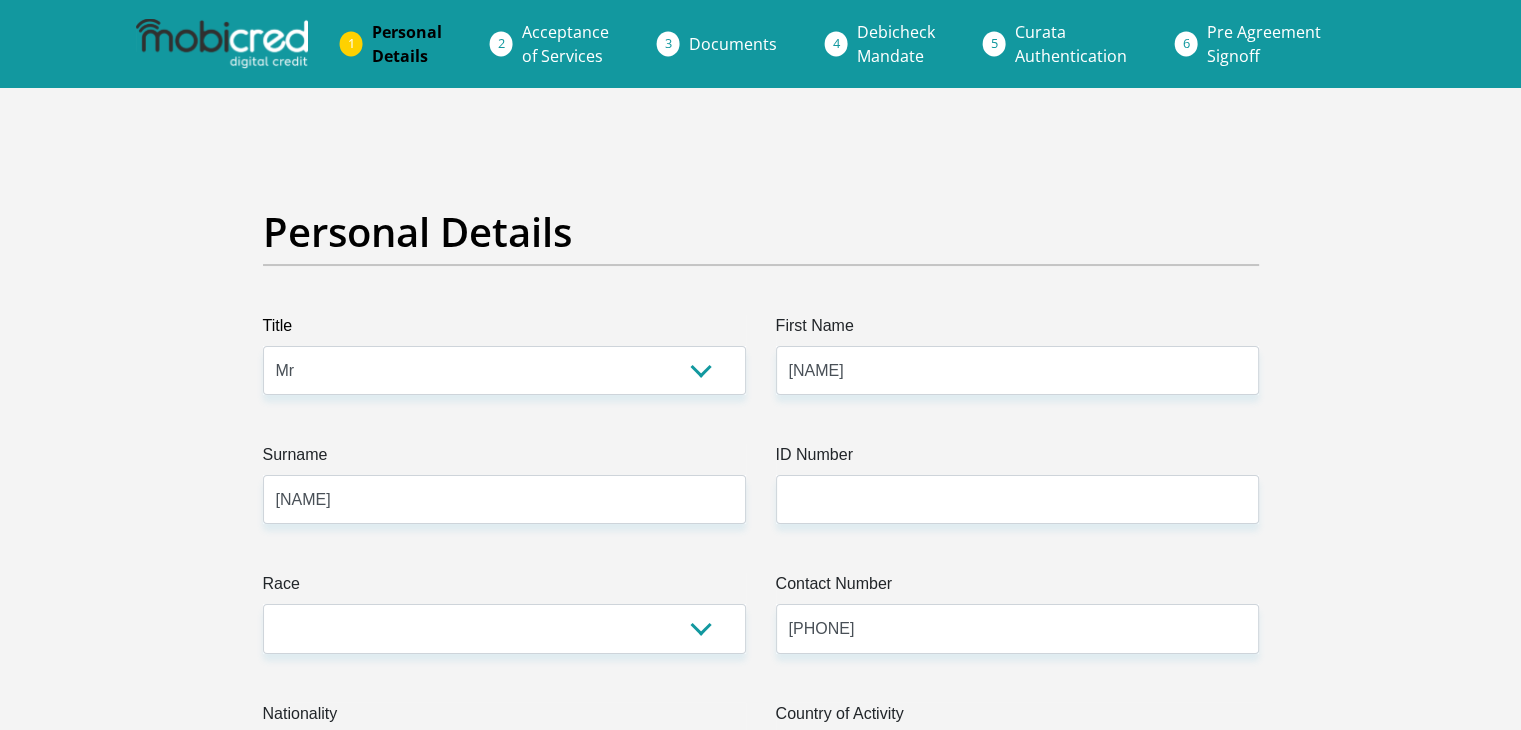 select on "ZAF" 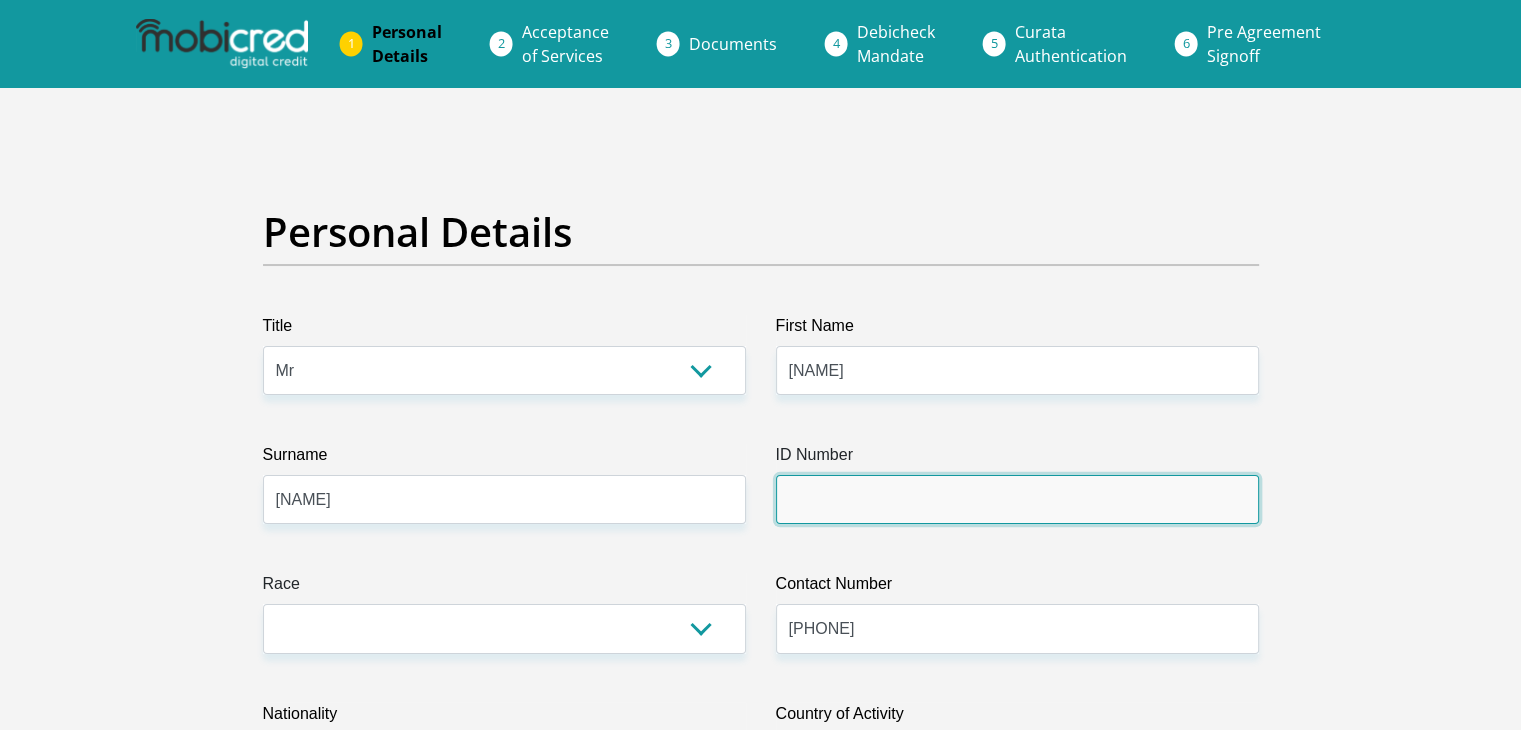 click on "ID Number" at bounding box center (1017, 499) 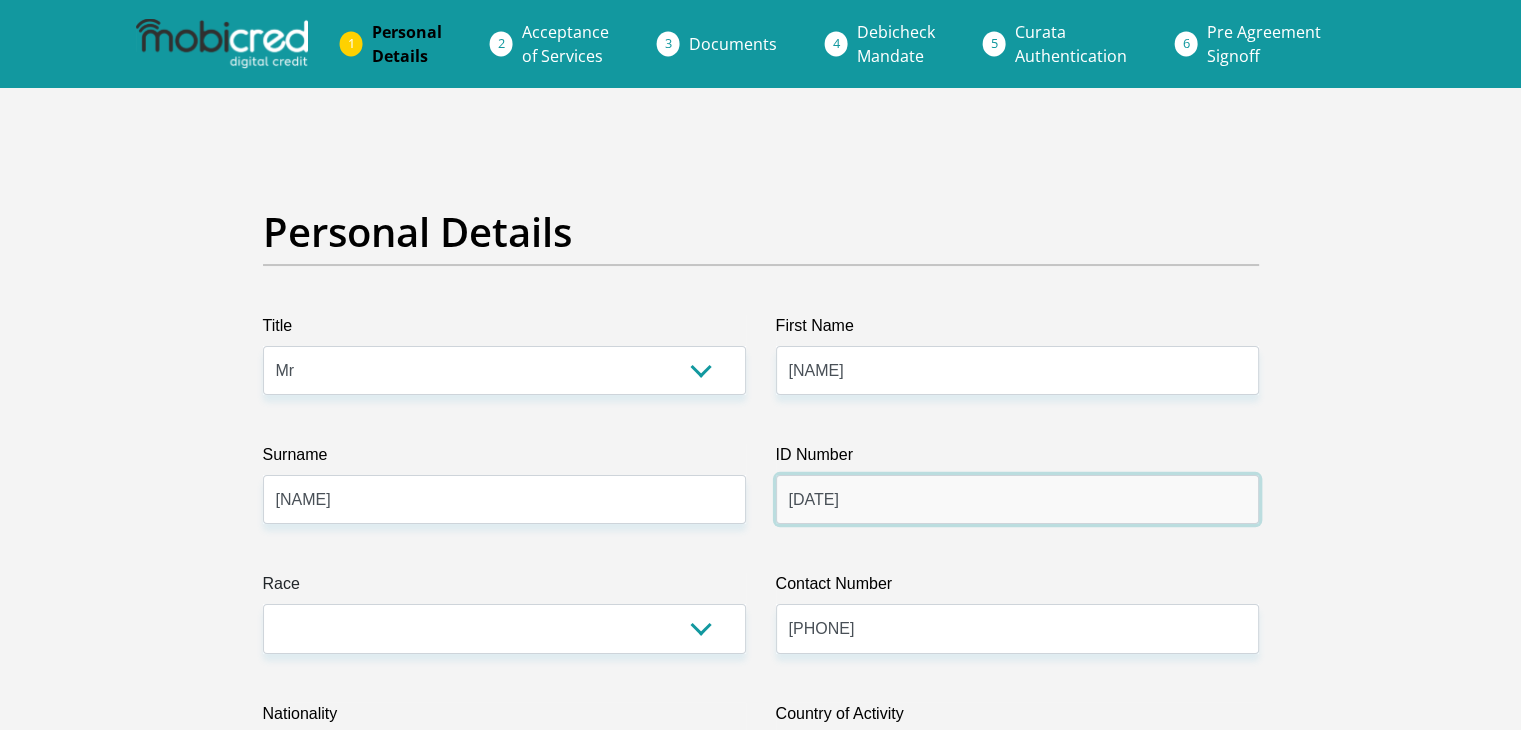 type on "[DATE]" 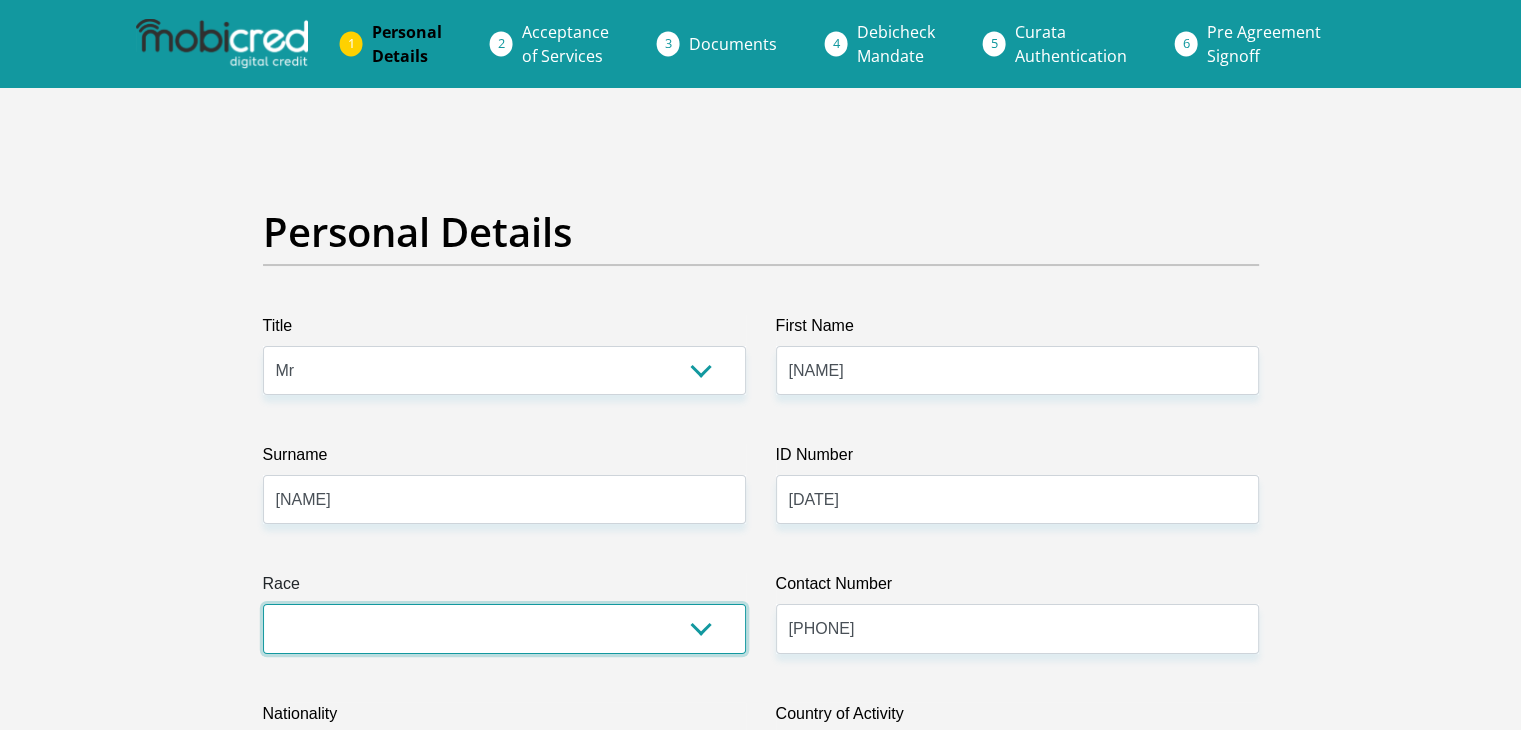 click on "Black
Coloured
Indian
White
Other" at bounding box center [504, 628] 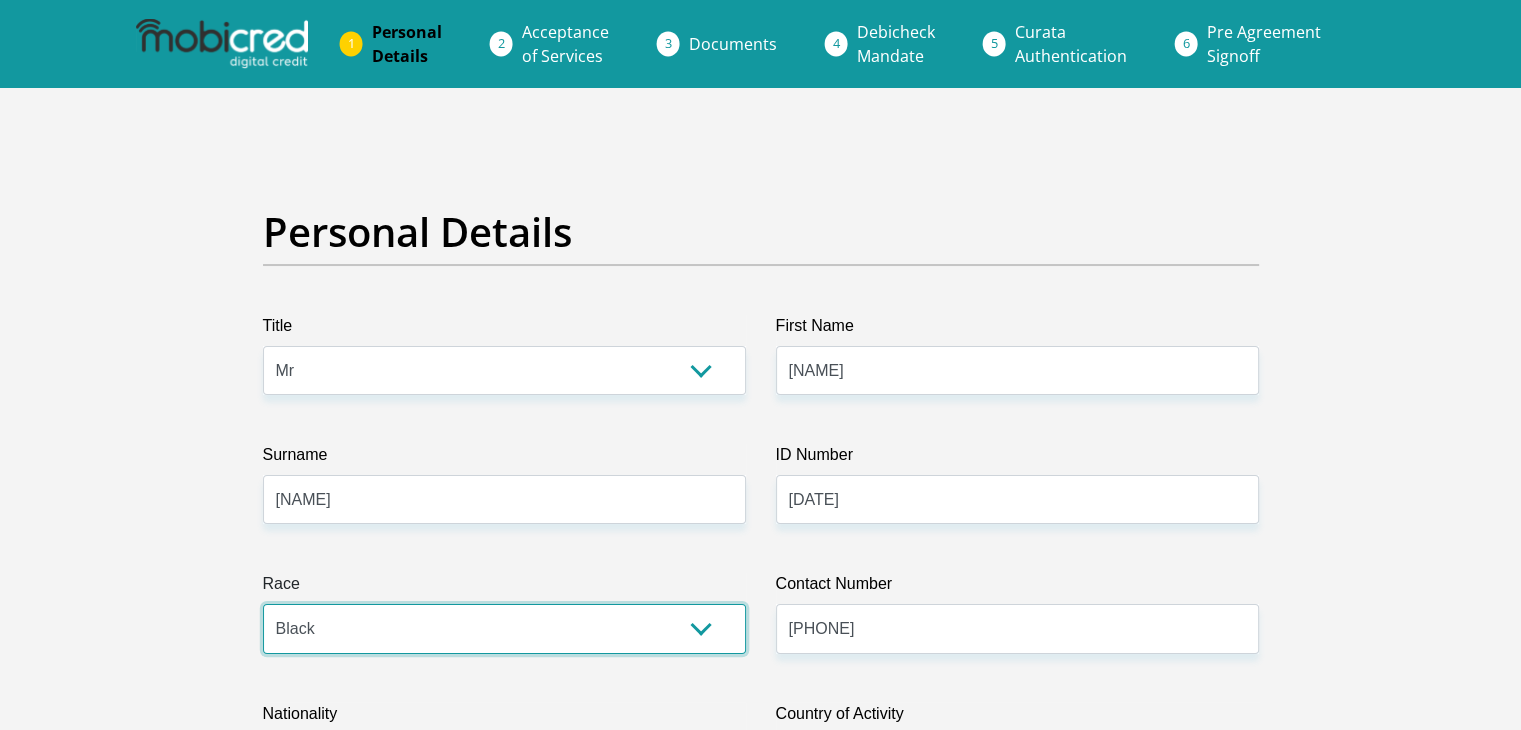 click on "Black
Coloured
Indian
White
Other" at bounding box center (504, 628) 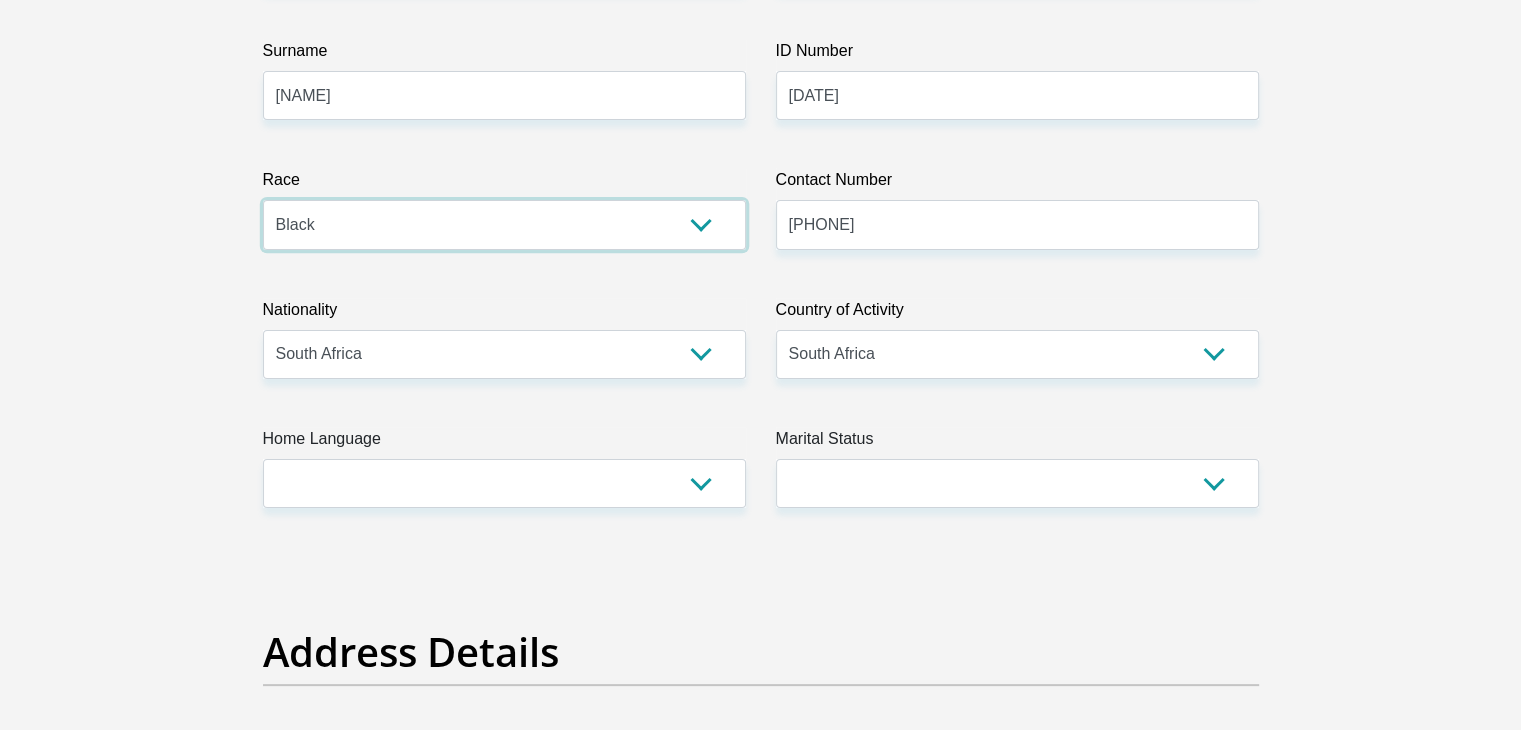 scroll, scrollTop: 577, scrollLeft: 0, axis: vertical 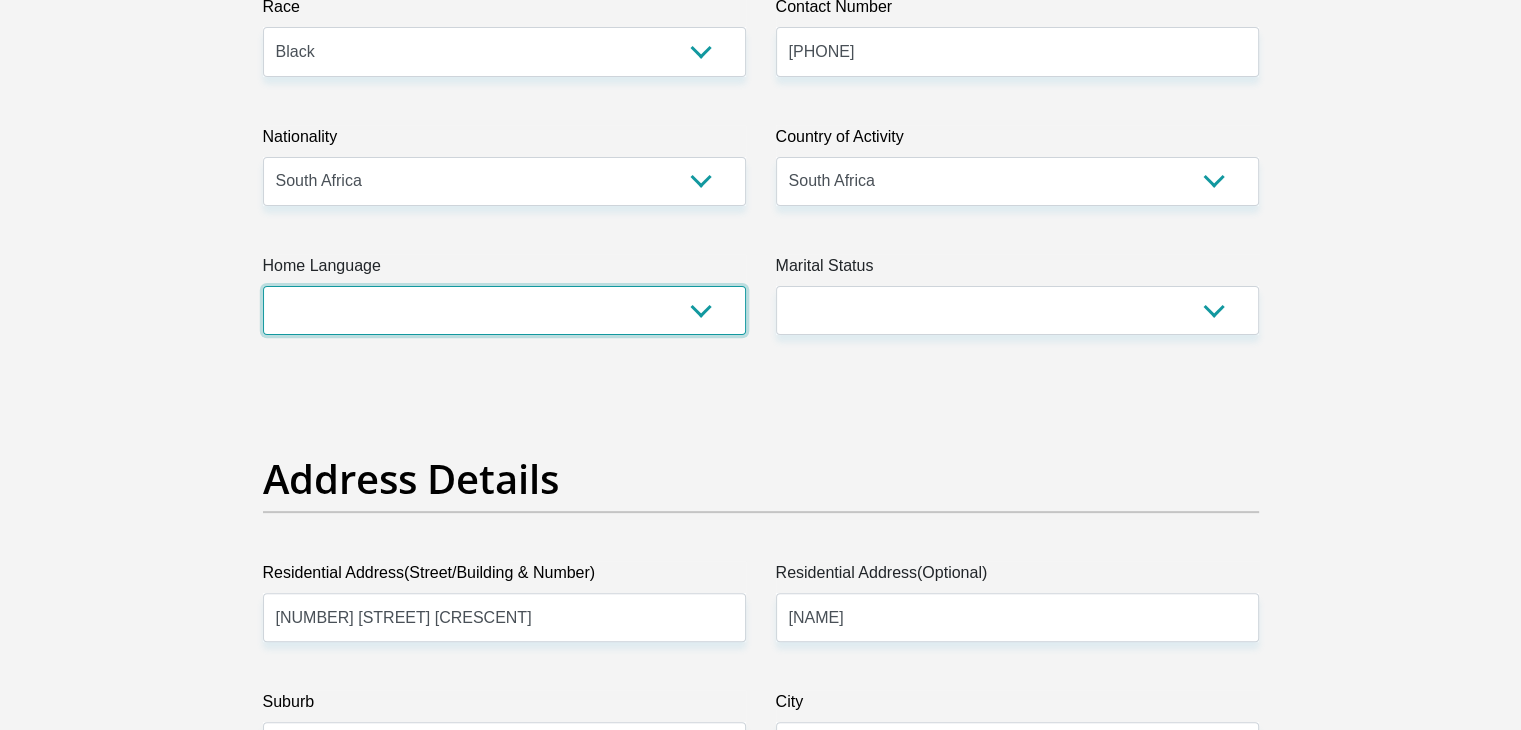 click on "Afrikaans
English
Sepedi
South Ndebele
Southern Sotho
Swati
Tsonga
Tswana
Venda
Xhosa
Zulu
Other" at bounding box center (504, 310) 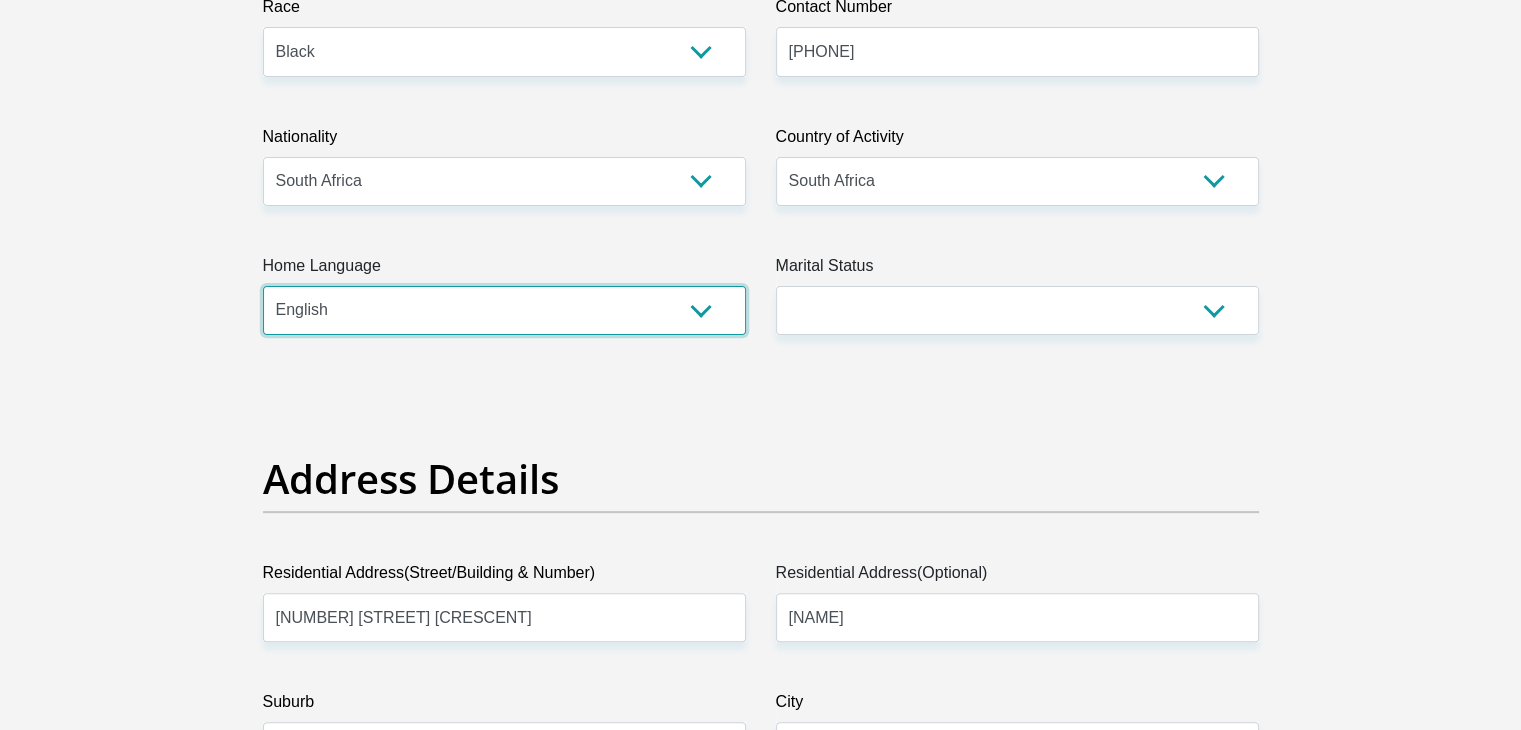 click on "Afrikaans
English
Sepedi
South Ndebele
Southern Sotho
Swati
Tsonga
Tswana
Venda
Xhosa
Zulu
Other" at bounding box center [504, 310] 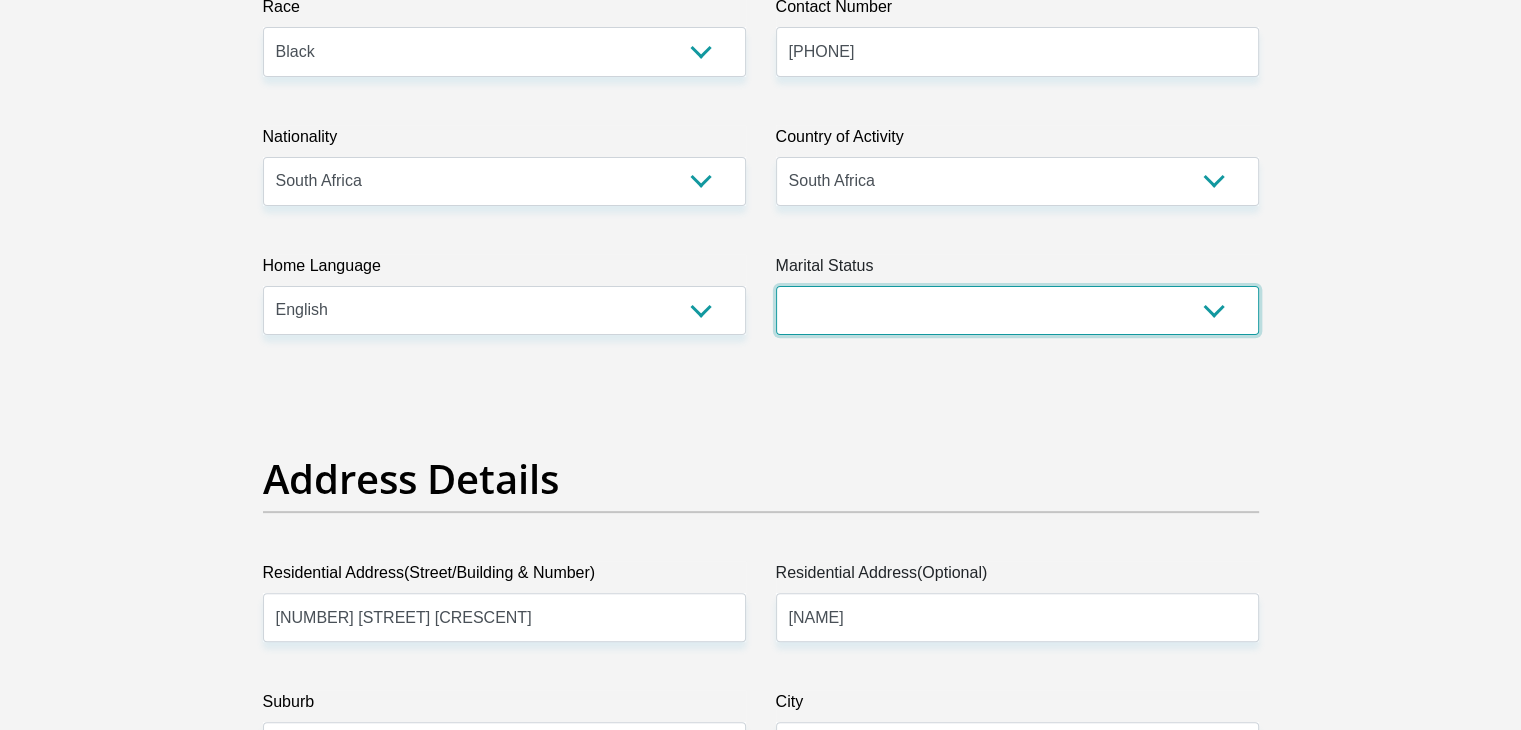 click on "Married ANC
Single
Divorced
Widowed
Married COP or Customary Law" at bounding box center (1017, 310) 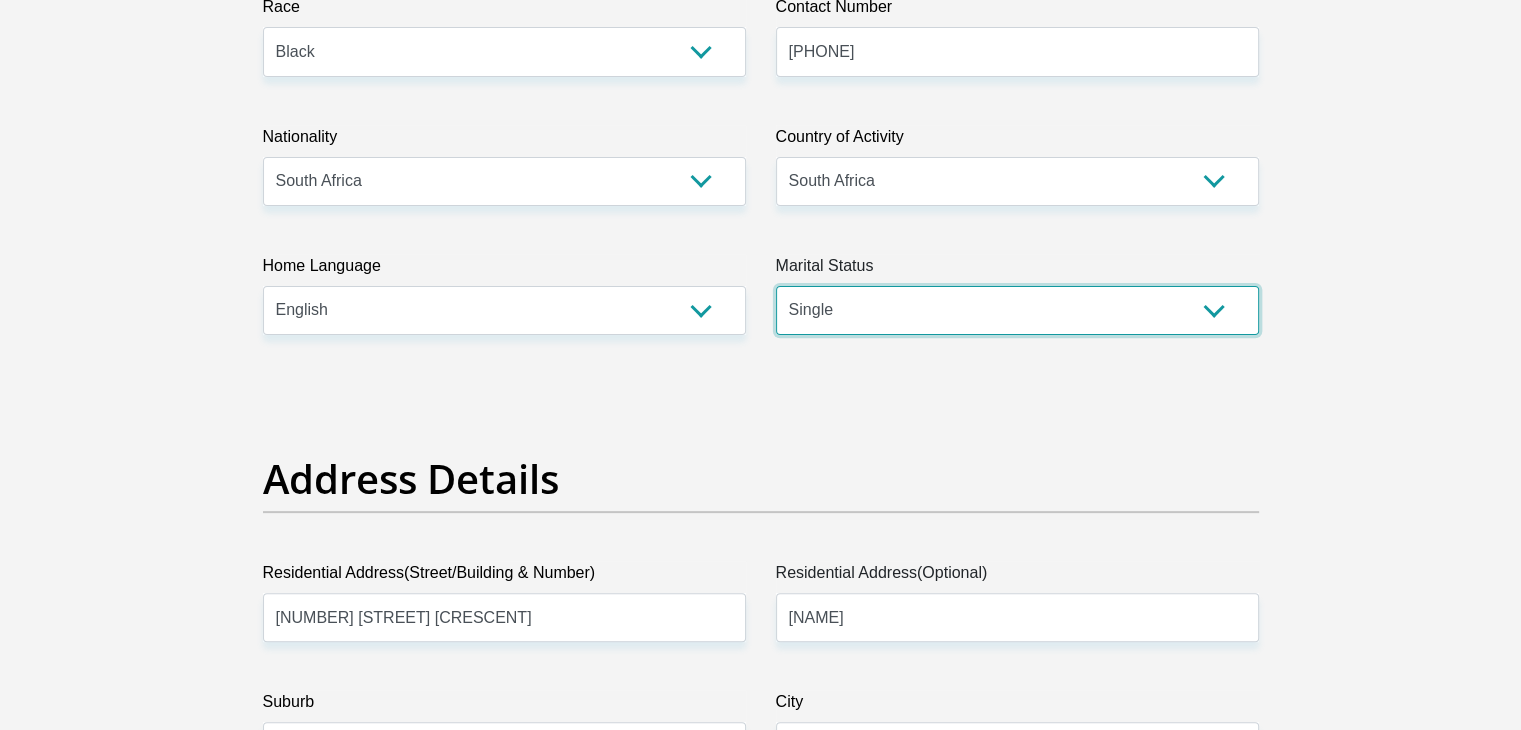 click on "Married ANC
Single
Divorced
Widowed
Married COP or Customary Law" at bounding box center [1017, 310] 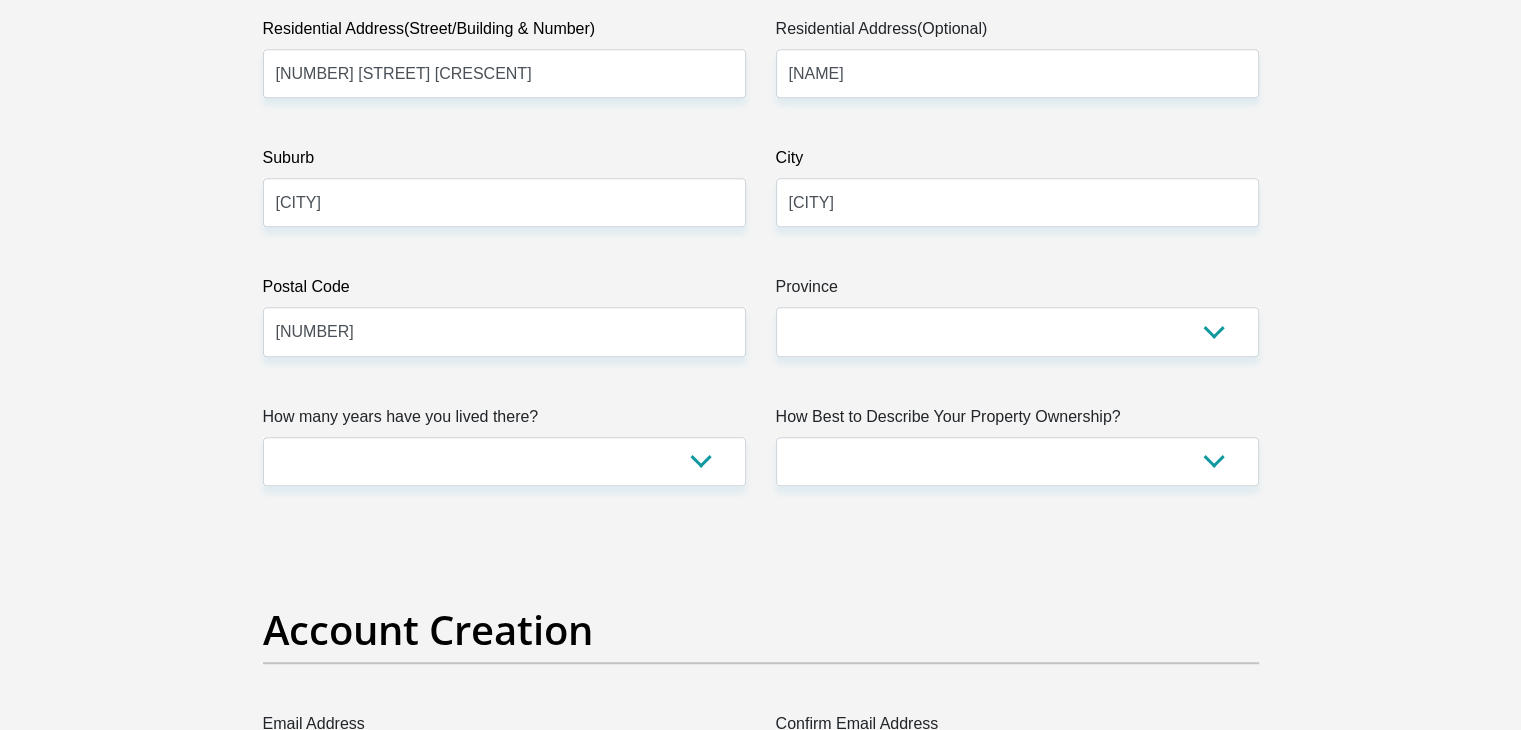 scroll, scrollTop: 1138, scrollLeft: 0, axis: vertical 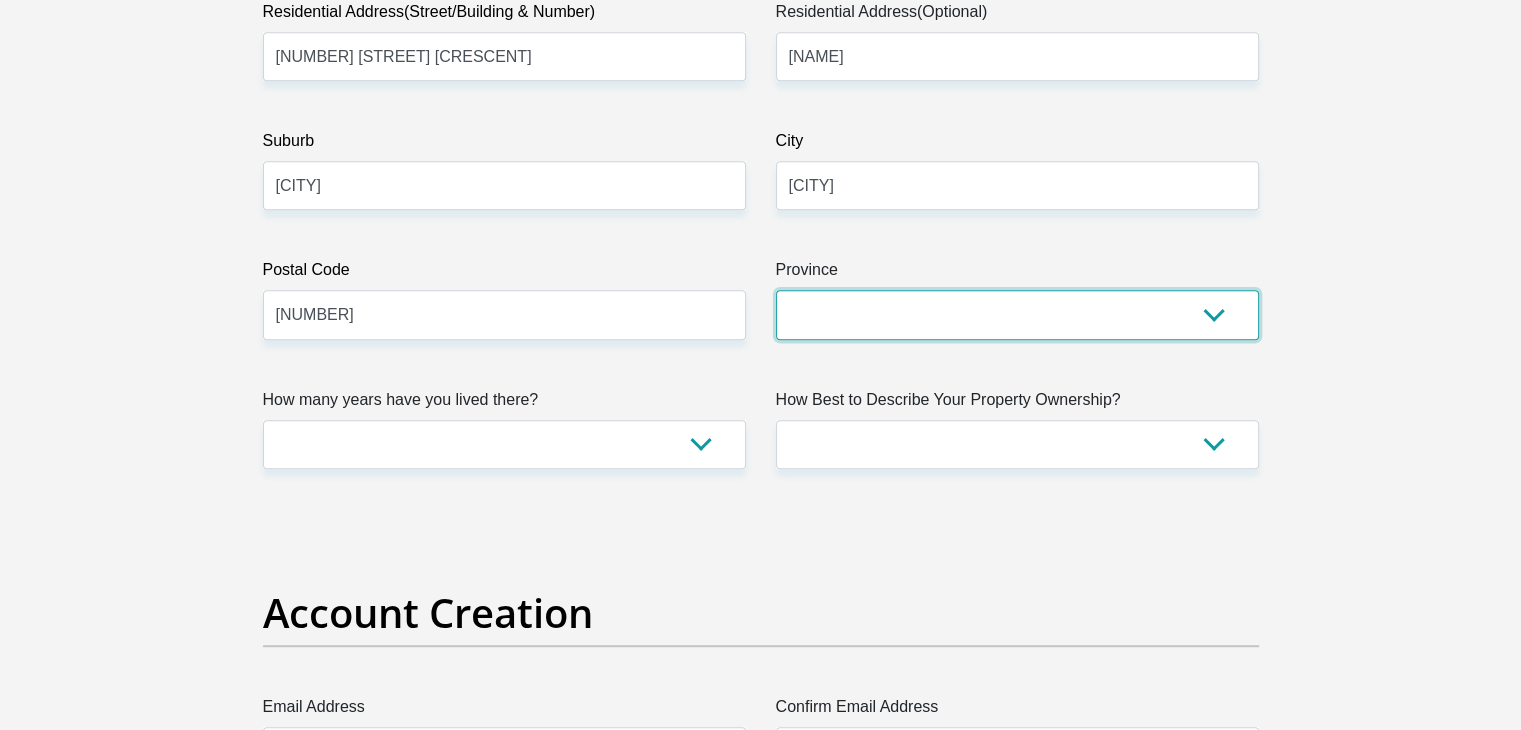 click on "Eastern Cape
Free State
Gauteng
KwaZulu-Natal
Limpopo
Mpumalanga
Northern Cape
North West
Western Cape" at bounding box center (1017, 314) 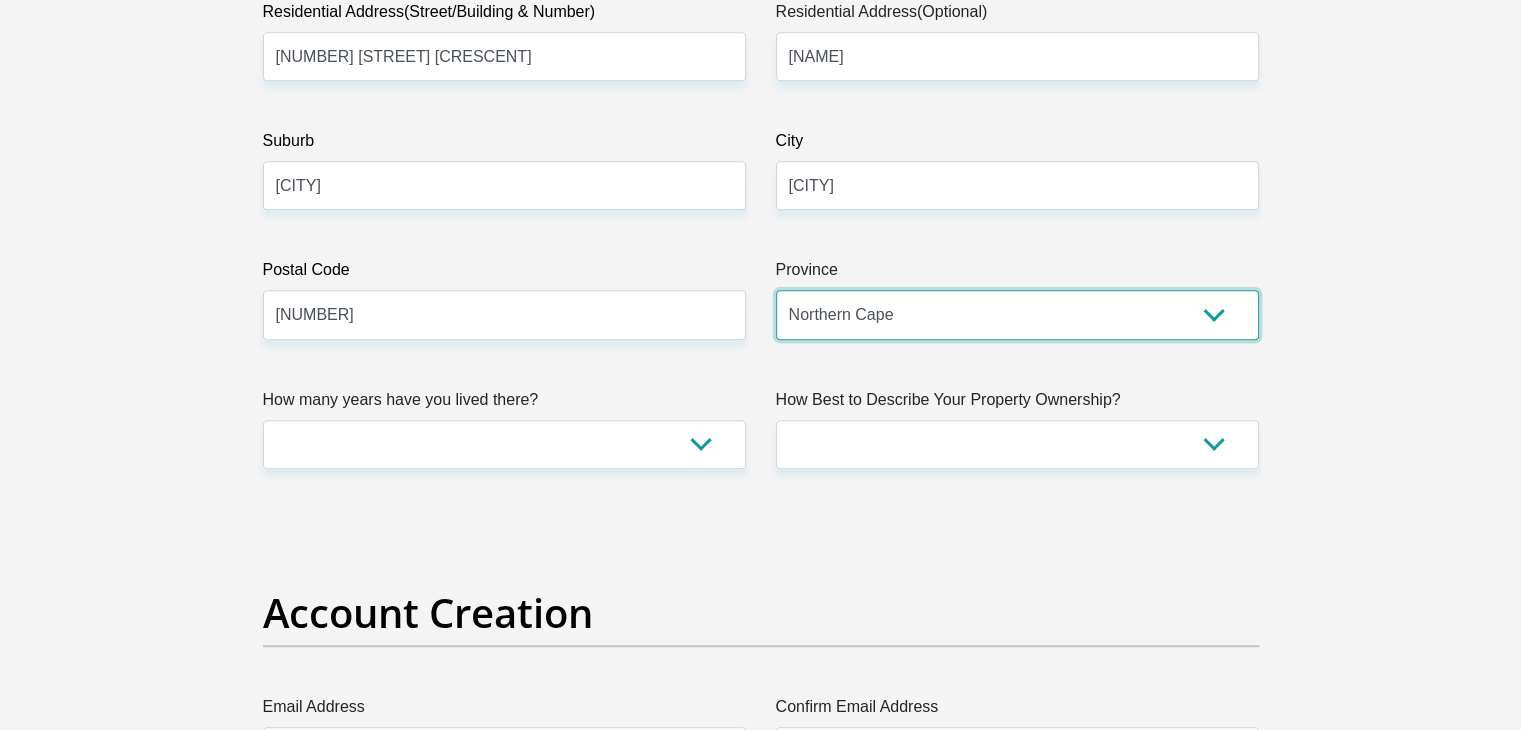 click on "Eastern Cape
Free State
Gauteng
KwaZulu-Natal
Limpopo
Mpumalanga
Northern Cape
North West
Western Cape" at bounding box center (1017, 314) 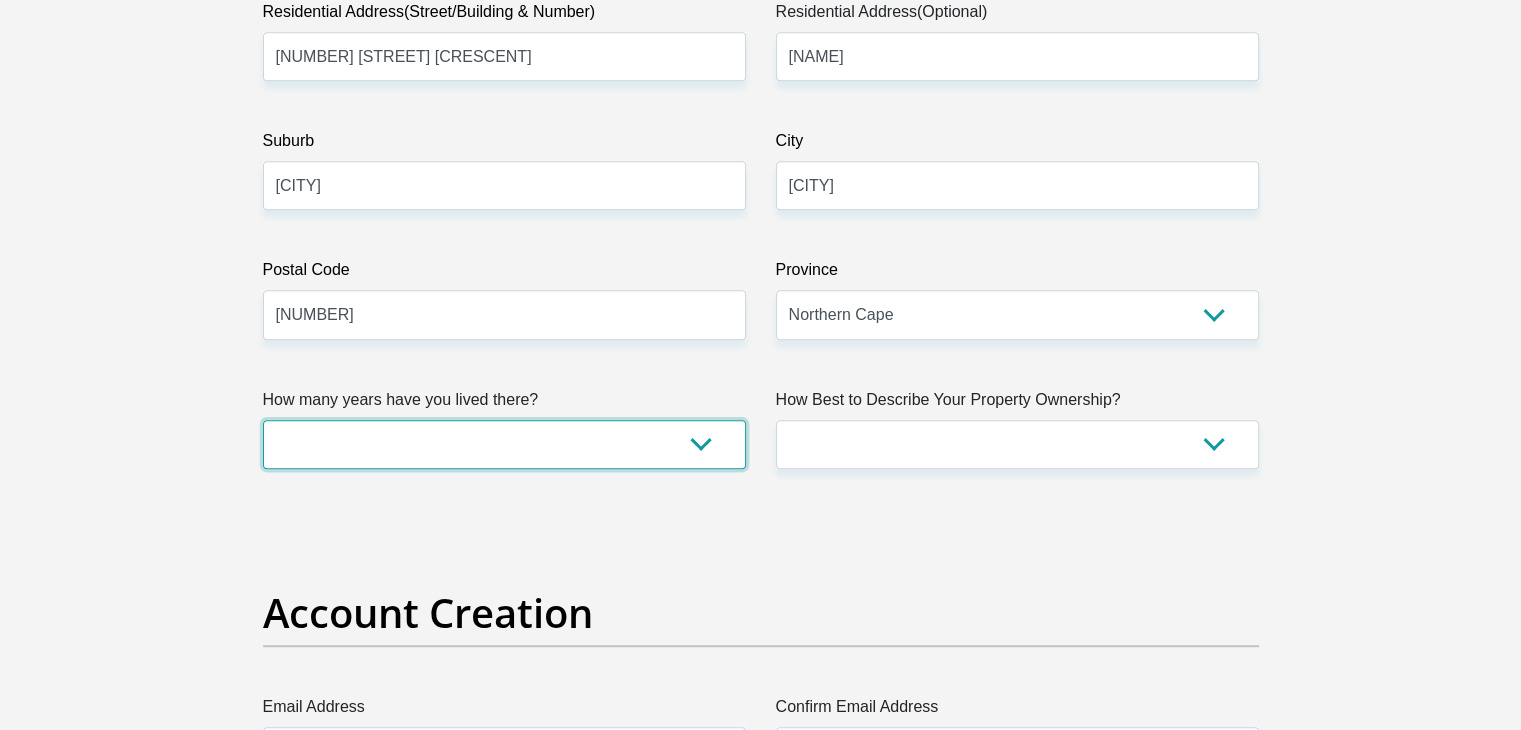 click on "less than 1 year
1-3 years
3-5 years
5+ years" at bounding box center (504, 444) 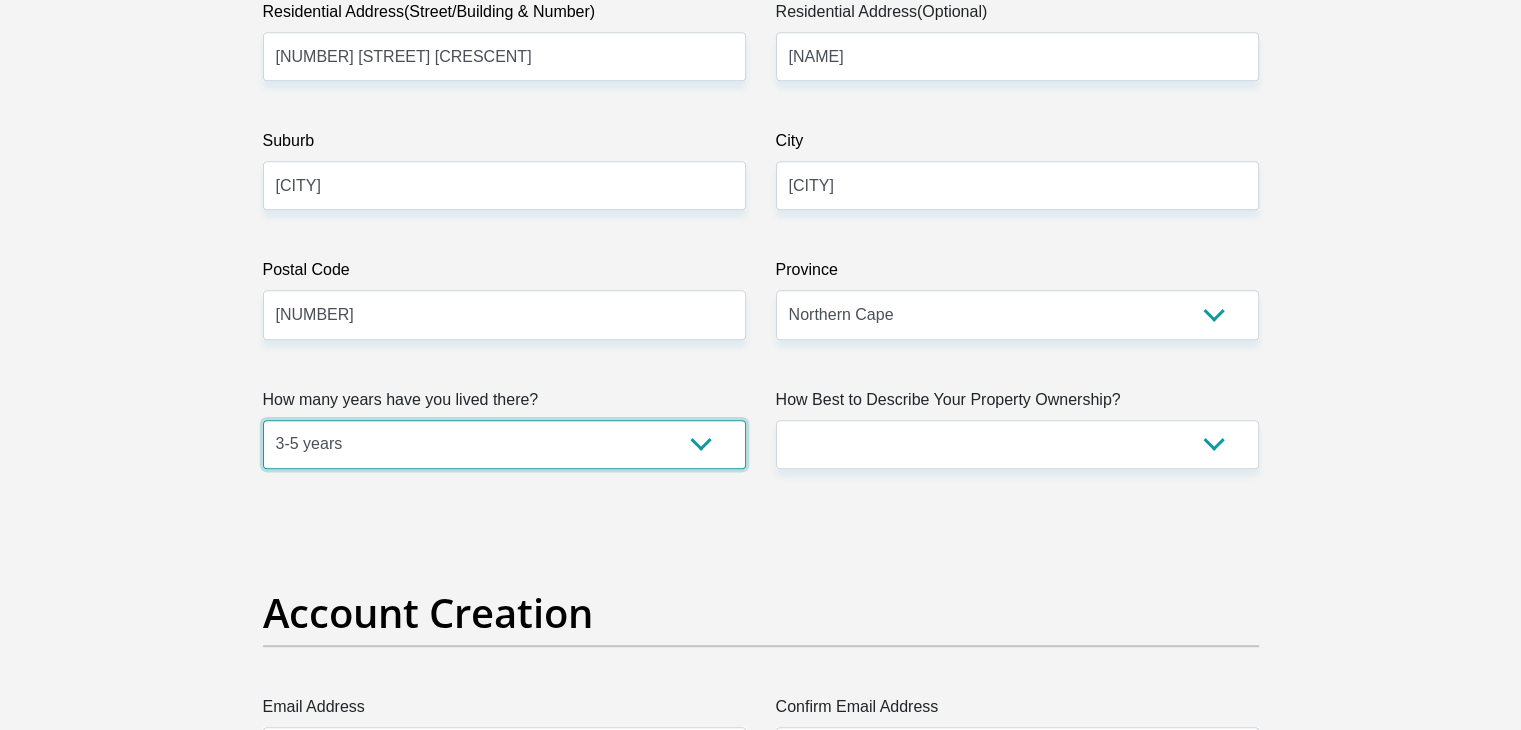 click on "less than 1 year
1-3 years
3-5 years
5+ years" at bounding box center (504, 444) 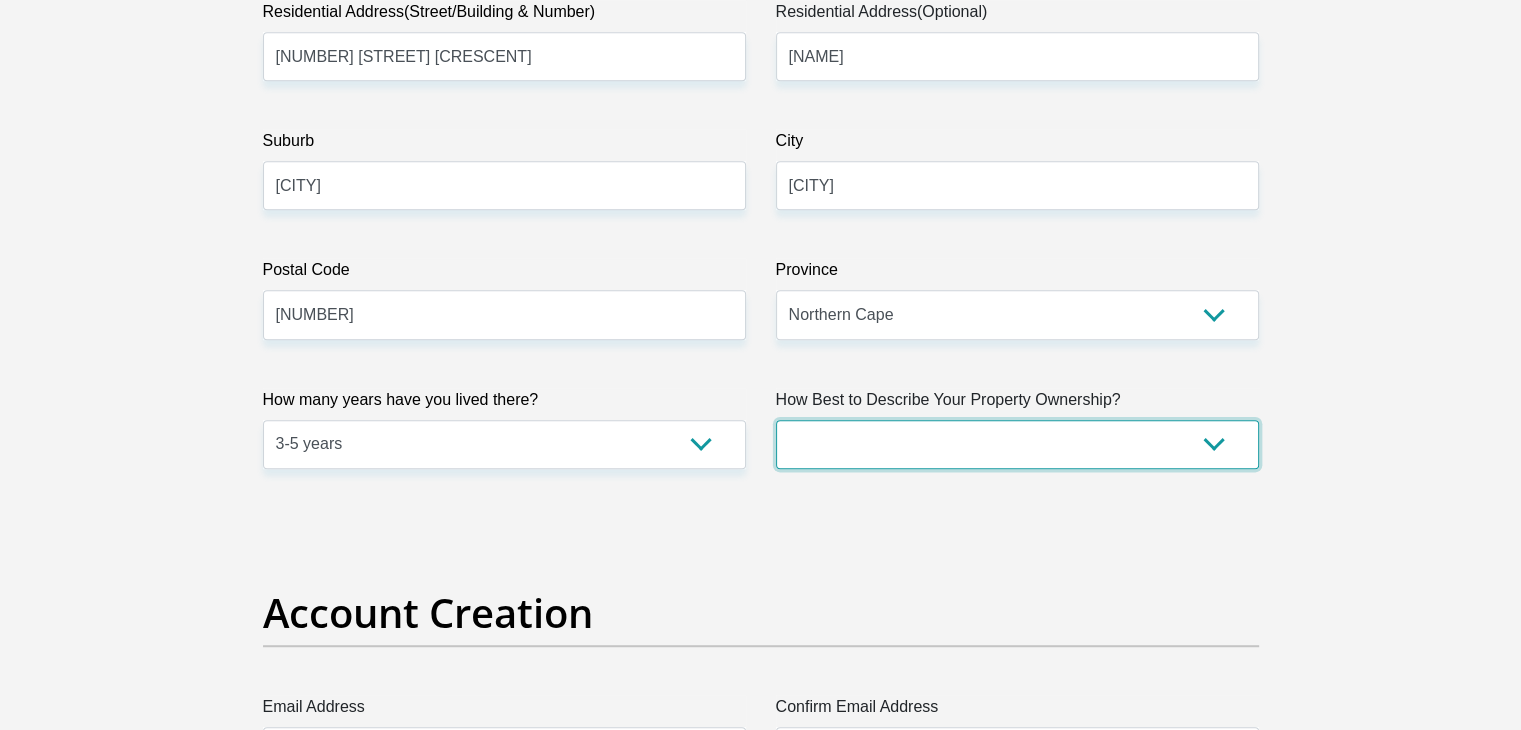 click on "Owned
Rented
Family Owned
Company Dwelling" at bounding box center (1017, 444) 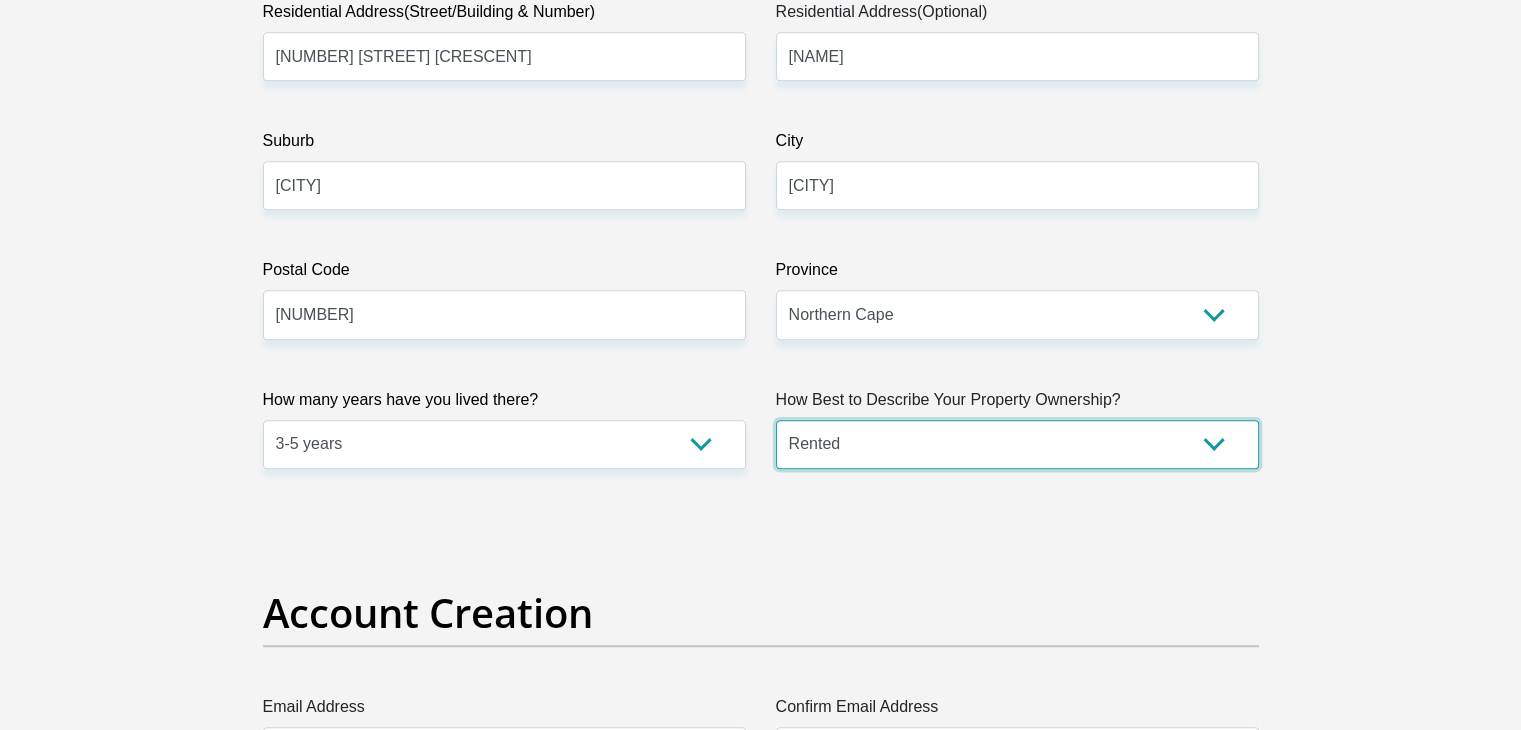 click on "Owned
Rented
Family Owned
Company Dwelling" at bounding box center [1017, 444] 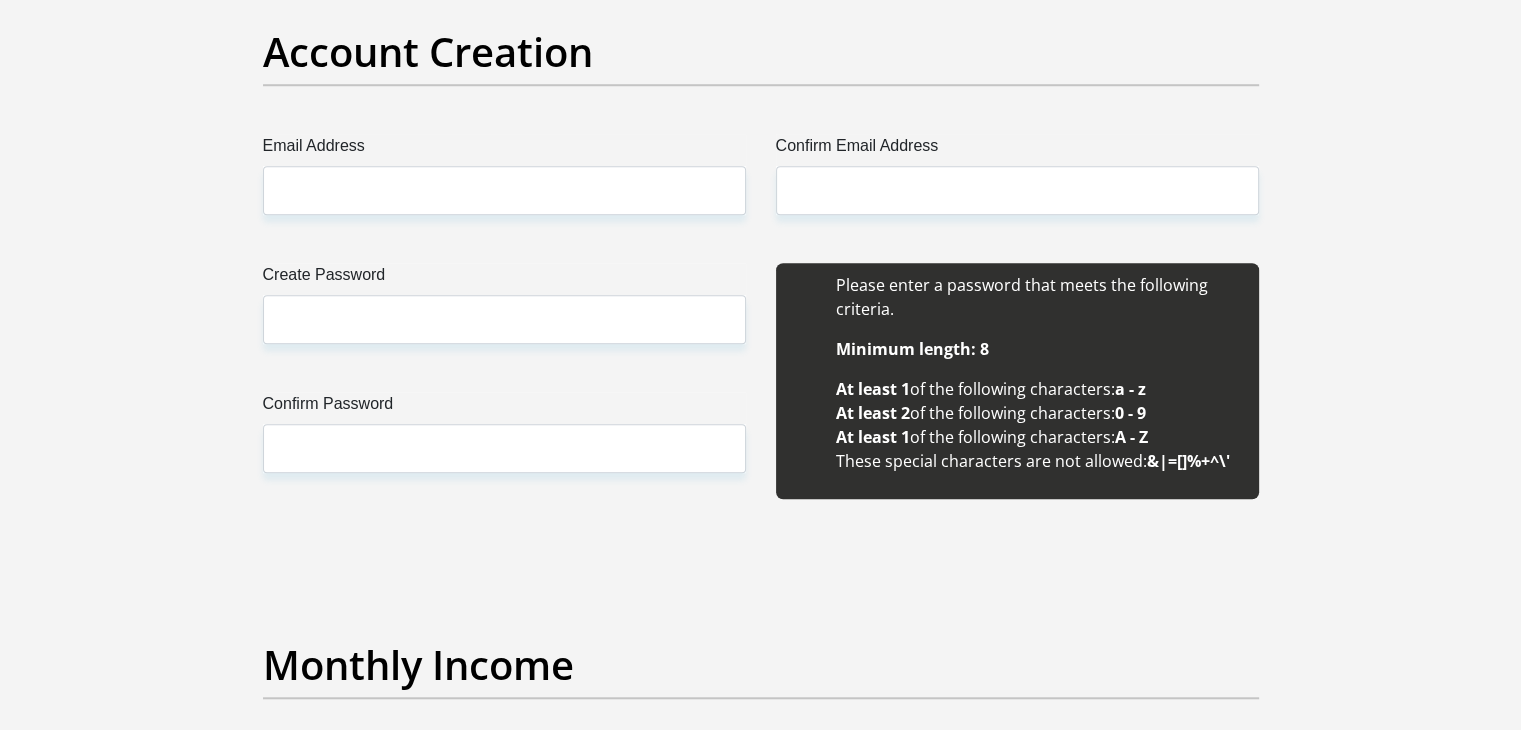 scroll, scrollTop: 1708, scrollLeft: 0, axis: vertical 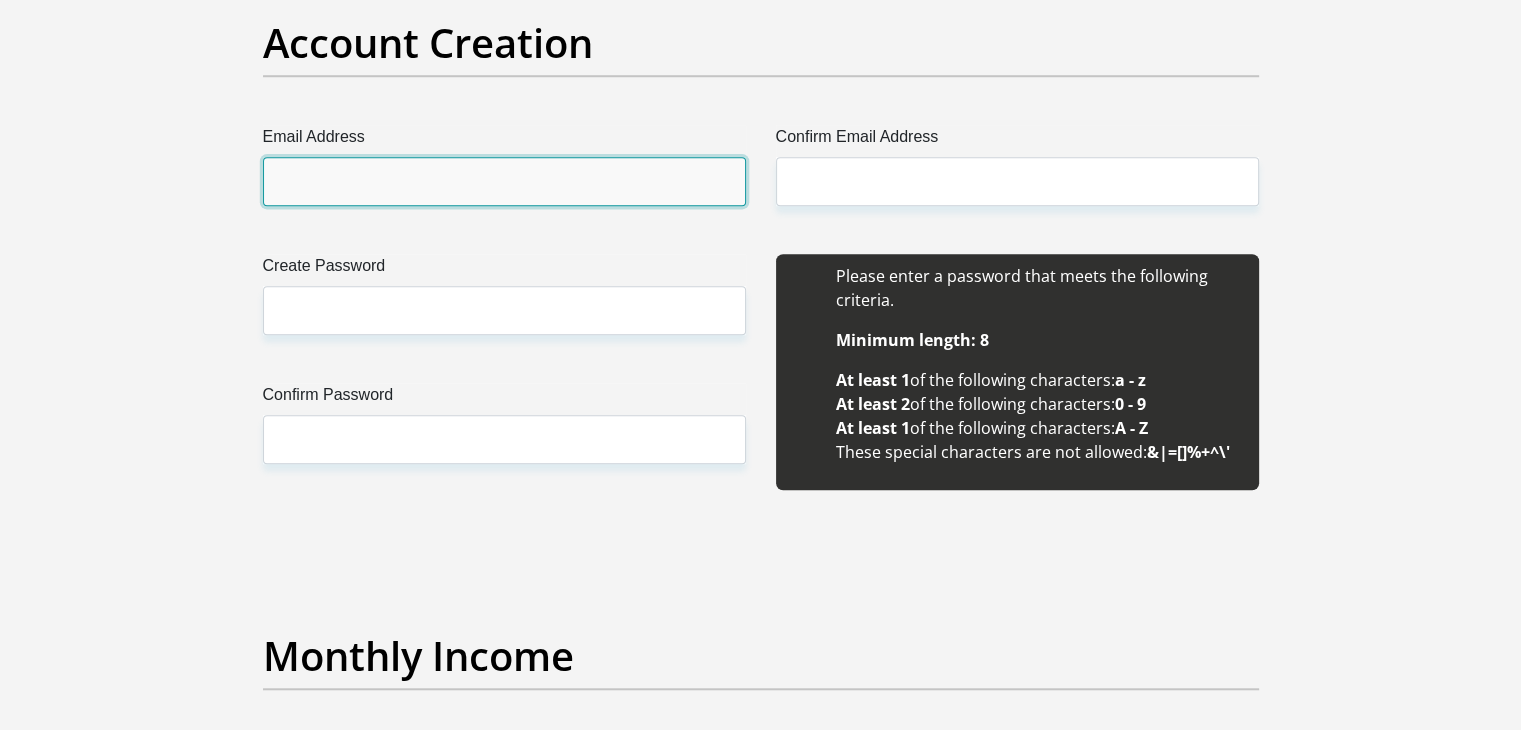 click on "Email Address" at bounding box center (504, 181) 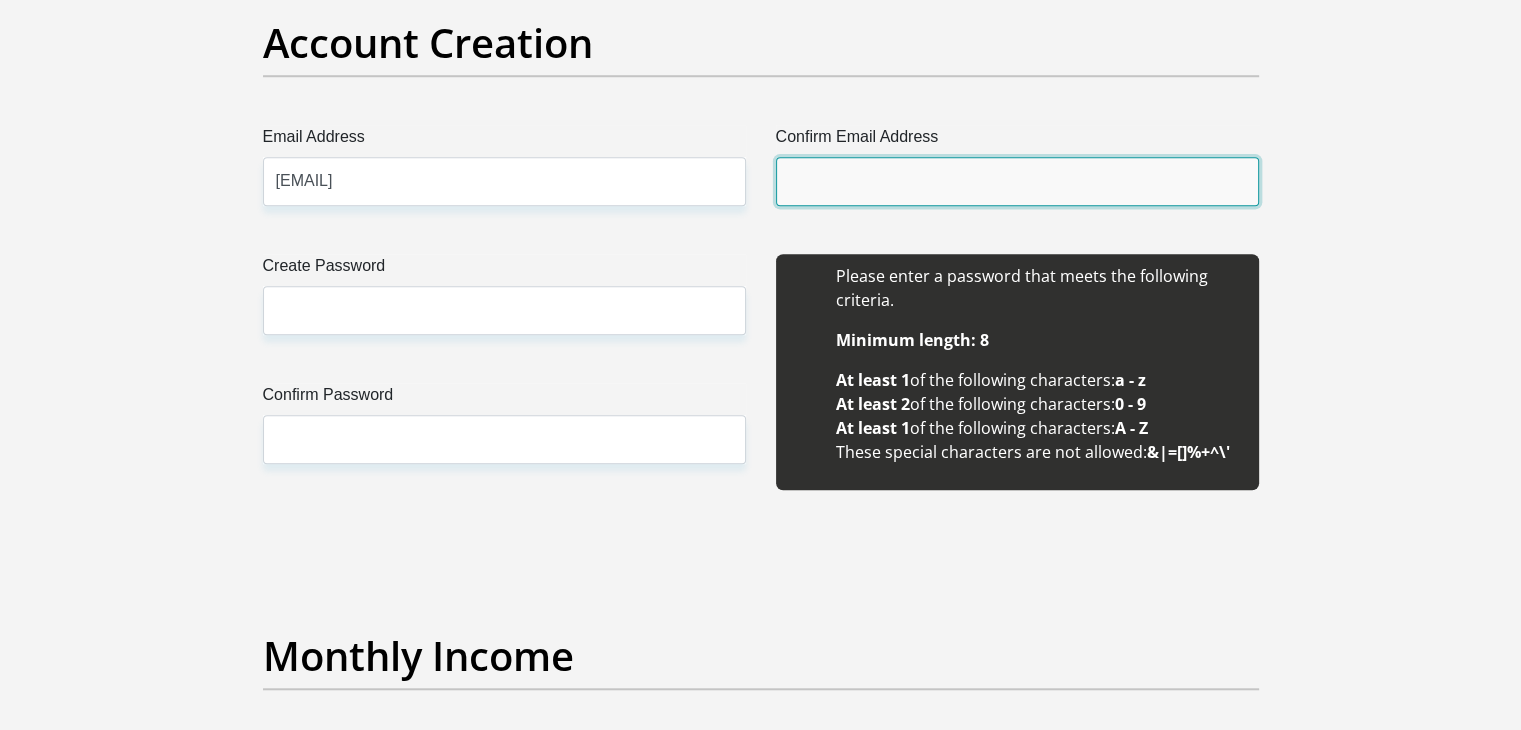 type on "[EMAIL]" 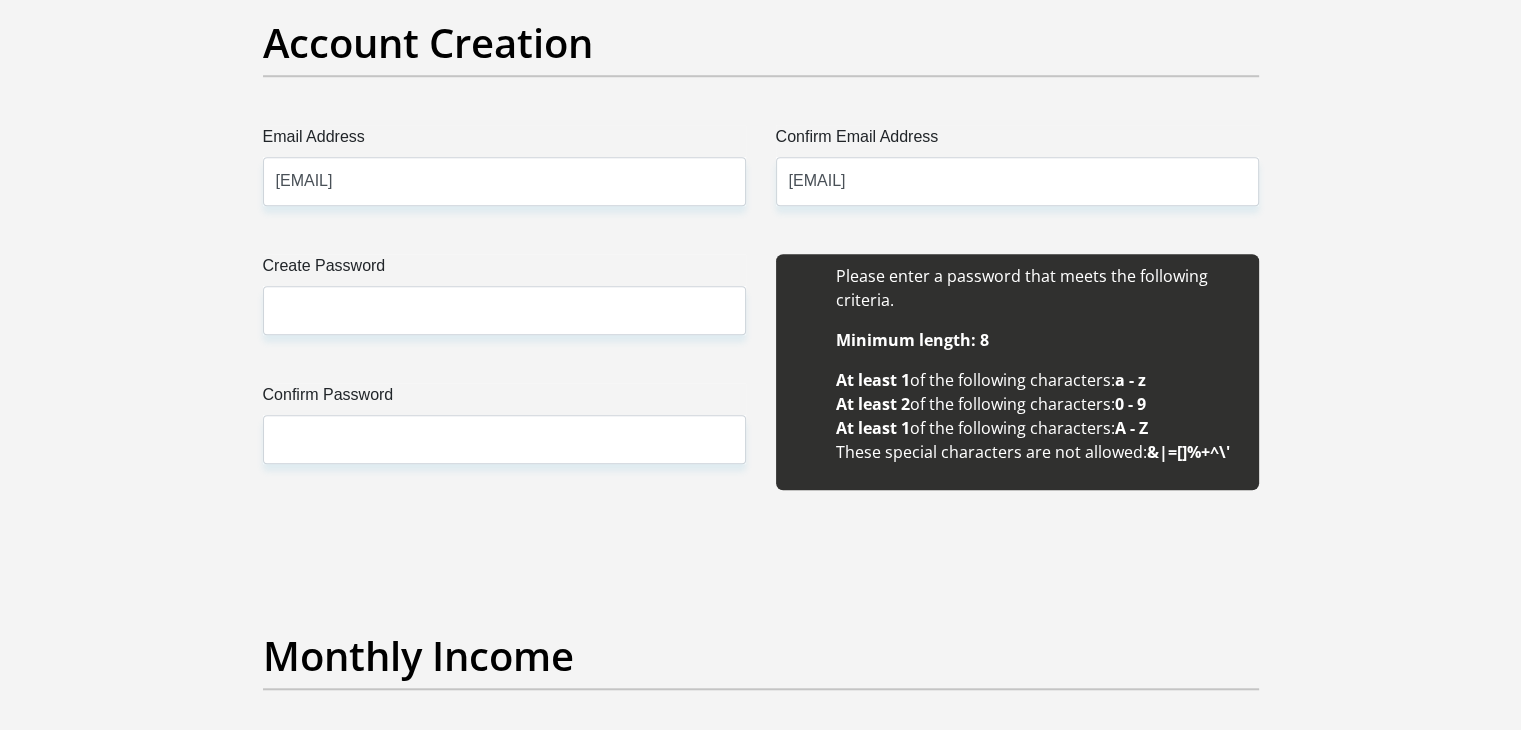 type 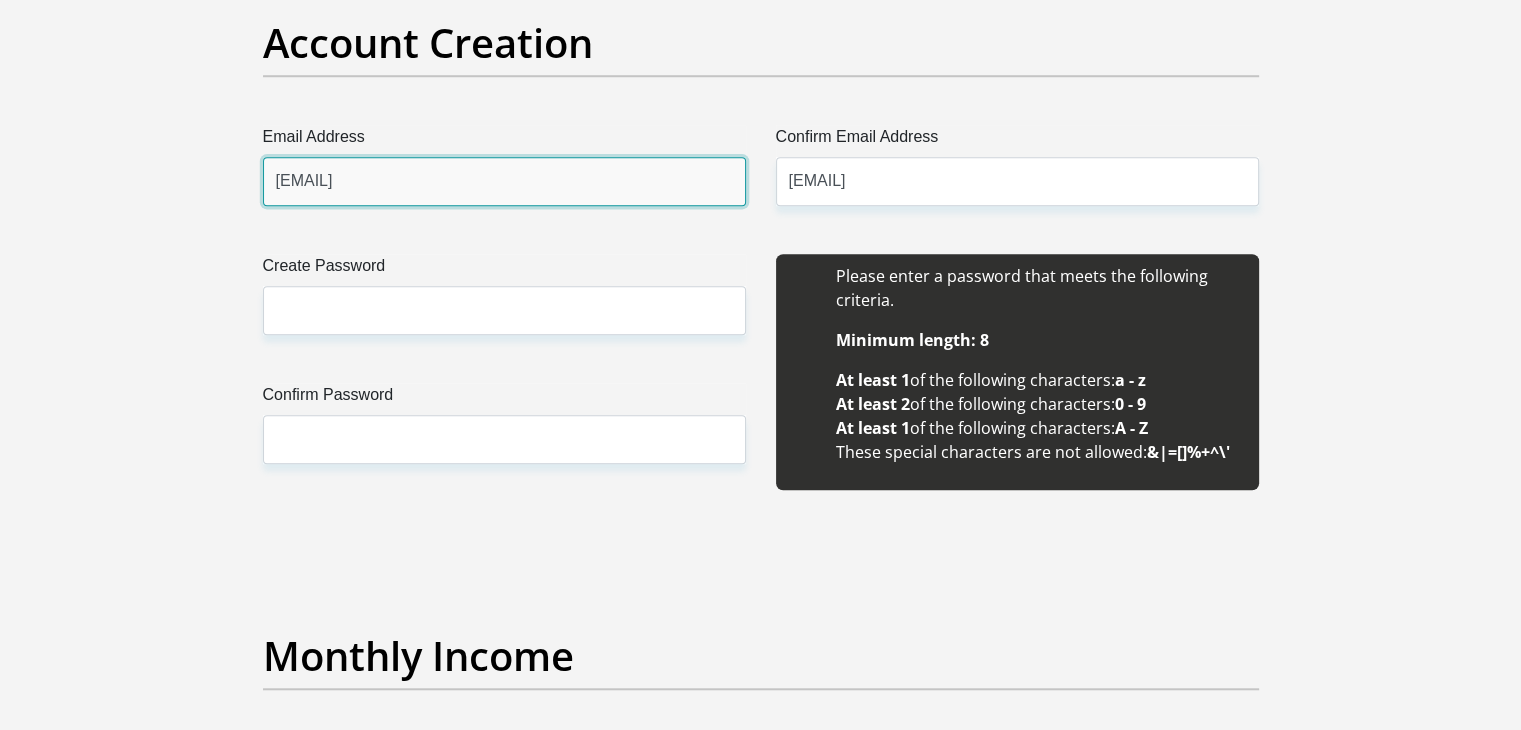 type 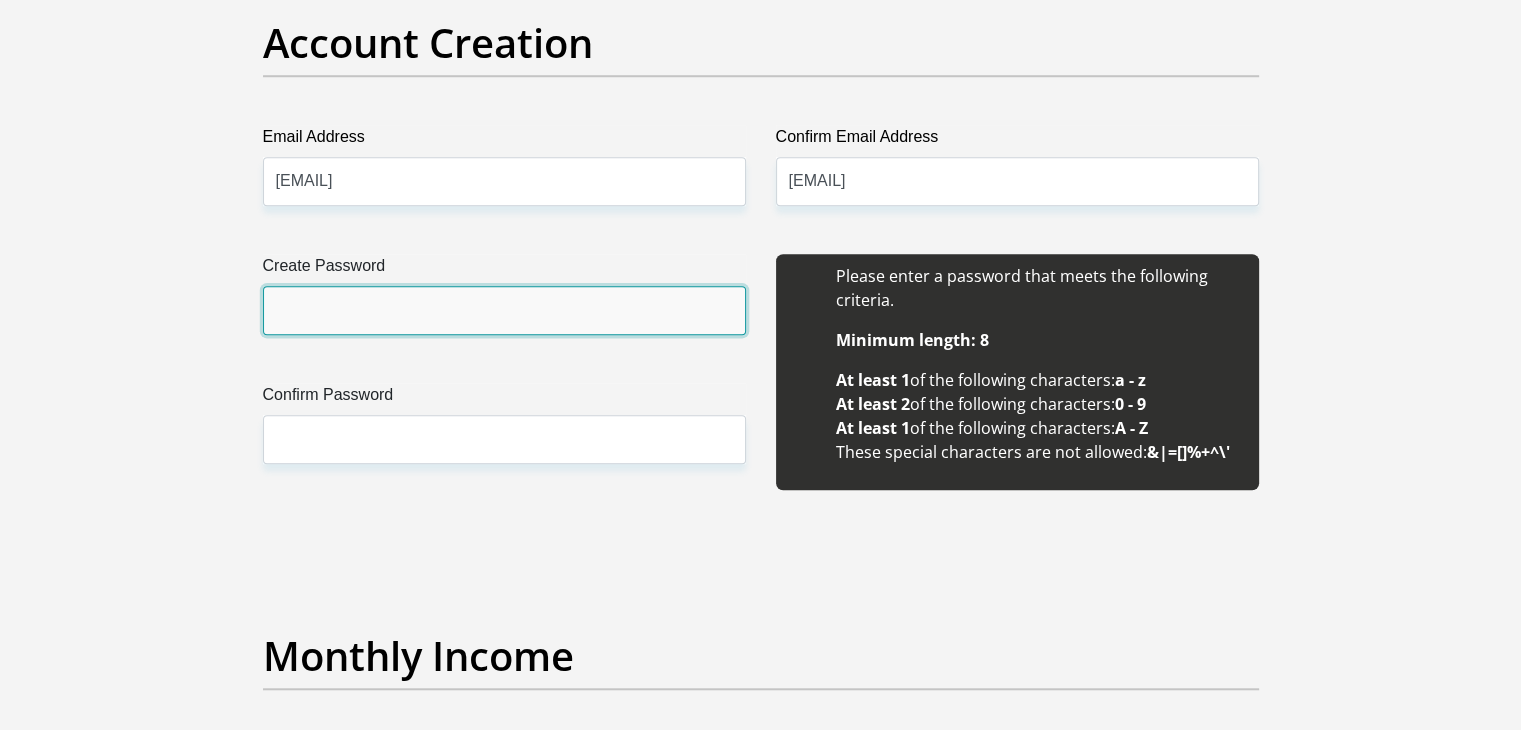 click on "Create Password" at bounding box center (504, 310) 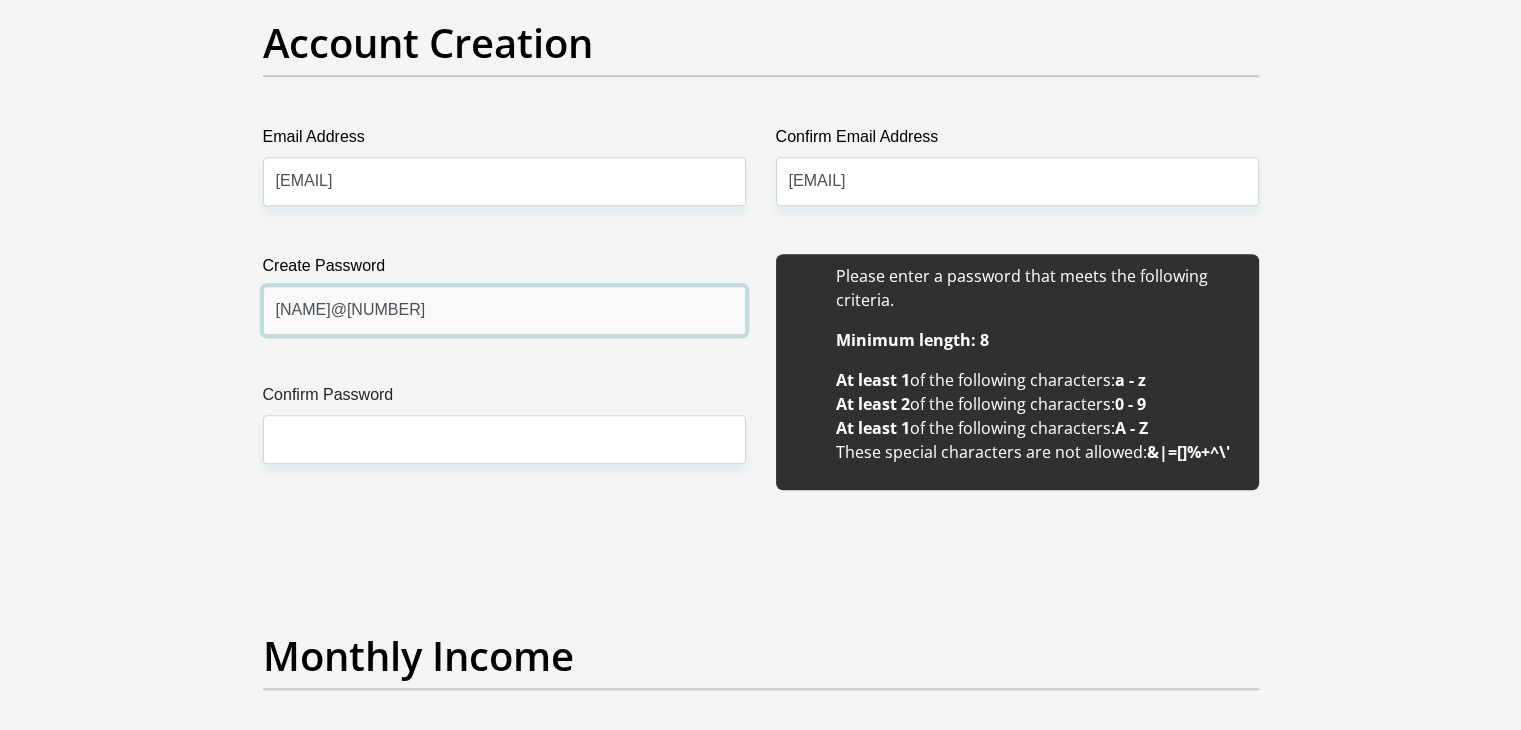 type on "[NAME]@[NUMBER]" 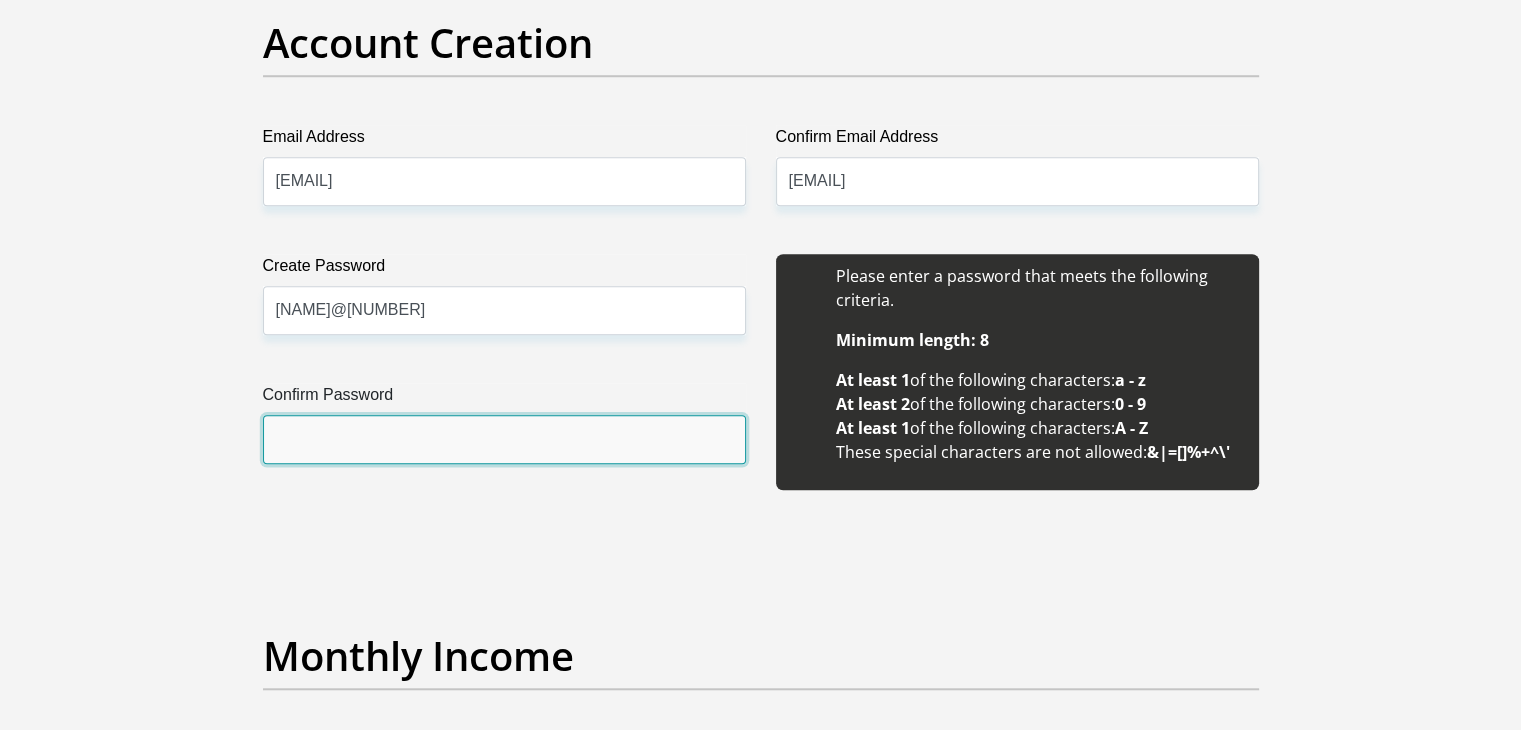 click on "Confirm Password" at bounding box center (504, 439) 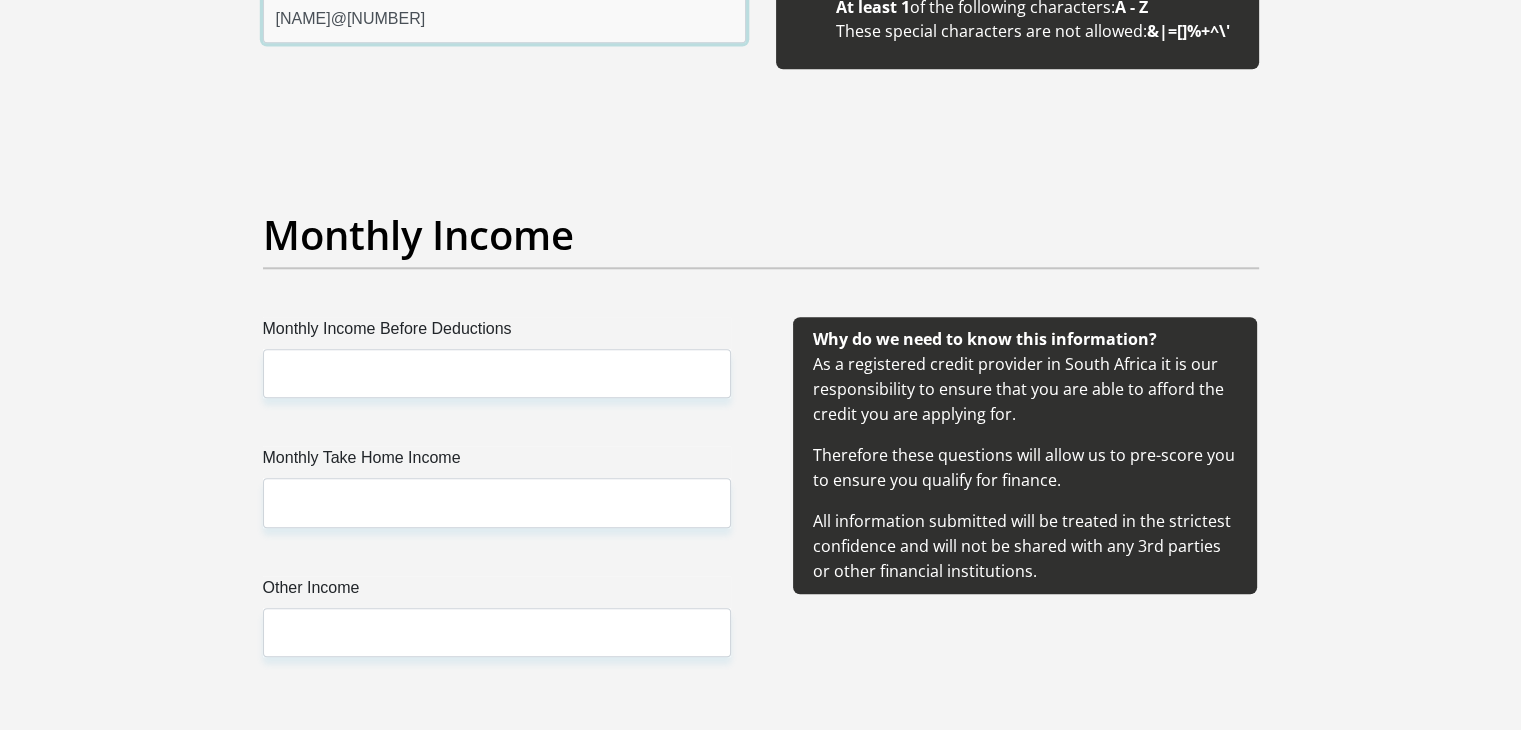scroll, scrollTop: 2137, scrollLeft: 0, axis: vertical 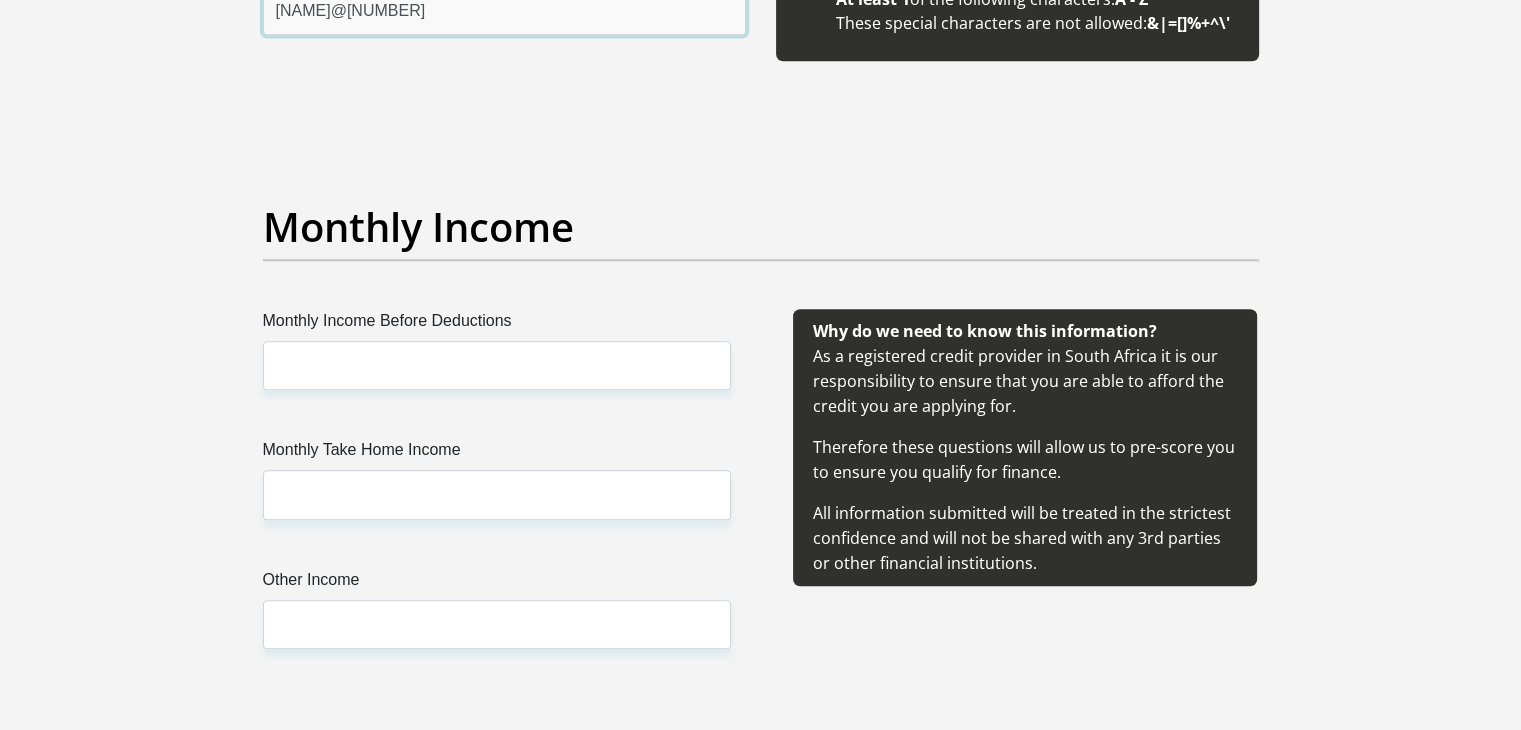 type on "[NAME]@[NUMBER]" 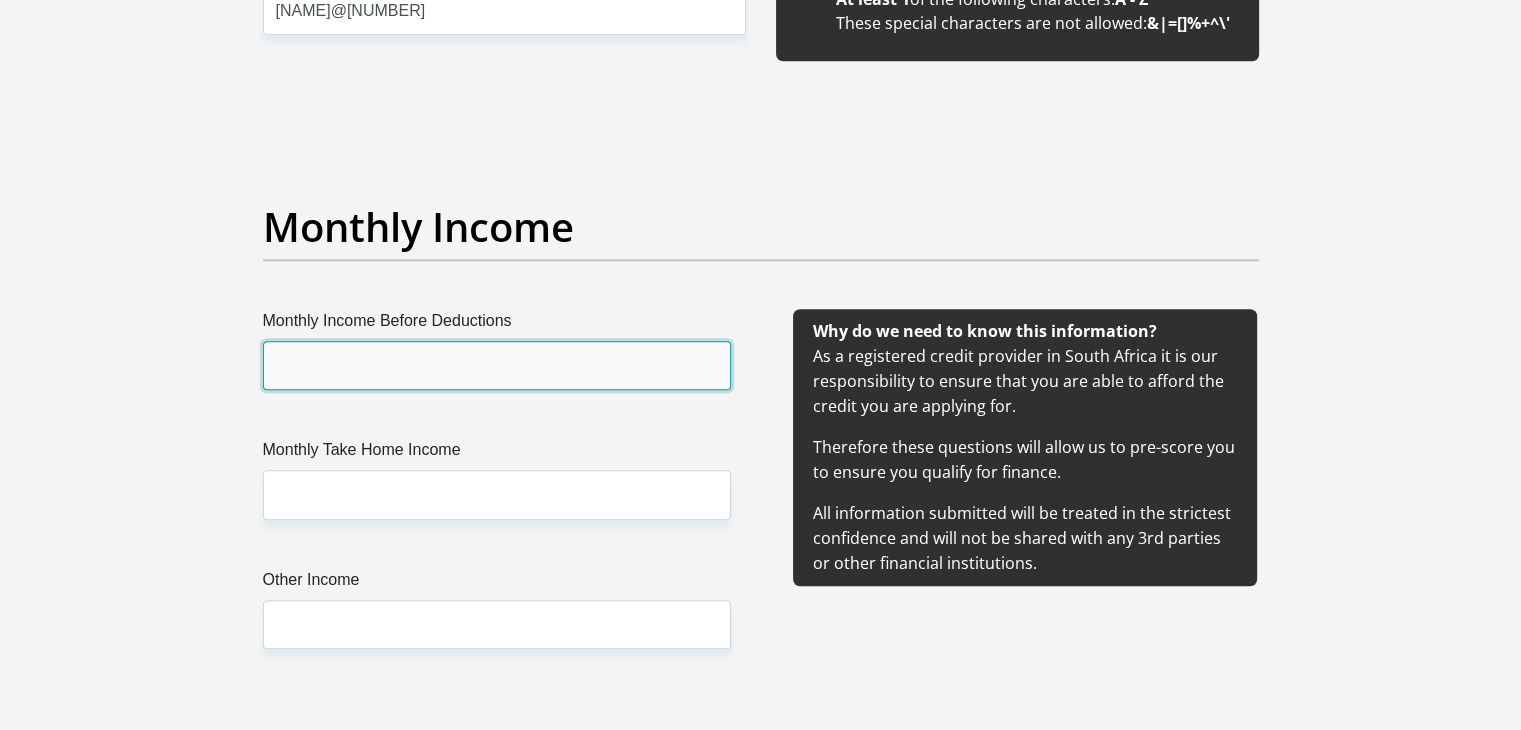 click on "Monthly Income Before Deductions" at bounding box center (497, 365) 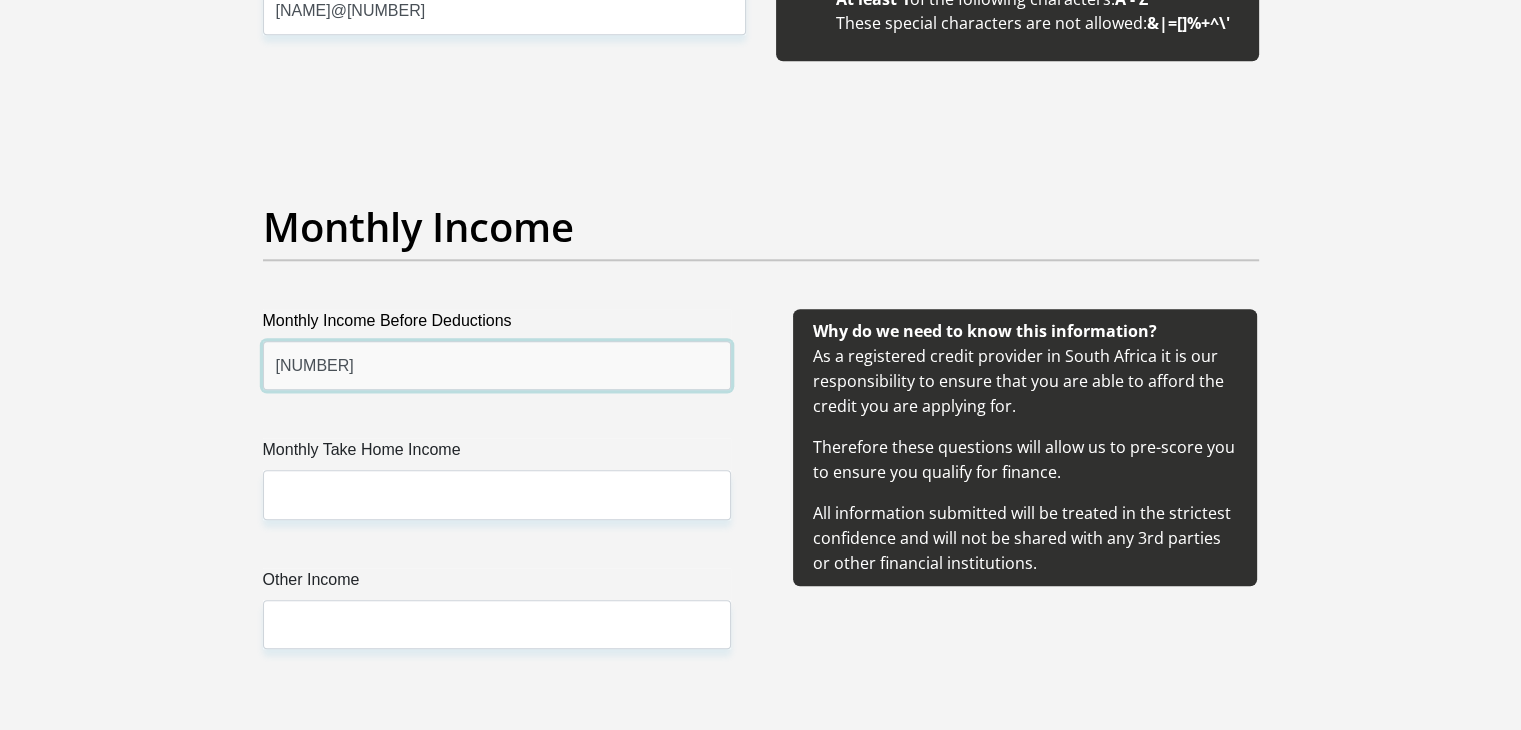 type on "[NUMBER]" 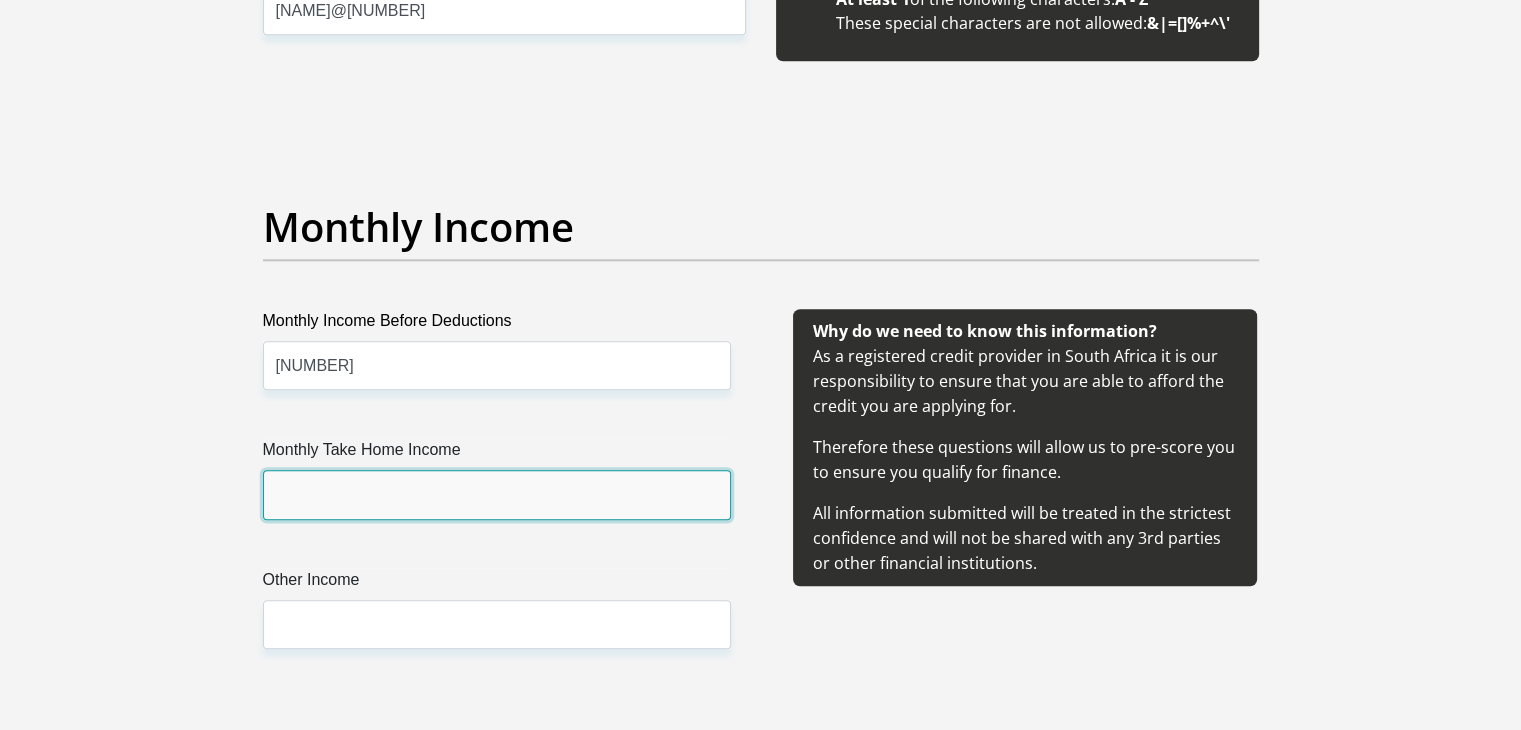 click on "Monthly Take Home Income" at bounding box center (497, 494) 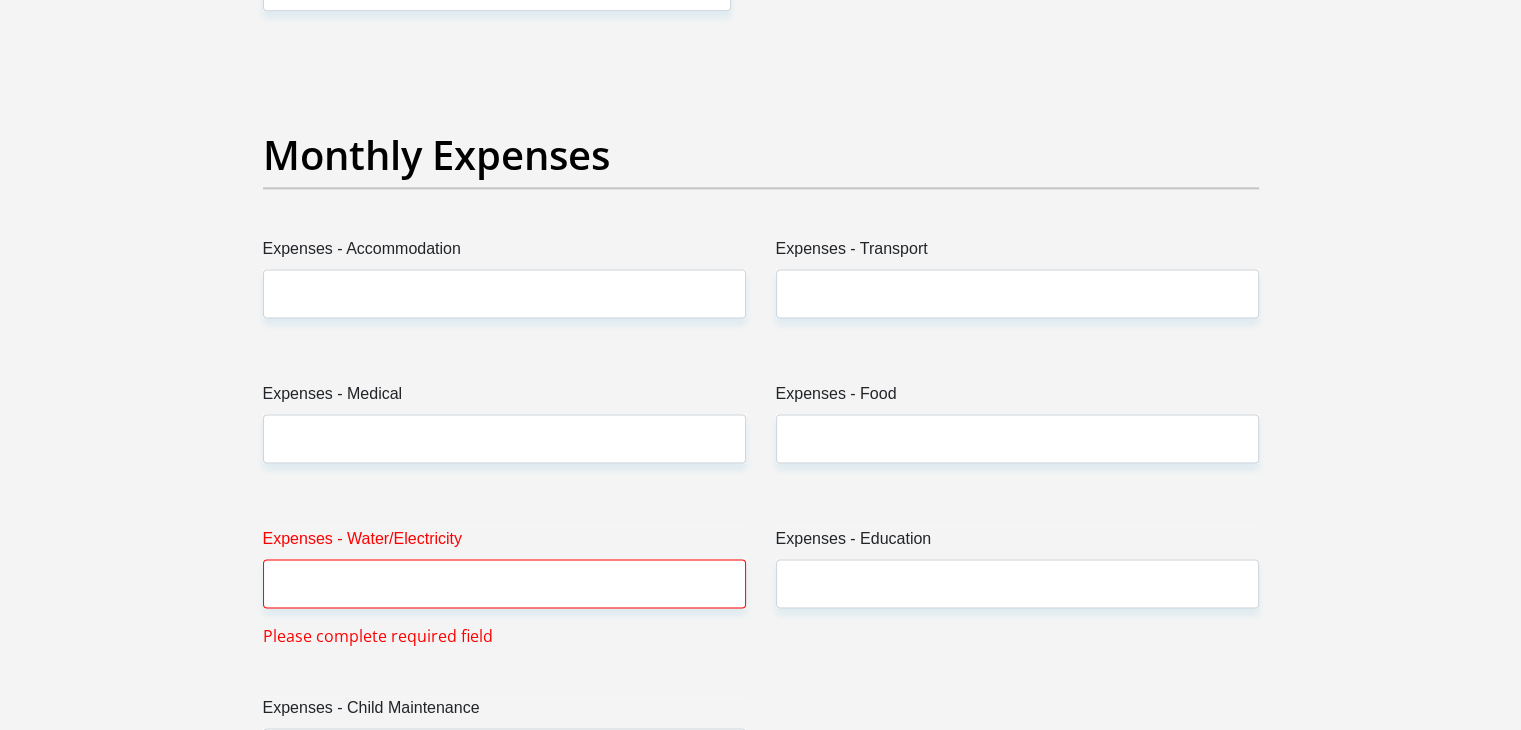 scroll, scrollTop: 2792, scrollLeft: 0, axis: vertical 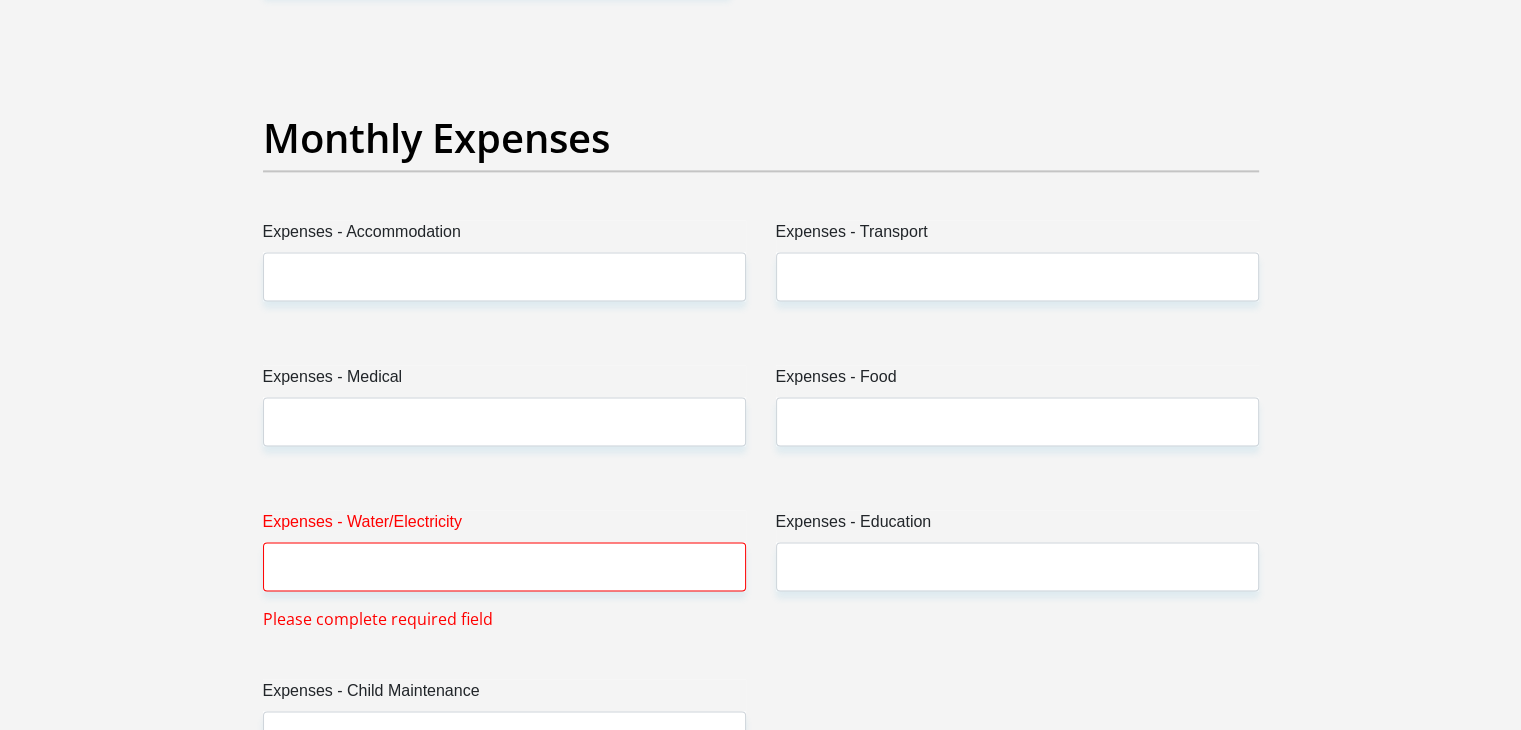 type on "42000" 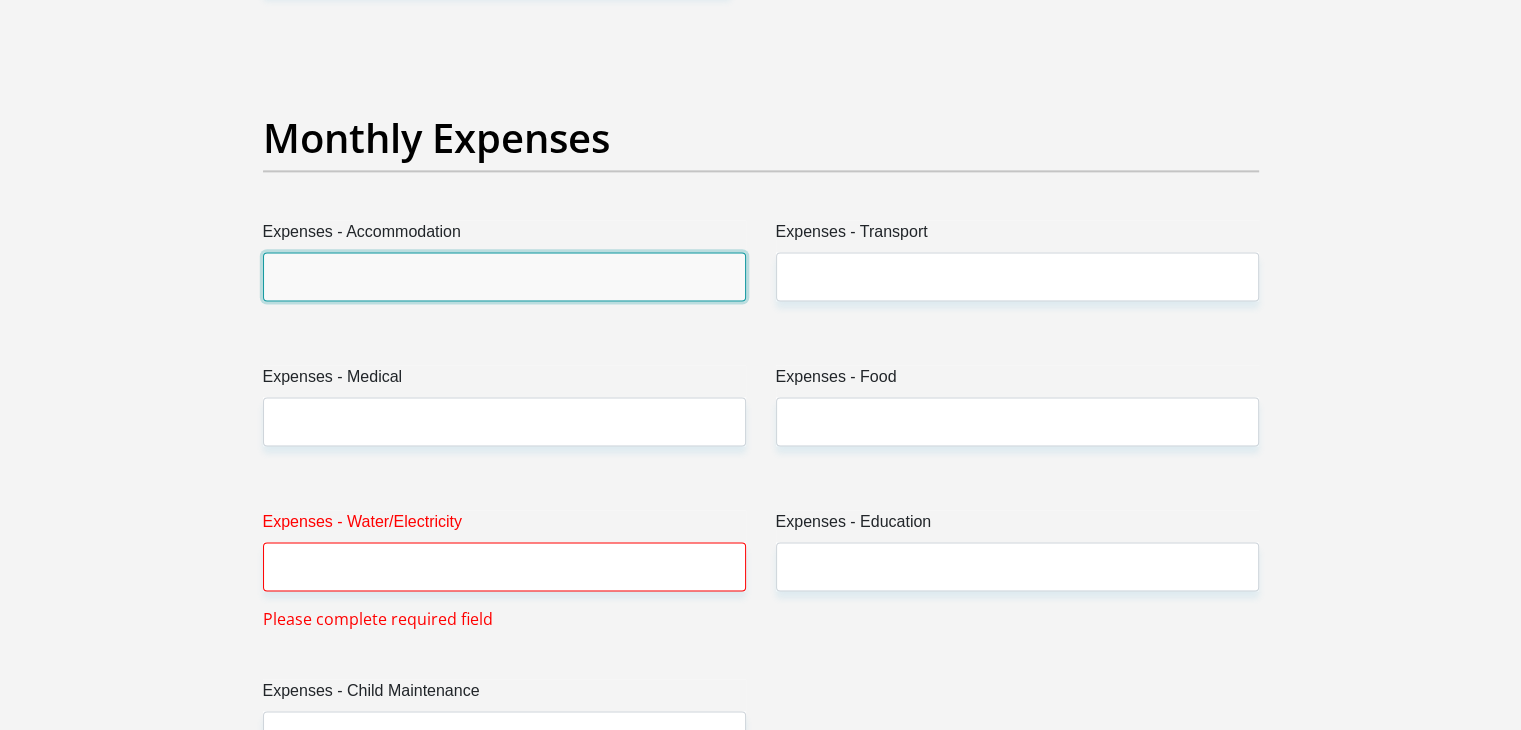 click on "Expenses - Accommodation" at bounding box center (504, 276) 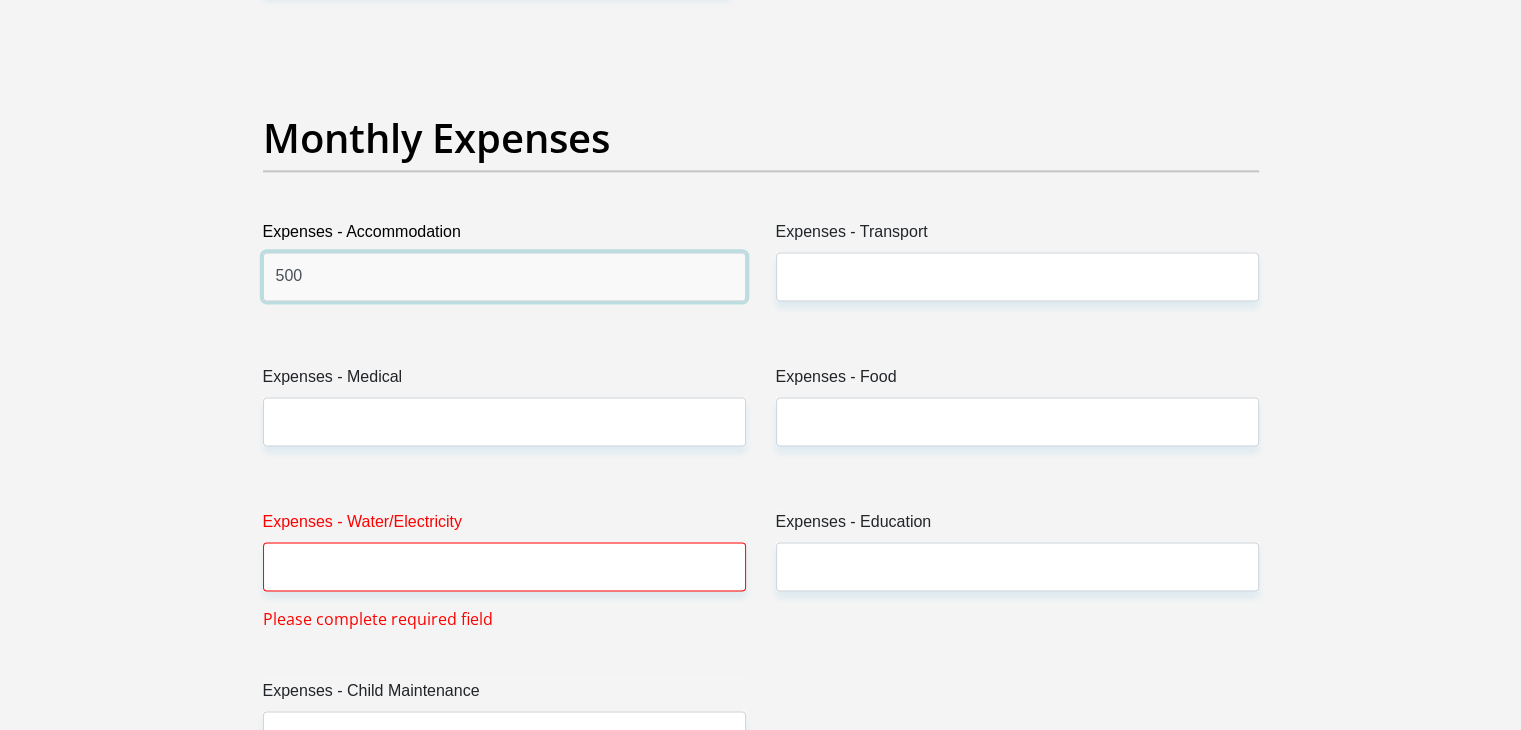 type on "500" 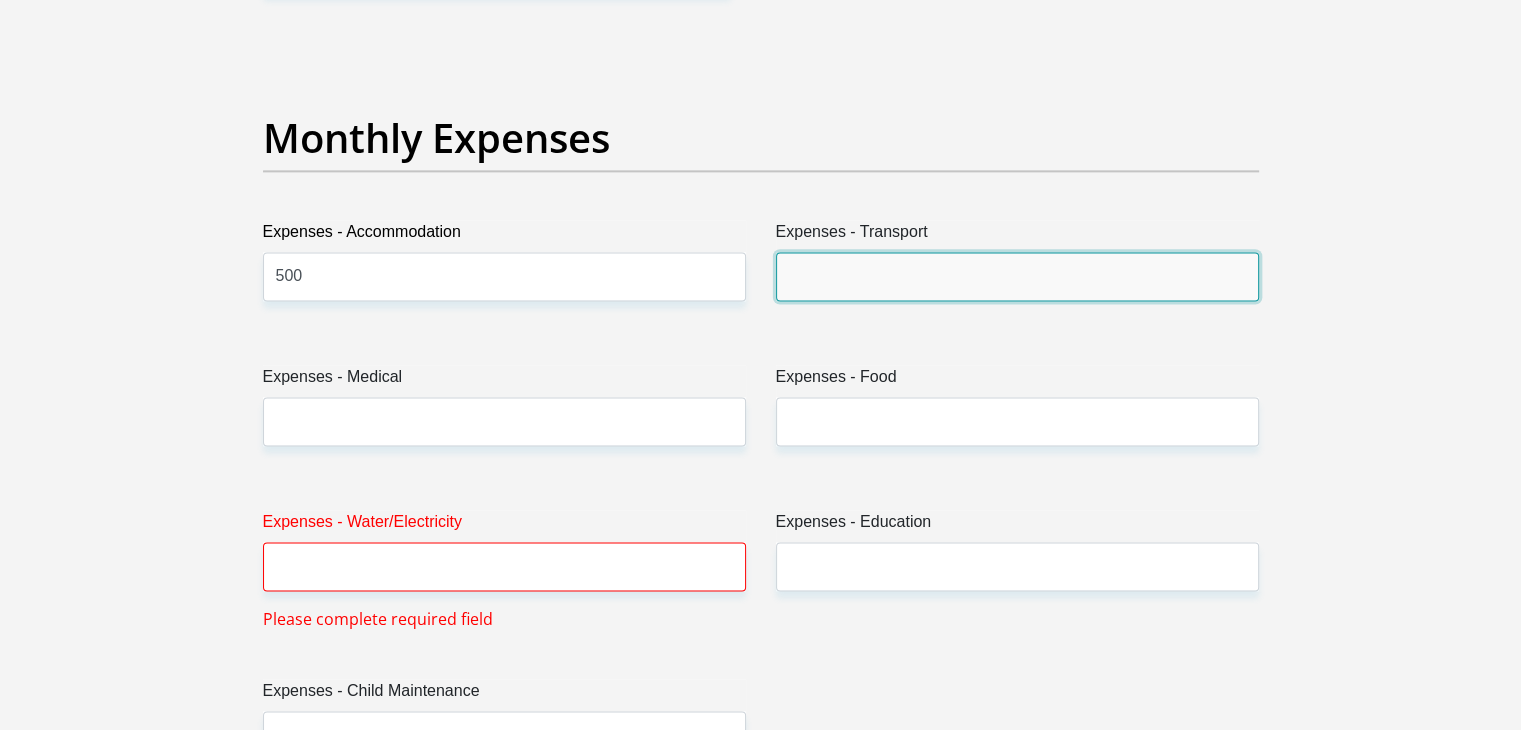 click on "Expenses - Transport" at bounding box center (1017, 276) 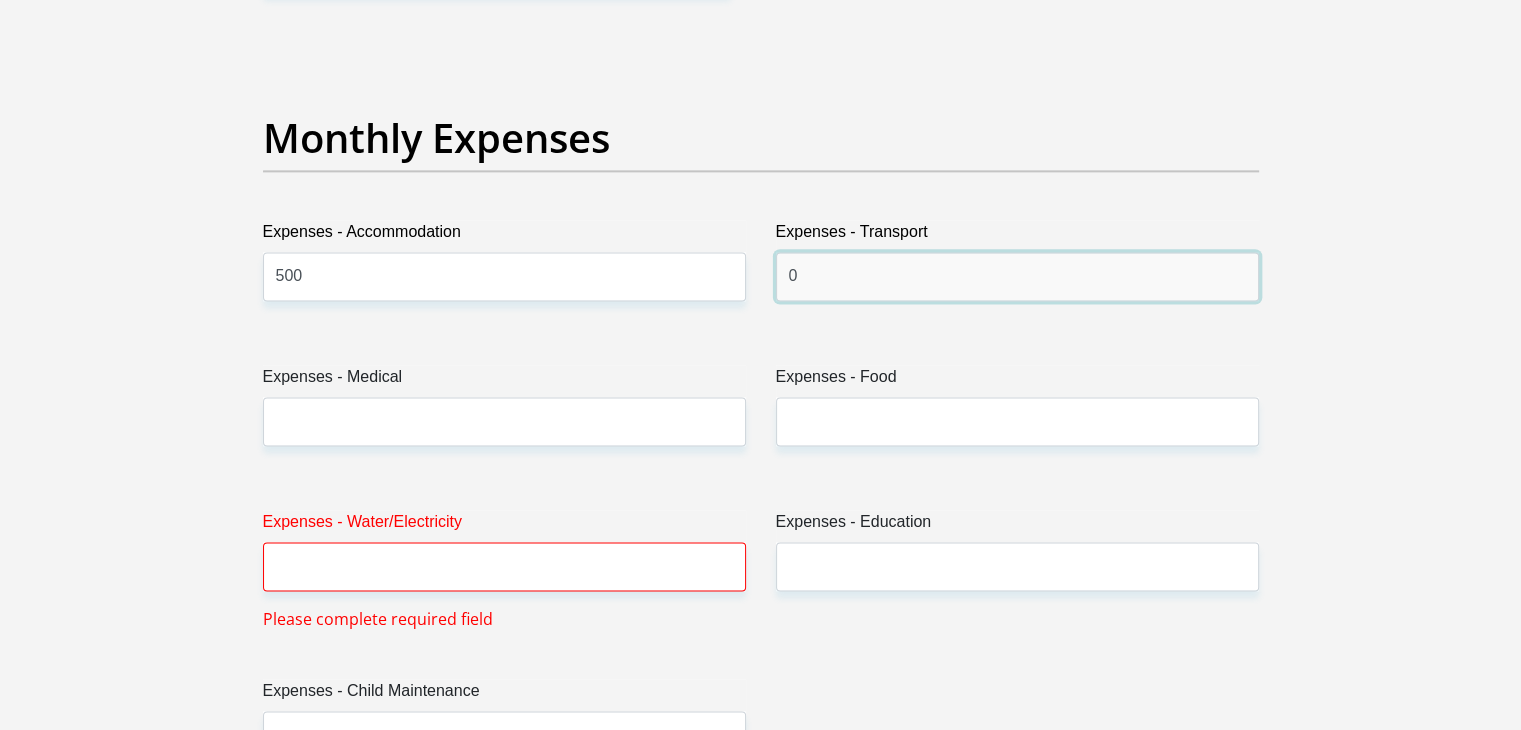 type on "0" 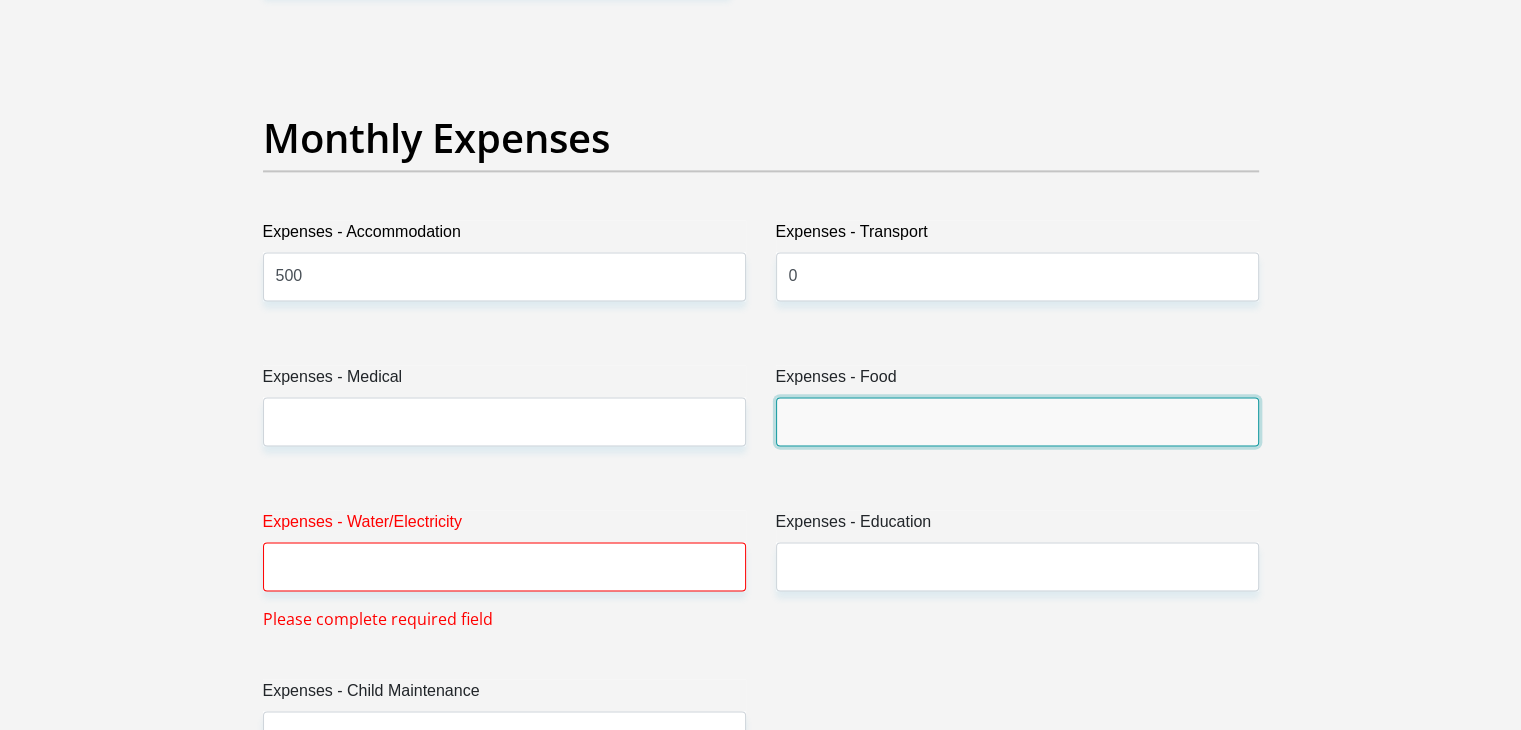 click on "Expenses - Food" at bounding box center [1017, 421] 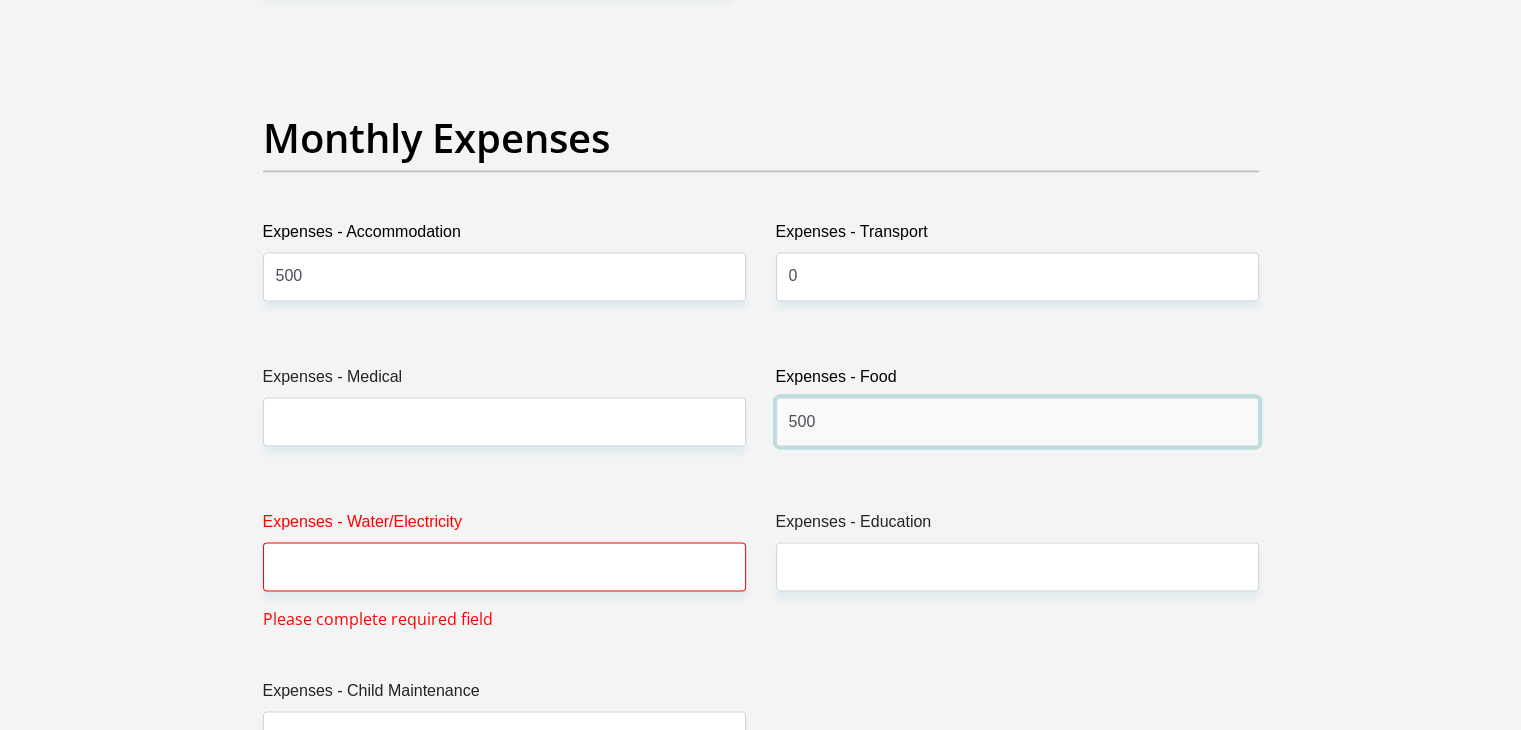 type on "500" 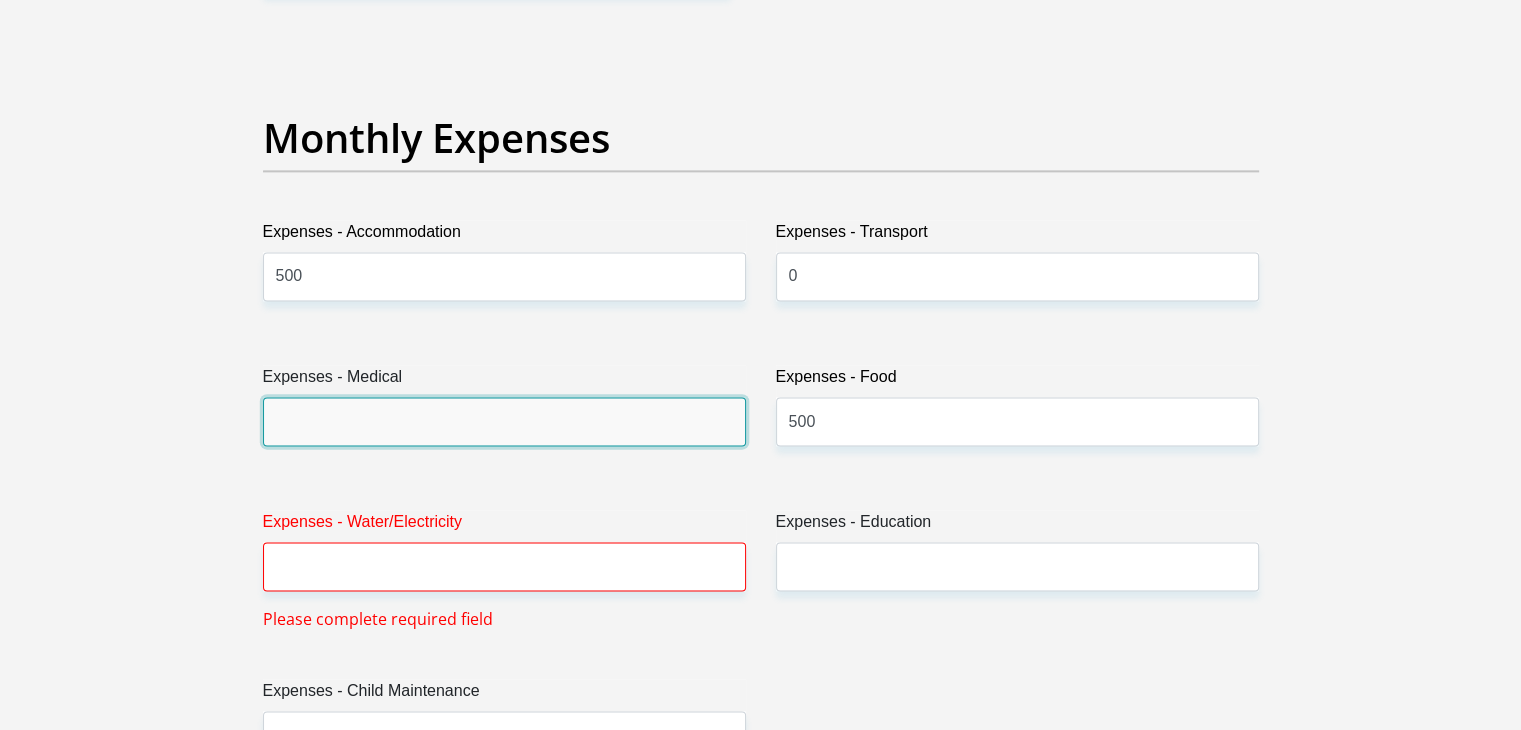 click on "Expenses - Medical" at bounding box center (504, 421) 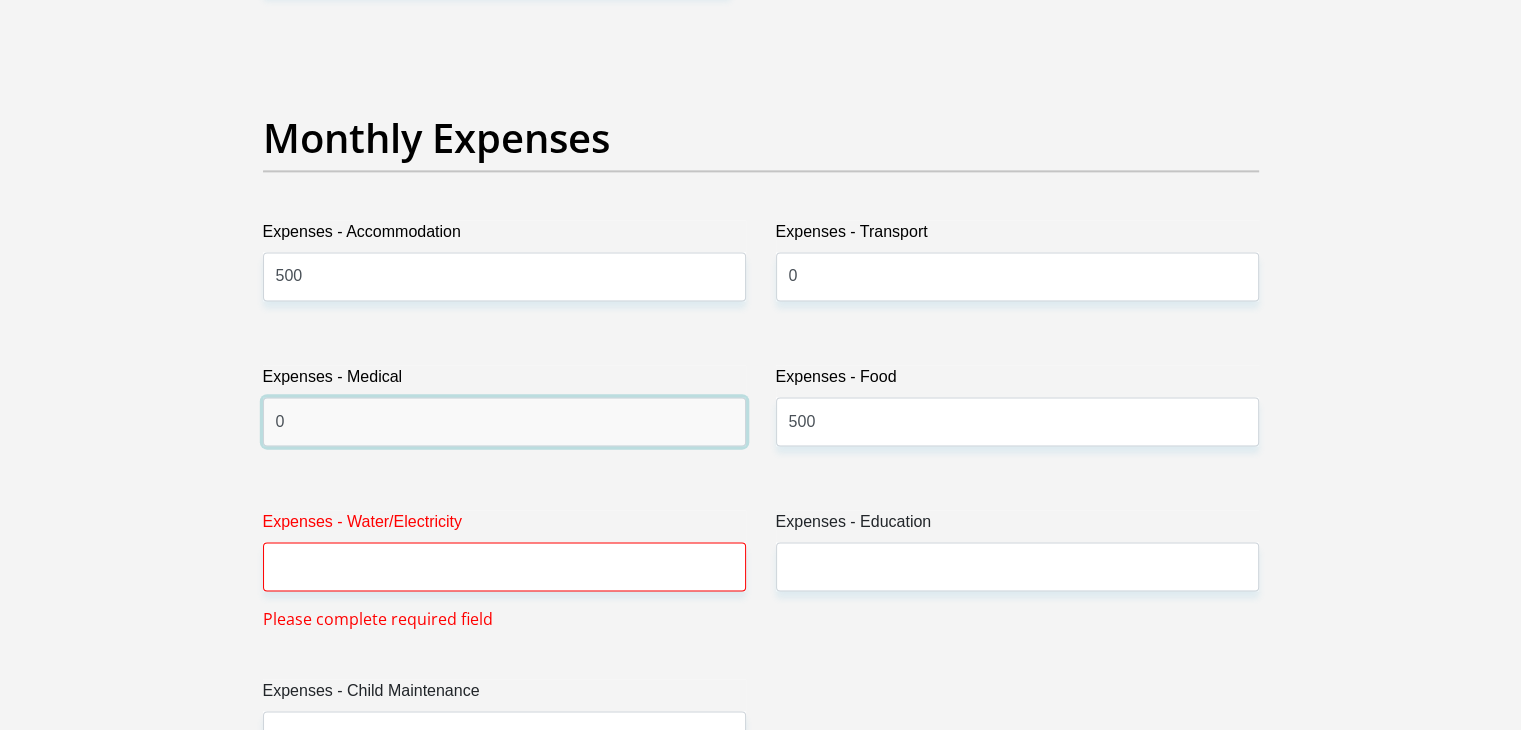 type on "0" 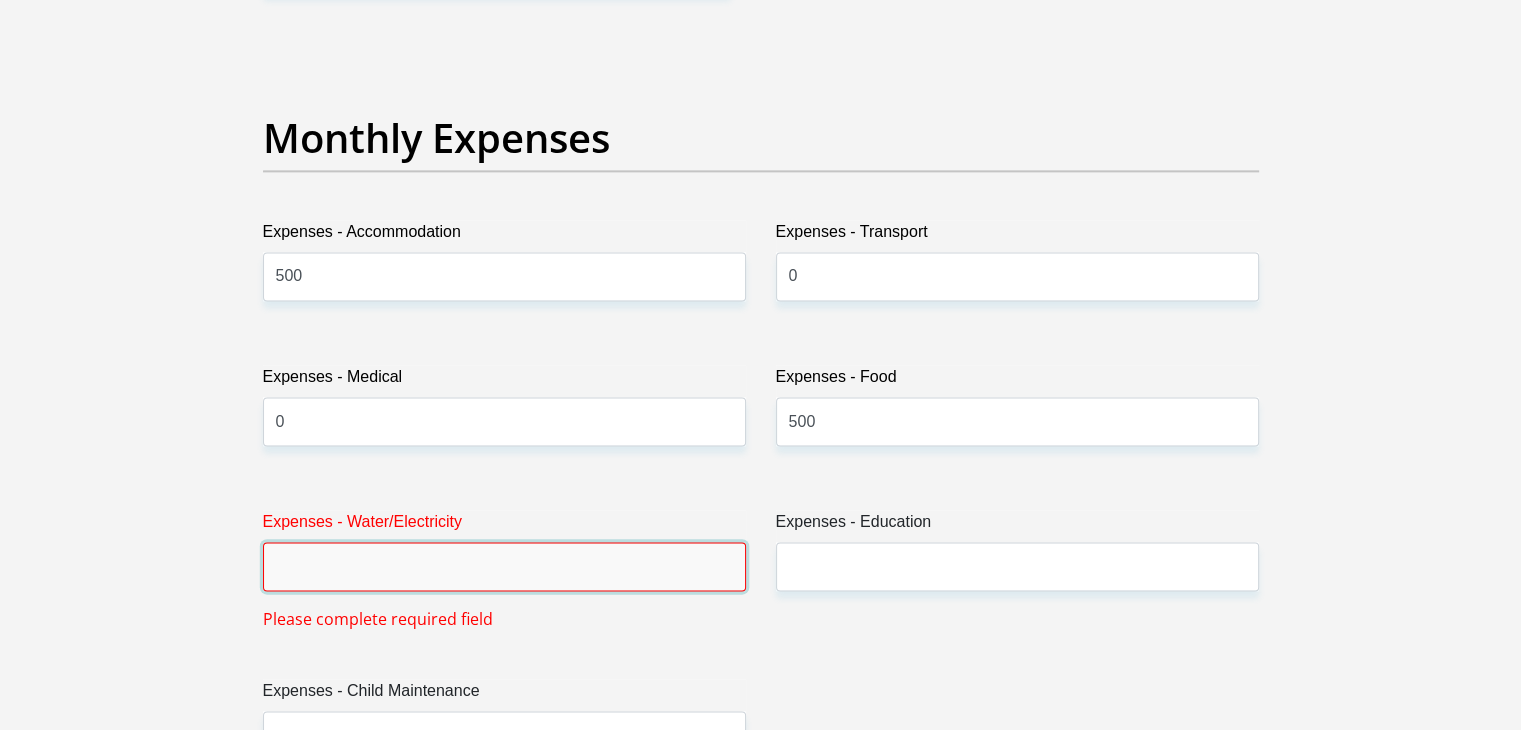 click on "Expenses - Water/Electricity" at bounding box center (504, 566) 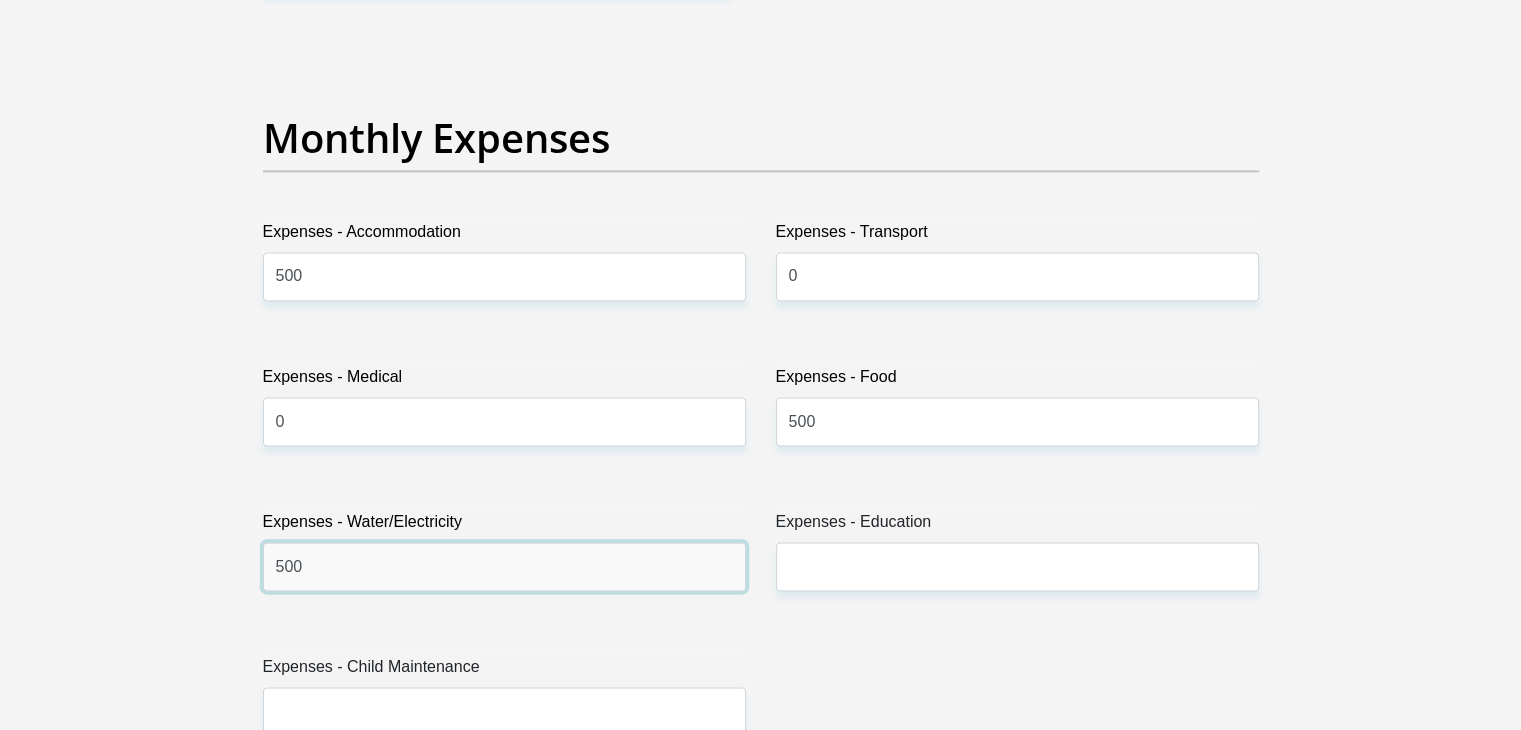 type on "500" 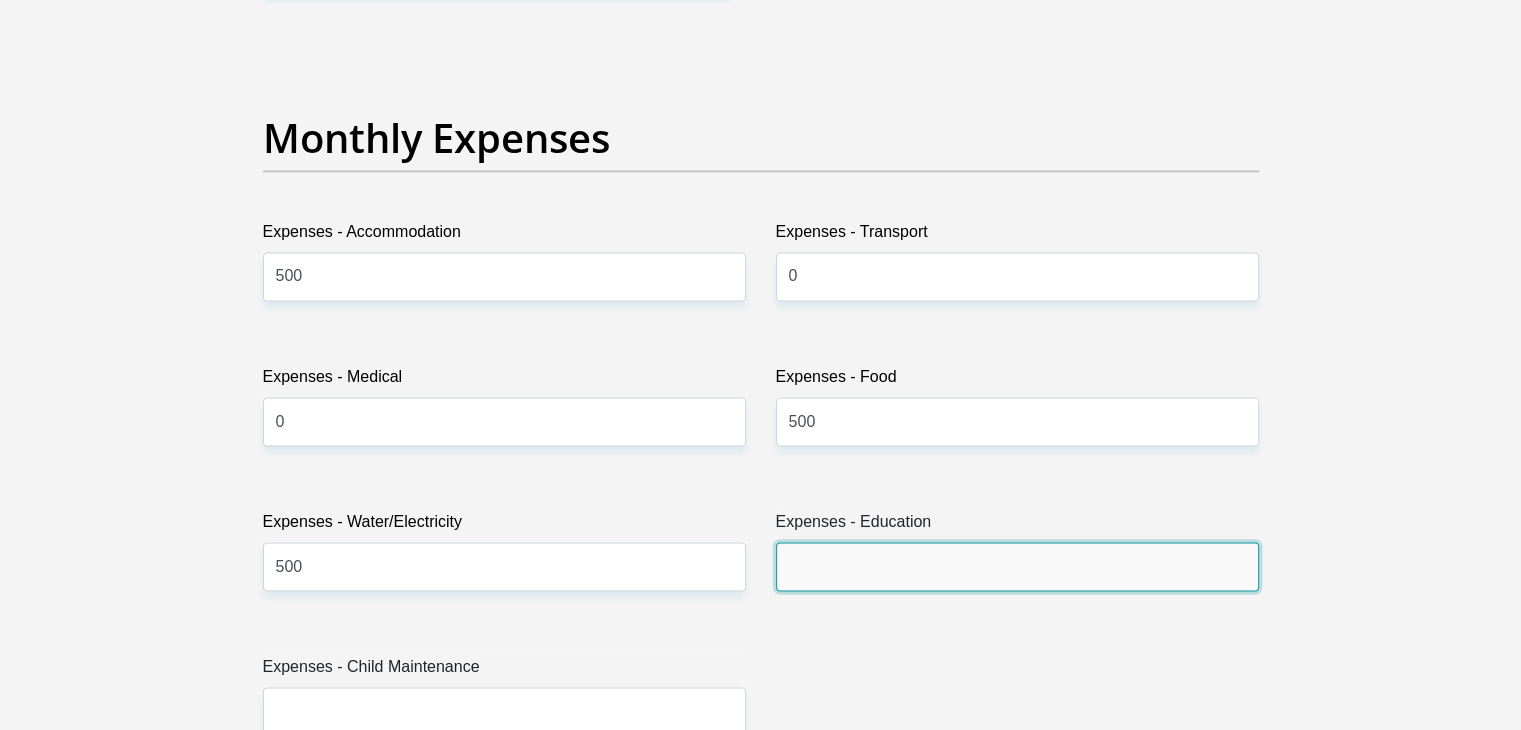 click on "Expenses - Education" at bounding box center (1017, 566) 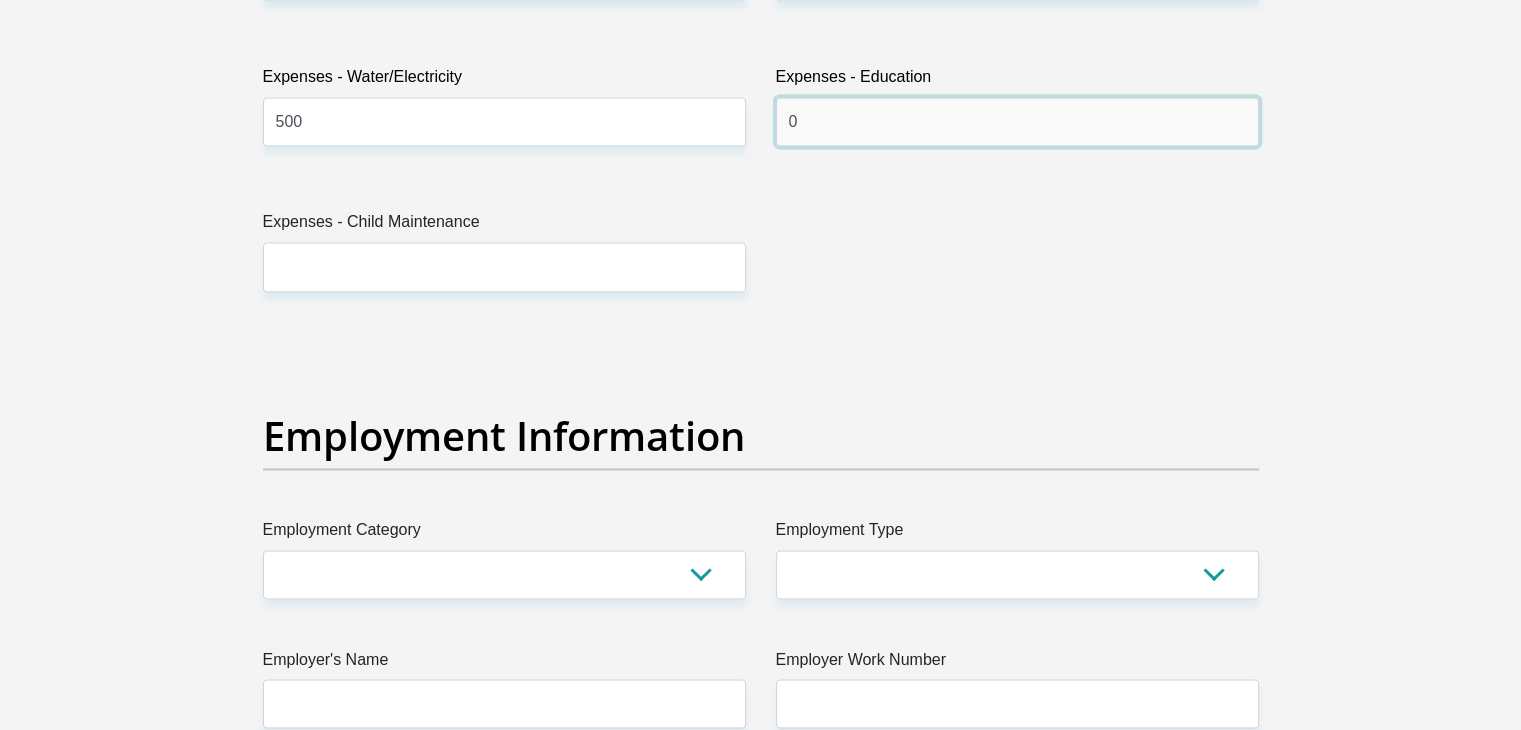 scroll, scrollTop: 3262, scrollLeft: 0, axis: vertical 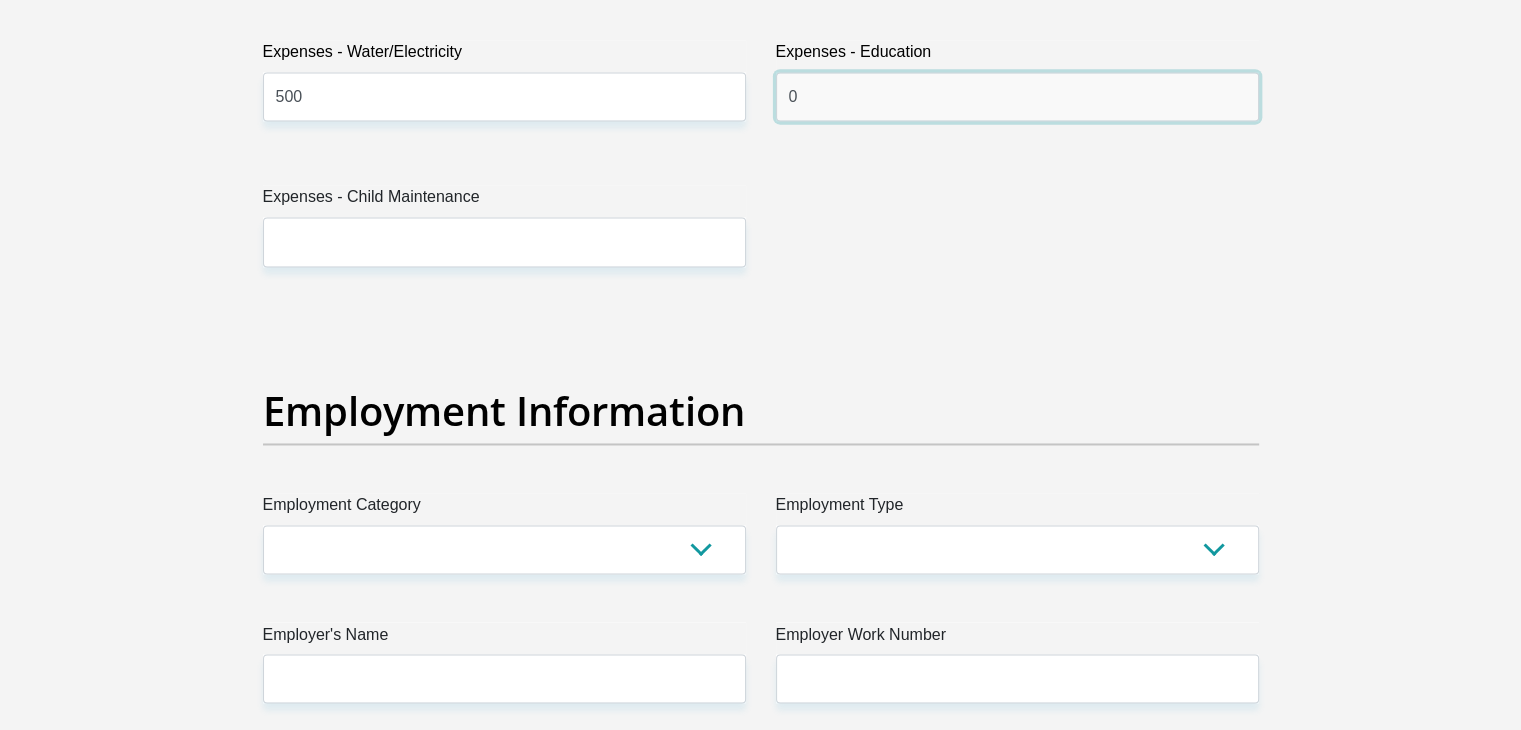 type on "0" 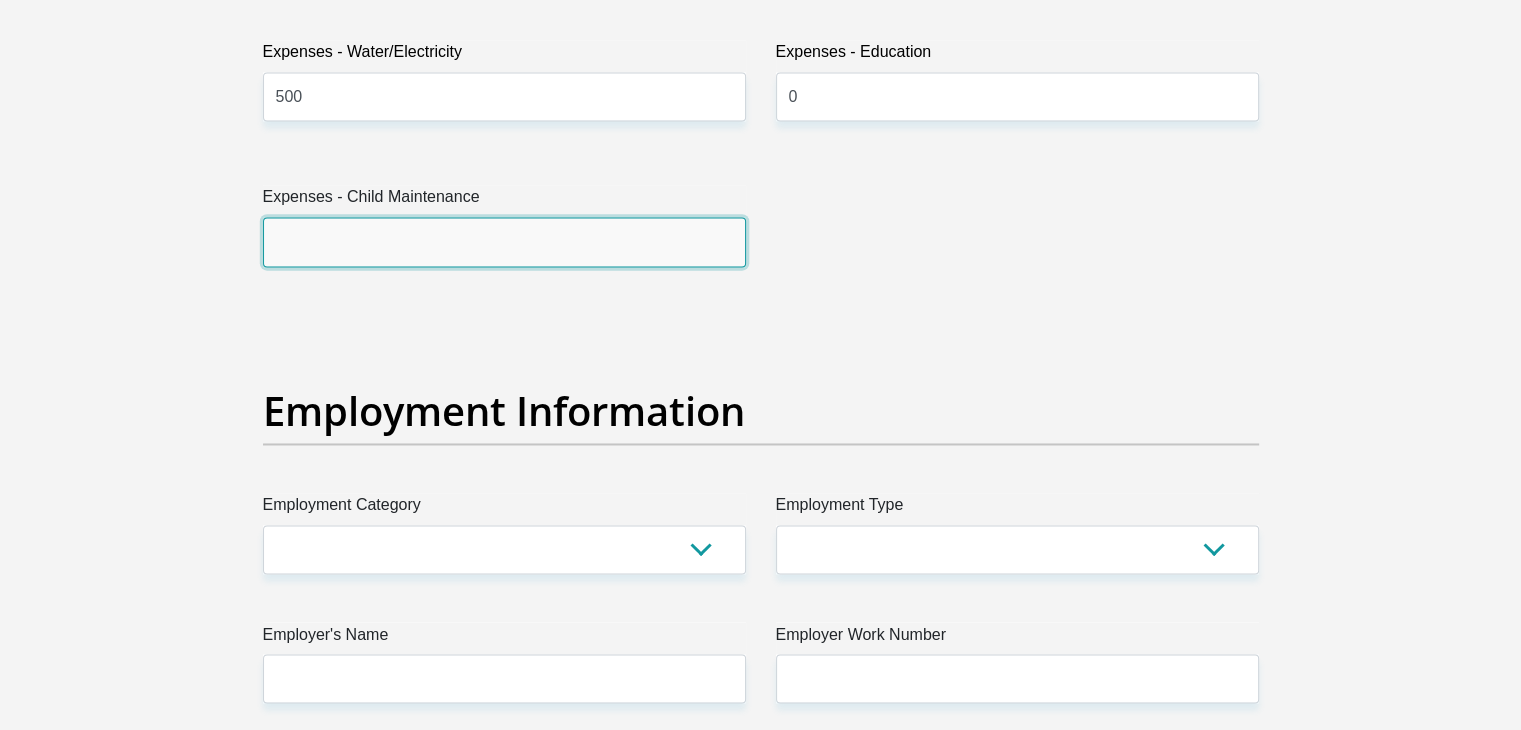 click on "Expenses - Child Maintenance" at bounding box center (504, 241) 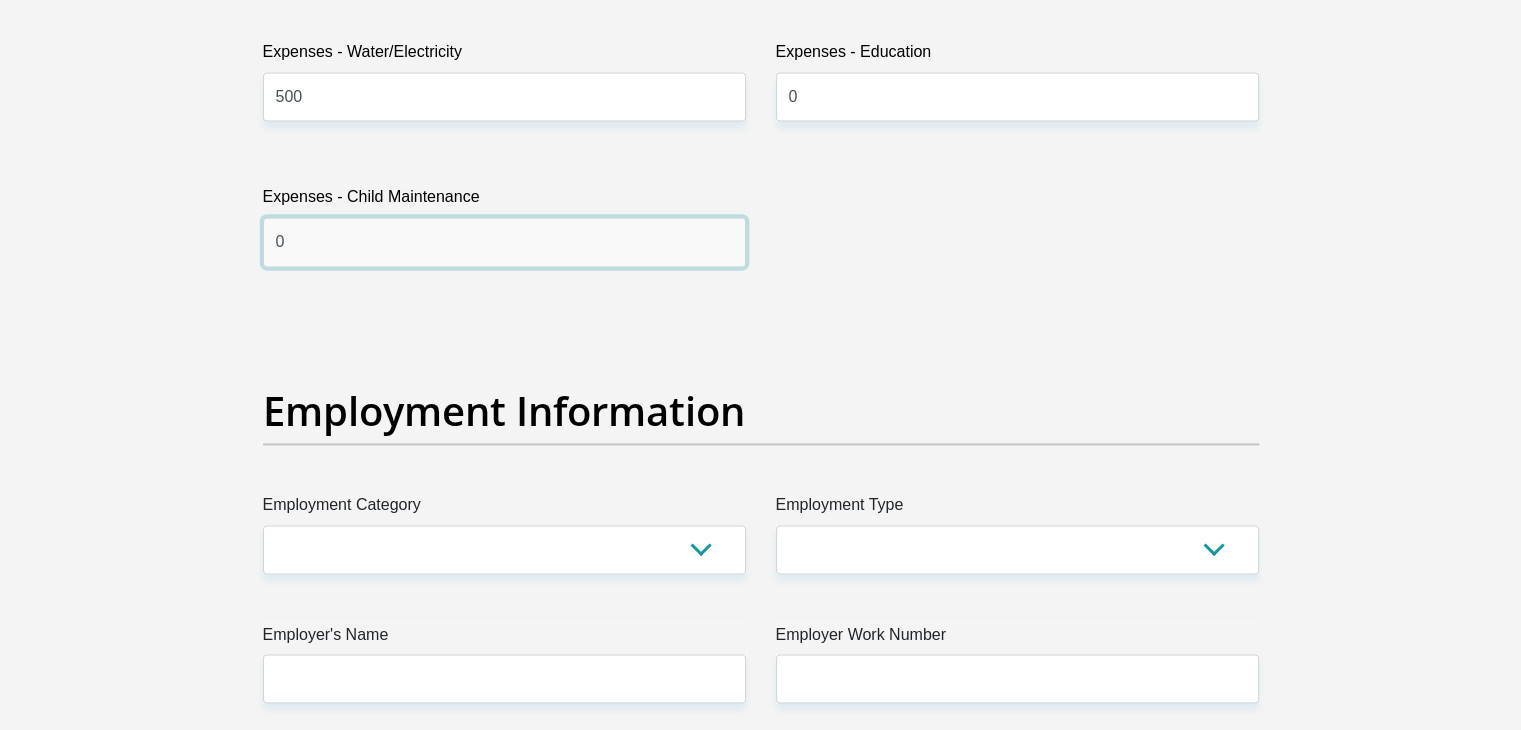 type on "0" 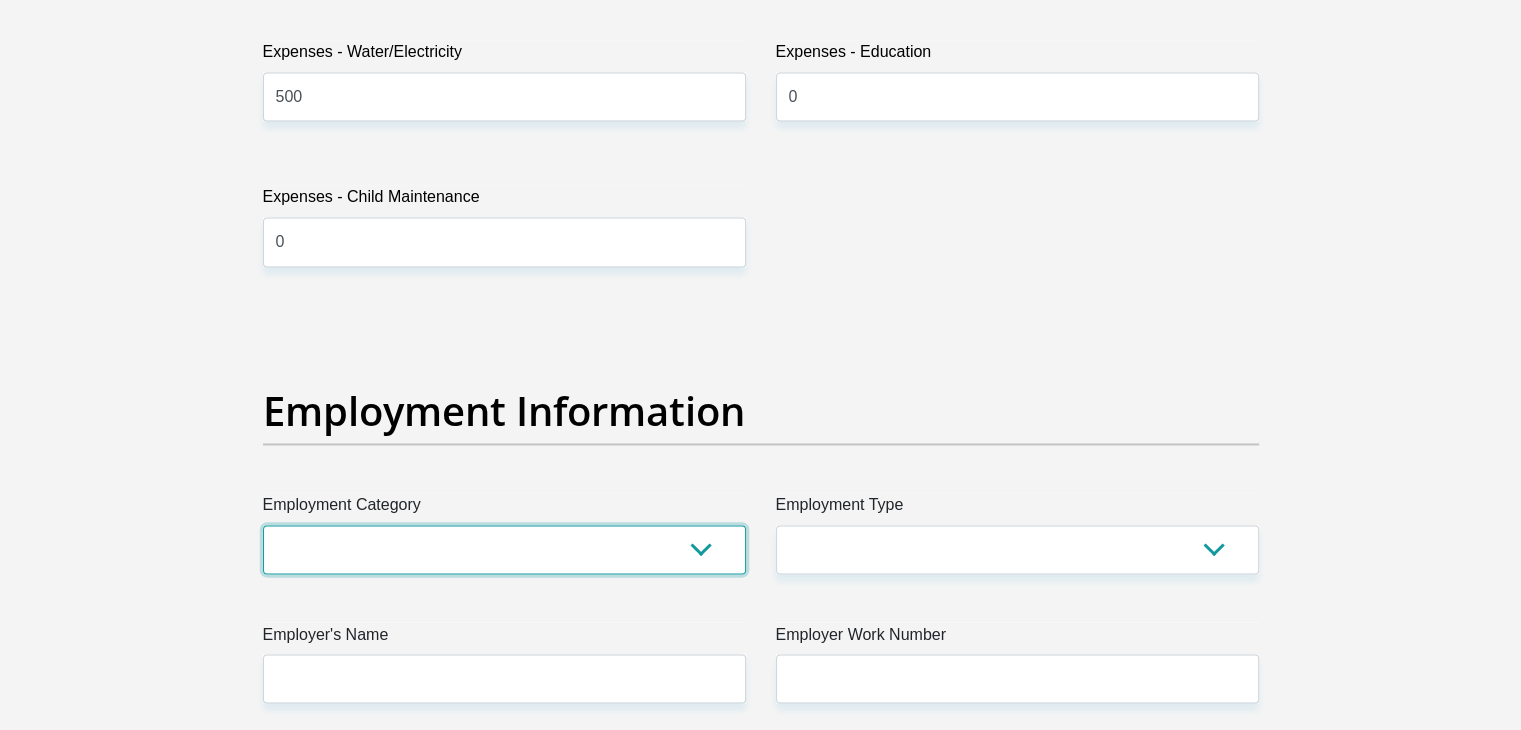 click on "AGRICULTURE
ALCOHOL & TOBACCO
CONSTRUCTION MATERIALS
METALLURGY
EQUIPMENT FOR RENEWABLE ENERGY
SPECIALIZED CONTRACTORS
CAR
GAMING (INCL. INTERNET
OTHER WHOLESALE
UNLICENSED PHARMACEUTICALS
CURRENCY EXCHANGE HOUSES
OTHER FINANCIAL INSTITUTIONS & INSURANCE
REAL ESTATE AGENTS
OIL & GAS
OTHER MATERIALS (E.G. IRON ORE)
PRECIOUS STONES & PRECIOUS METALS
POLITICAL ORGANIZATIONS
RELIGIOUS ORGANIZATIONS(NOT SECTS)
ACTI. HAVING BUSINESS DEAL WITH PUBLIC ADMINISTRATION
LAUNDROMATS" at bounding box center (504, 549) 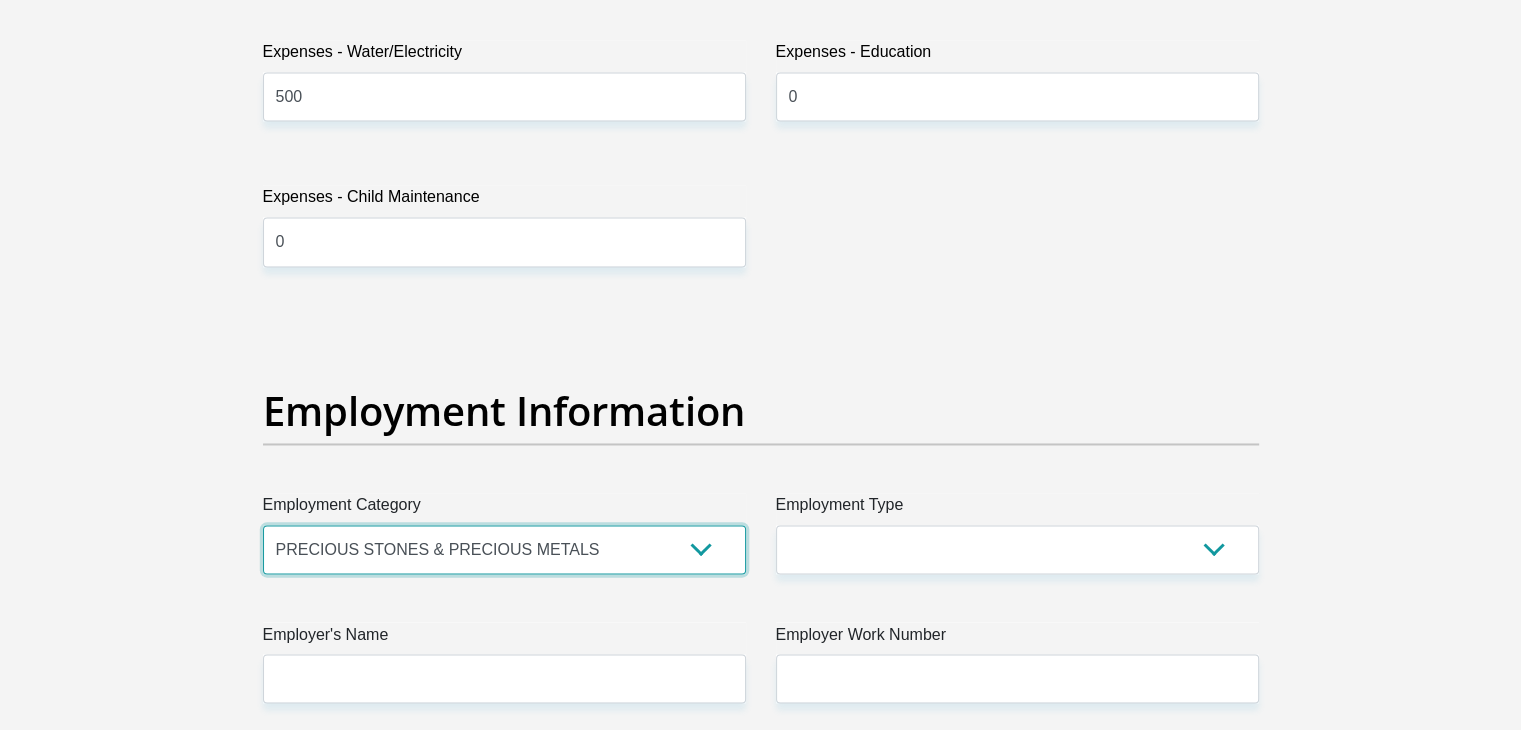 click on "AGRICULTURE
ALCOHOL & TOBACCO
CONSTRUCTION MATERIALS
METALLURGY
EQUIPMENT FOR RENEWABLE ENERGY
SPECIALIZED CONTRACTORS
CAR
GAMING (INCL. INTERNET
OTHER WHOLESALE
UNLICENSED PHARMACEUTICALS
CURRENCY EXCHANGE HOUSES
OTHER FINANCIAL INSTITUTIONS & INSURANCE
REAL ESTATE AGENTS
OIL & GAS
OTHER MATERIALS (E.G. IRON ORE)
PRECIOUS STONES & PRECIOUS METALS
POLITICAL ORGANIZATIONS
RELIGIOUS ORGANIZATIONS(NOT SECTS)
ACTI. HAVING BUSINESS DEAL WITH PUBLIC ADMINISTRATION
LAUNDROMATS" at bounding box center [504, 549] 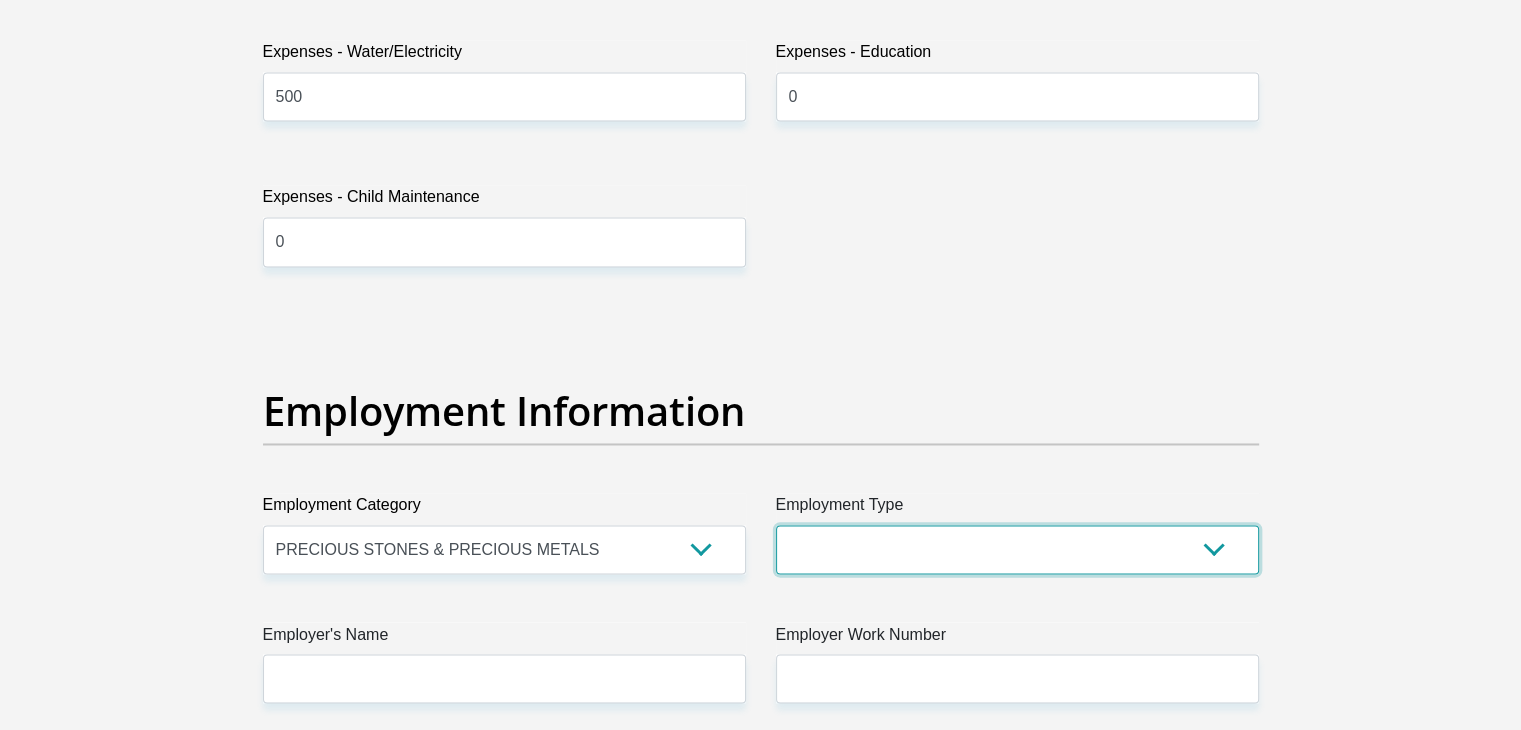 click on "College/Lecturer
Craft Seller
Creative
Driver
Executive
Farmer
Forces - Non Commissioned
Forces - Officer
Hawker
Housewife
Labourer
Licenced Professional
Manager
Miner
Non Licenced Professional
Office Staff/Clerk
Outside Worker
Pensioner
Permanent Teacher
Production/Manufacturing
Sales
Self-Employed
Semi-Professional Worker
Service Industry  Social Worker  Student" at bounding box center (1017, 549) 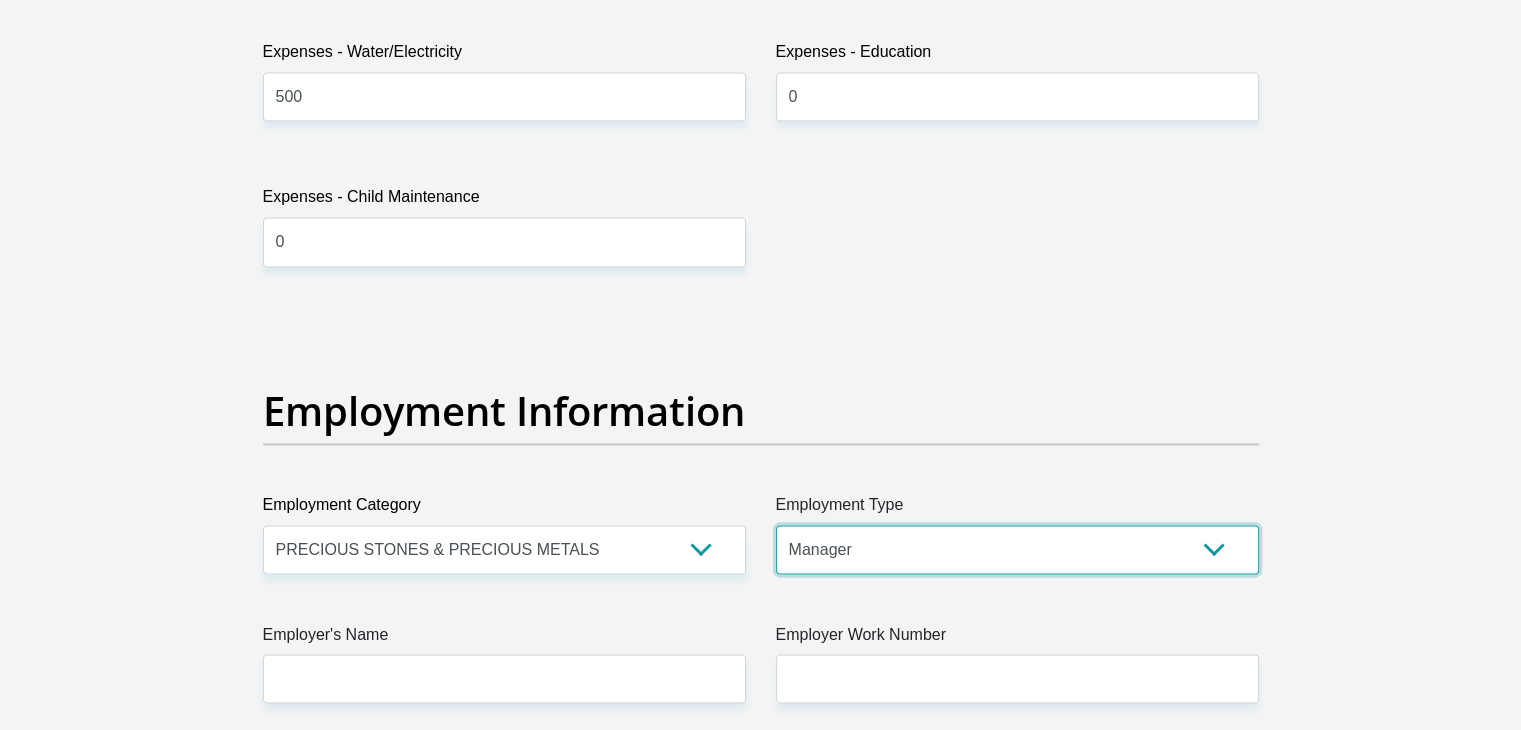 click on "College/Lecturer
Craft Seller
Creative
Driver
Executive
Farmer
Forces - Non Commissioned
Forces - Officer
Hawker
Housewife
Labourer
Licenced Professional
Manager
Miner
Non Licenced Professional
Office Staff/Clerk
Outside Worker
Pensioner
Permanent Teacher
Production/Manufacturing
Sales
Self-Employed
Semi-Professional Worker
Service Industry  Social Worker  Student" at bounding box center (1017, 549) 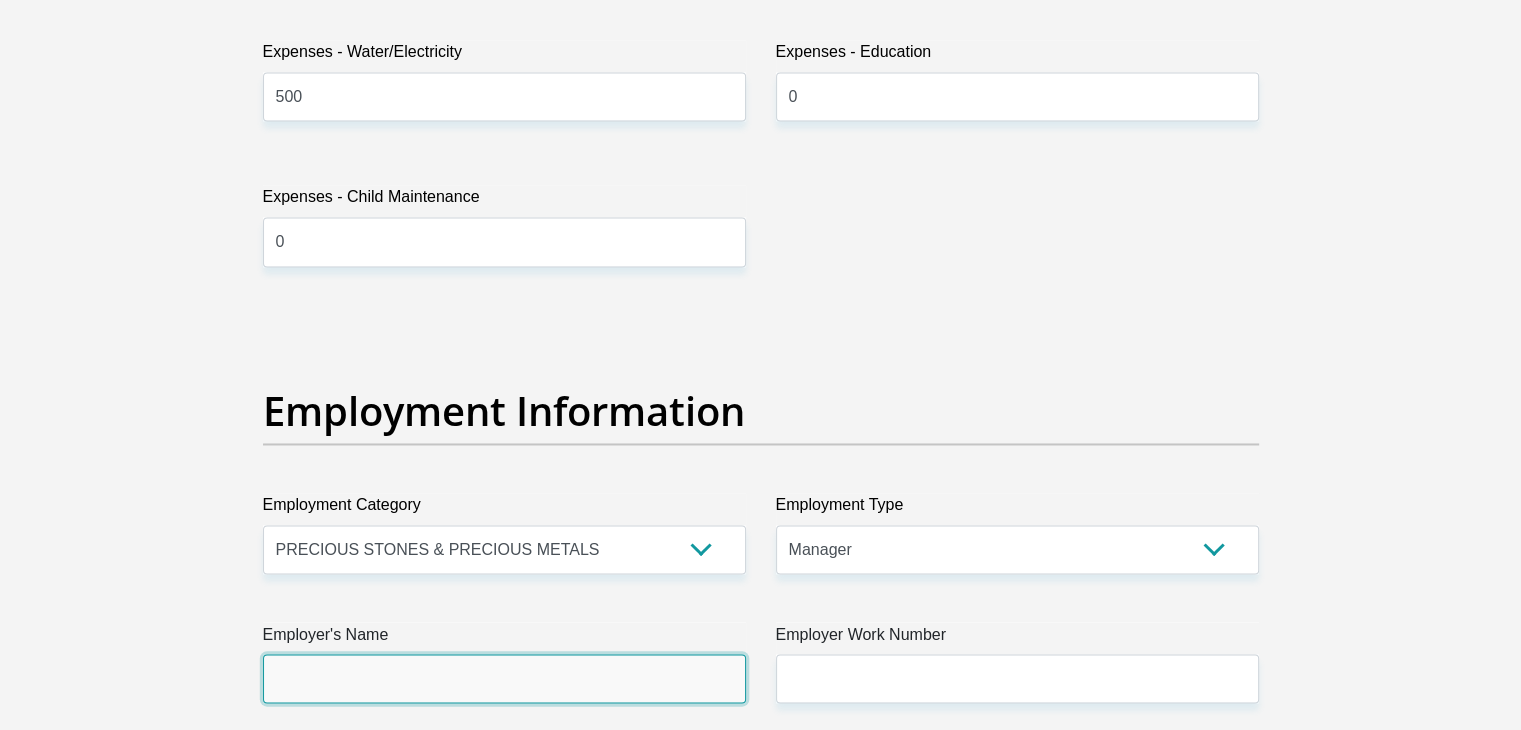 click on "Employer's Name" at bounding box center (504, 678) 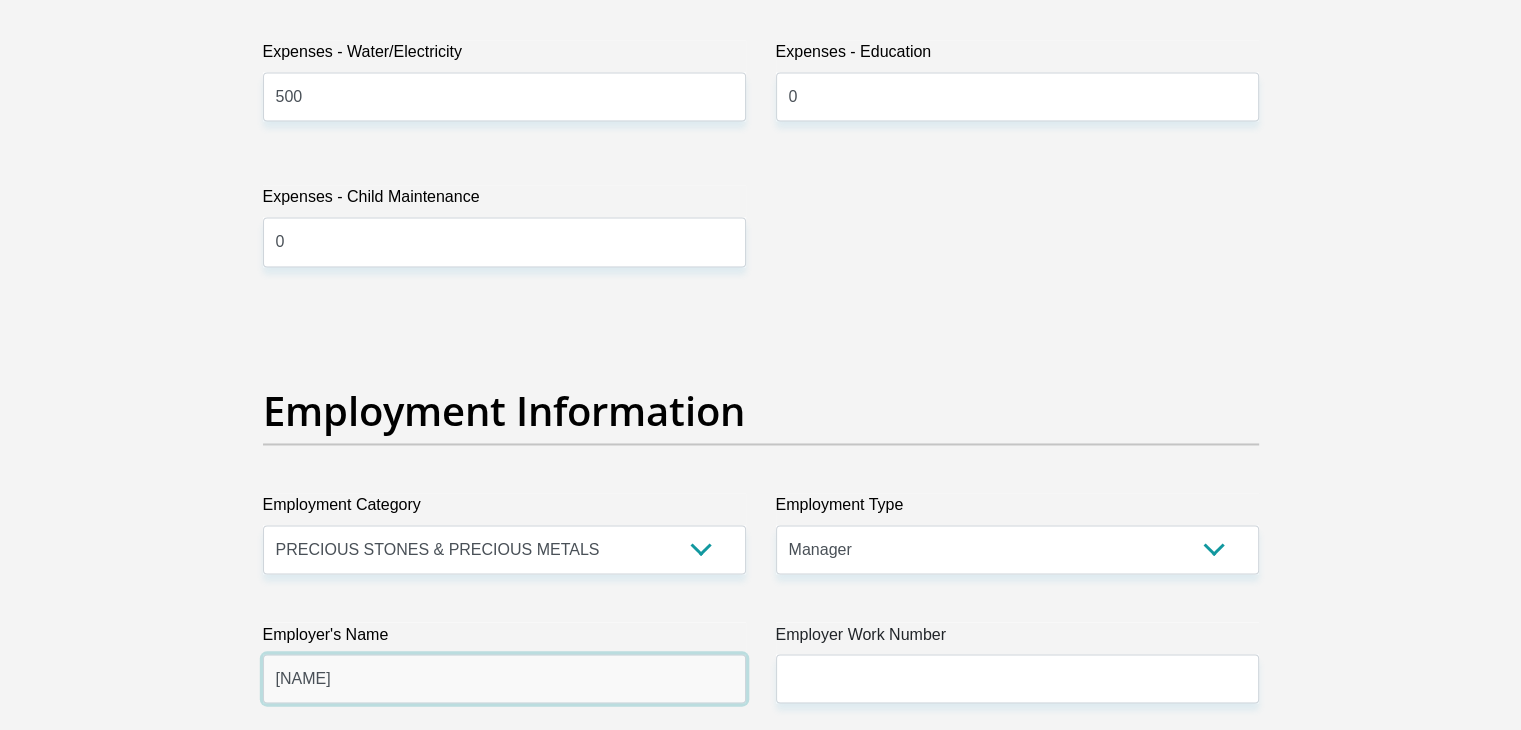 click on "[NAME]" at bounding box center (504, 678) 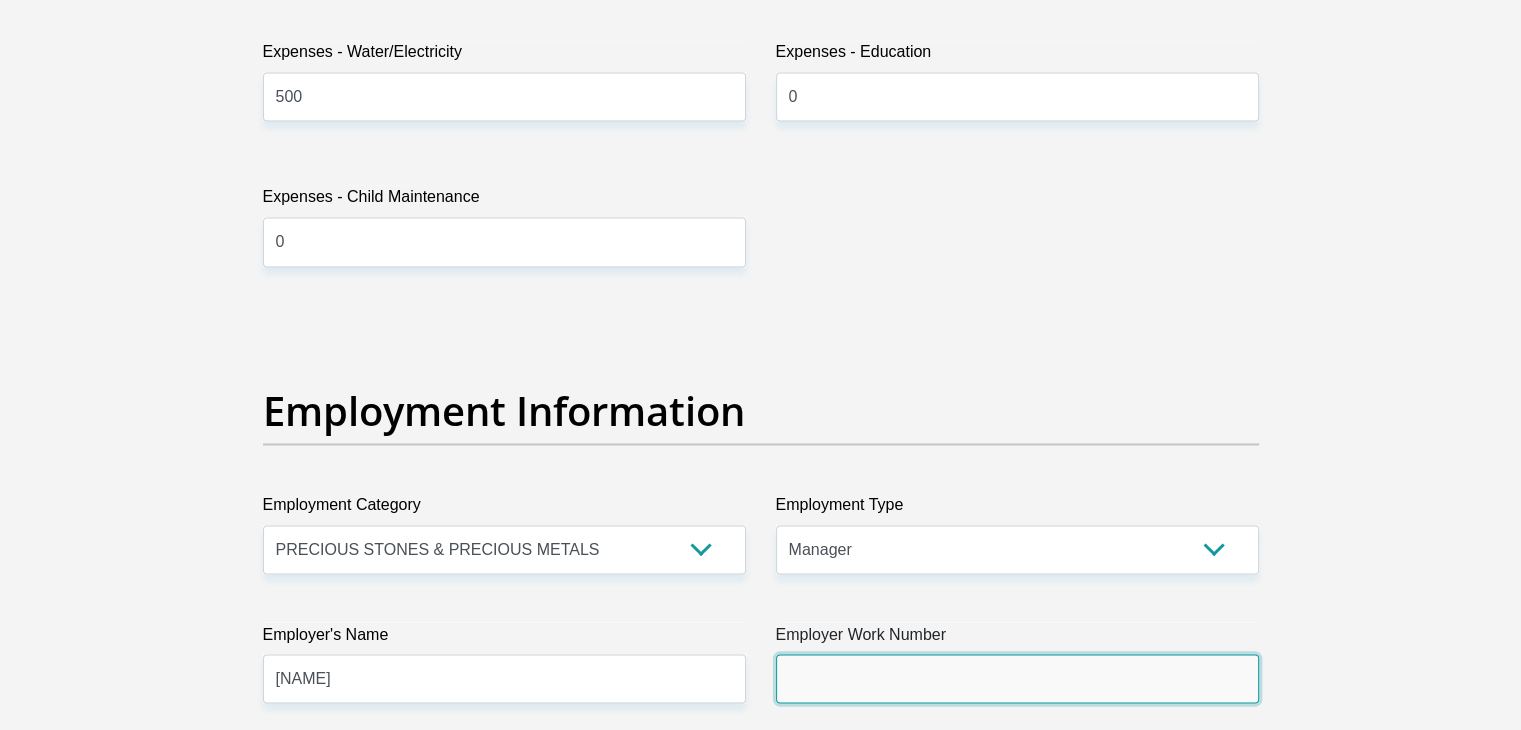 click on "Employer Work Number" at bounding box center (1017, 678) 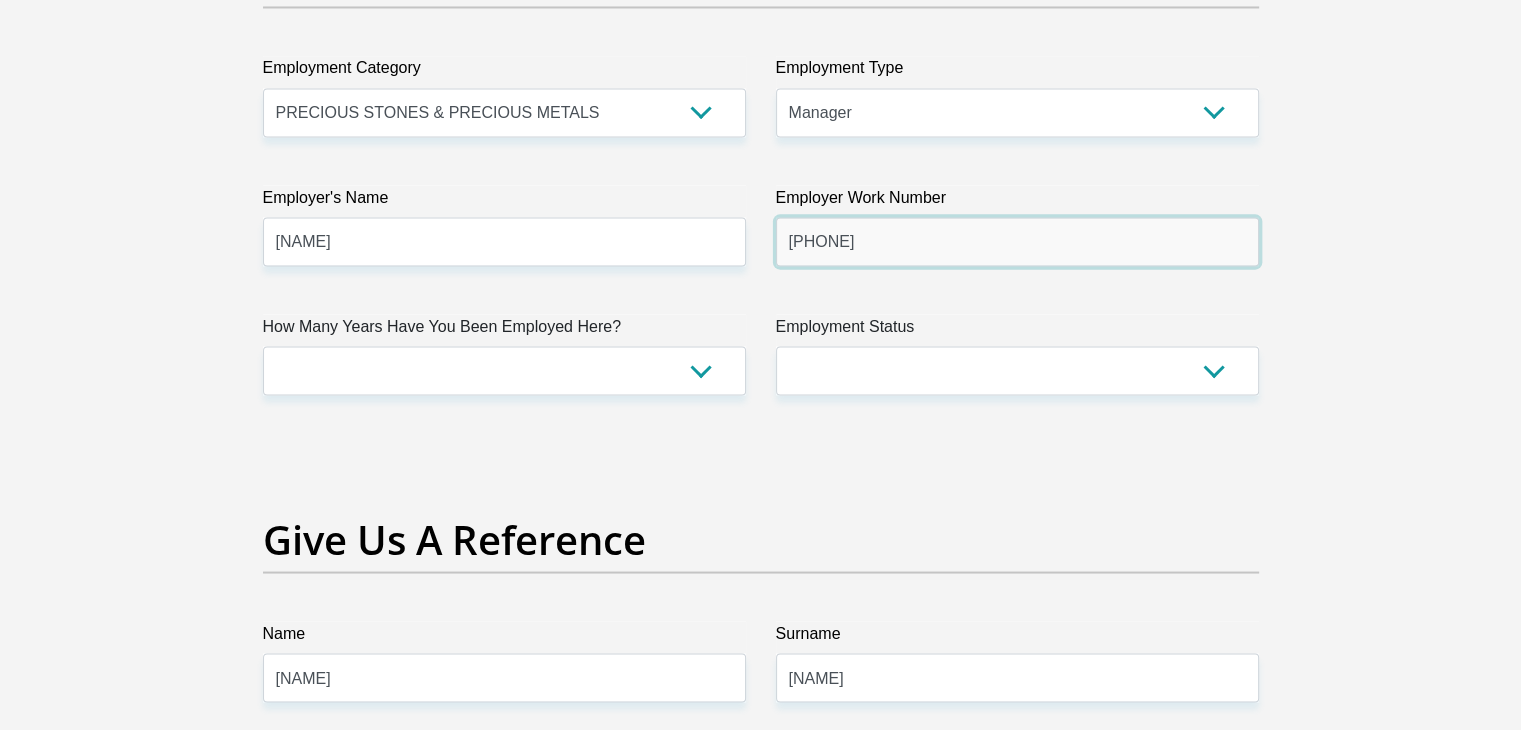 scroll, scrollTop: 3724, scrollLeft: 0, axis: vertical 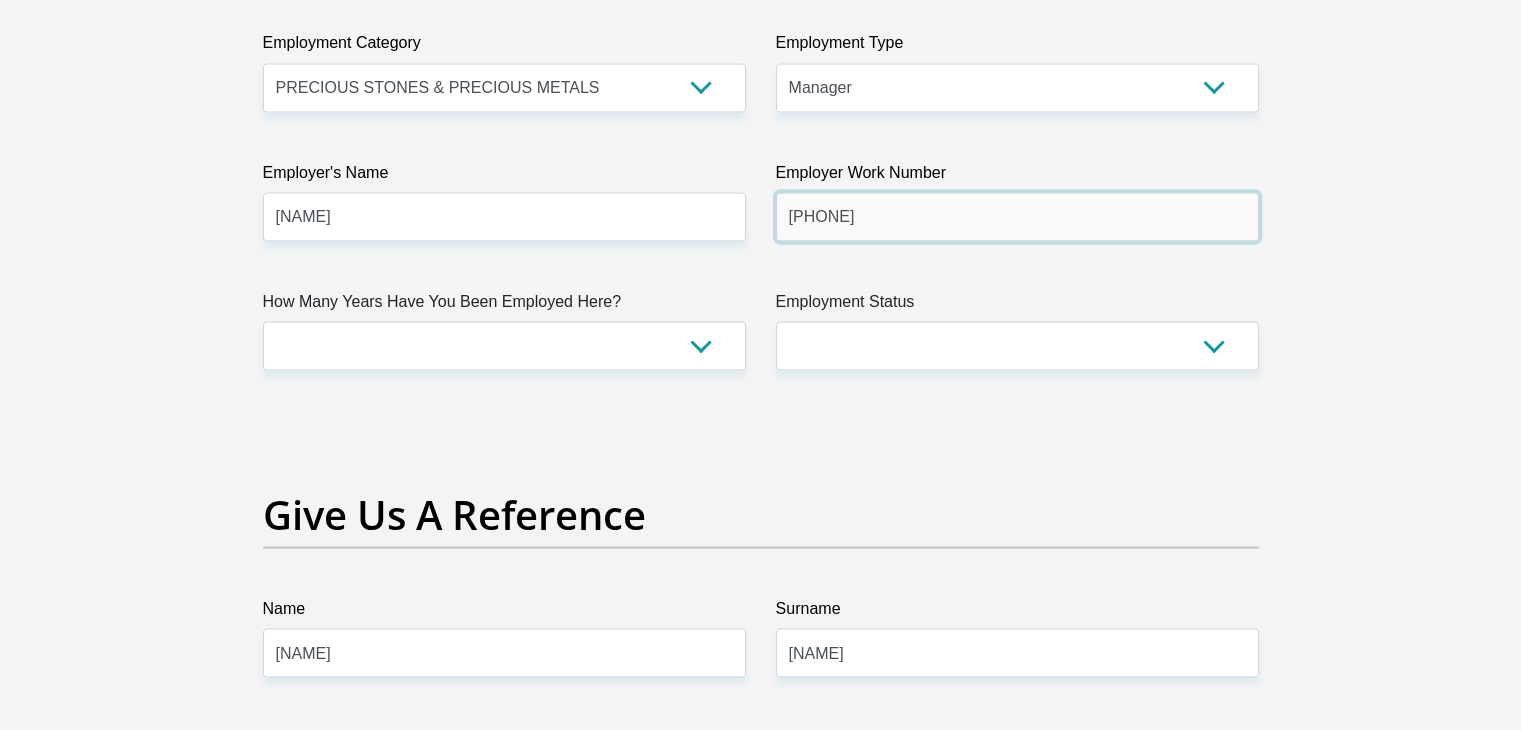 type on "[PHONE]" 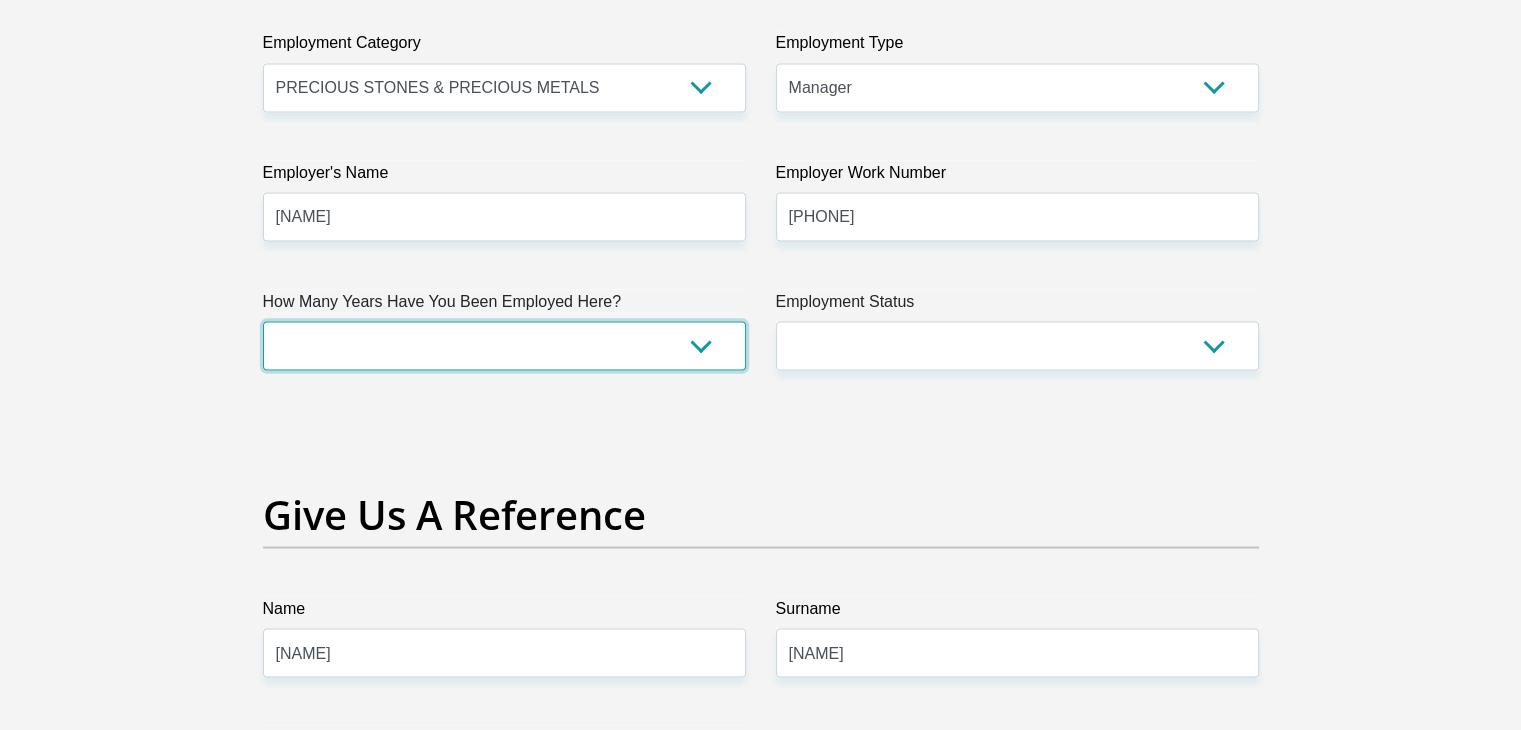 click on "less than 1 year
1-3 years
3-5 years
5+ years" at bounding box center (504, 345) 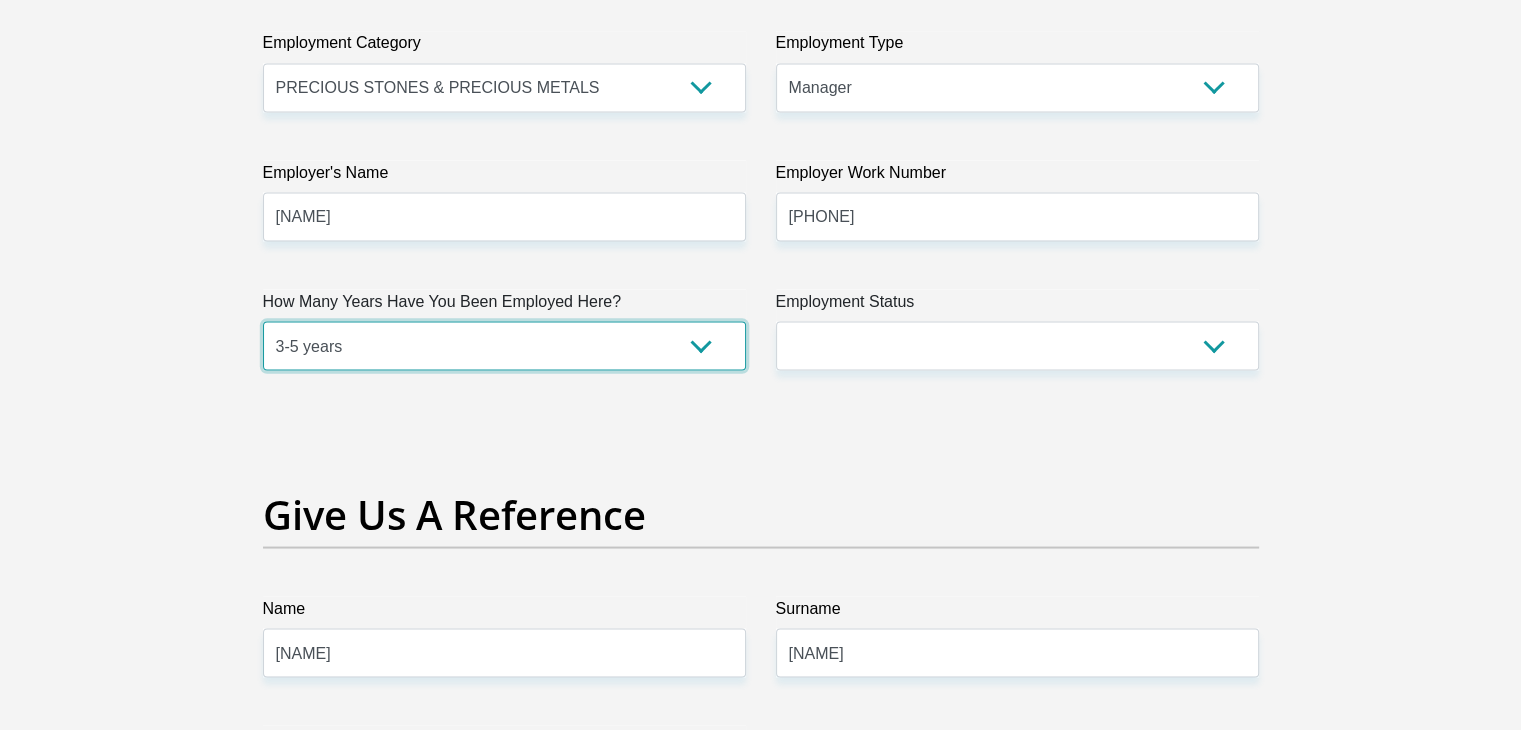 click on "less than 1 year
1-3 years
3-5 years
5+ years" at bounding box center [504, 345] 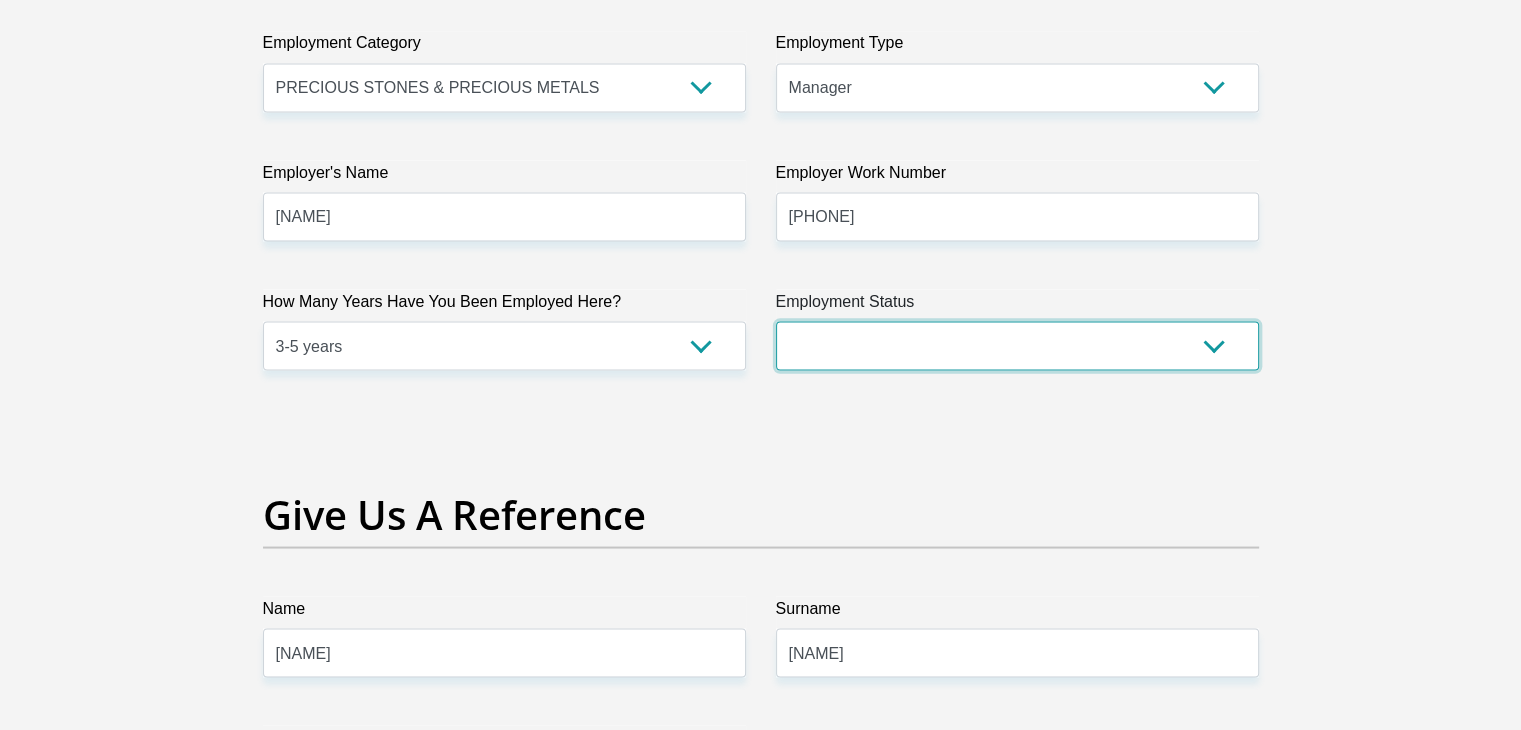 click on "Permanent/Full-time
Part-time/Casual
Contract Worker
Self-Employed
Housewife
Retired
Student
Medically Boarded
Disability
Unemployed" at bounding box center [1017, 345] 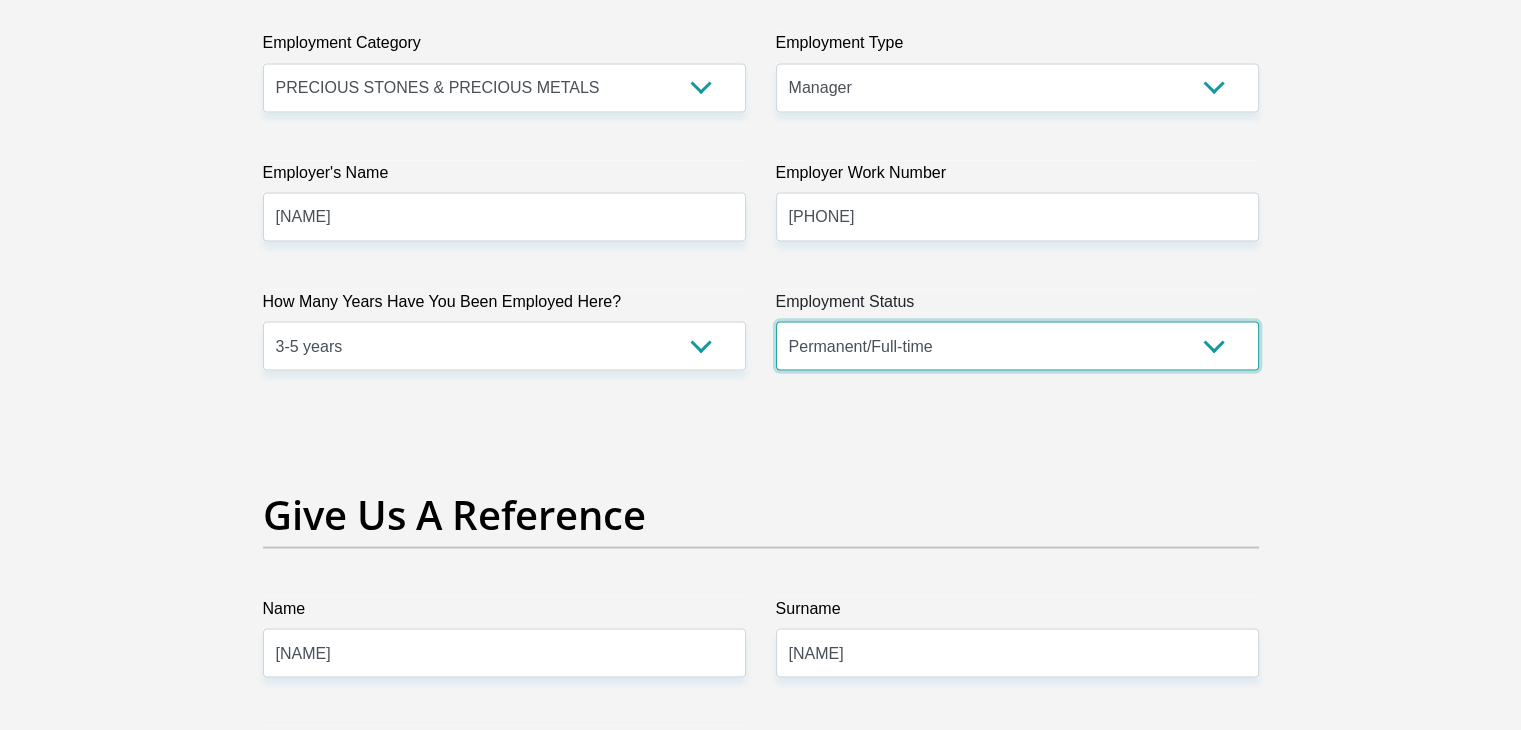 click on "Permanent/Full-time
Part-time/Casual
Contract Worker
Self-Employed
Housewife
Retired
Student
Medically Boarded
Disability
Unemployed" at bounding box center [1017, 345] 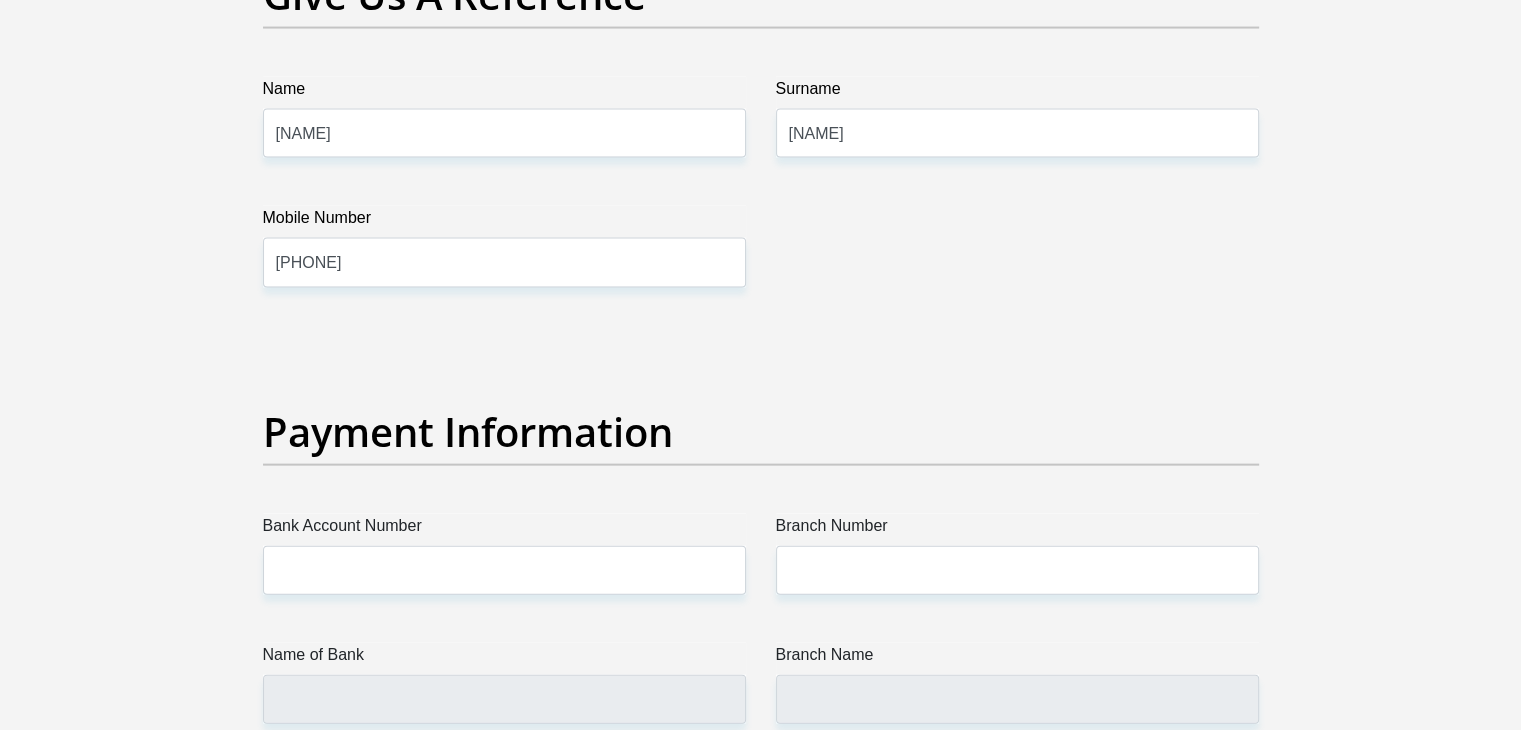 scroll, scrollTop: 4268, scrollLeft: 0, axis: vertical 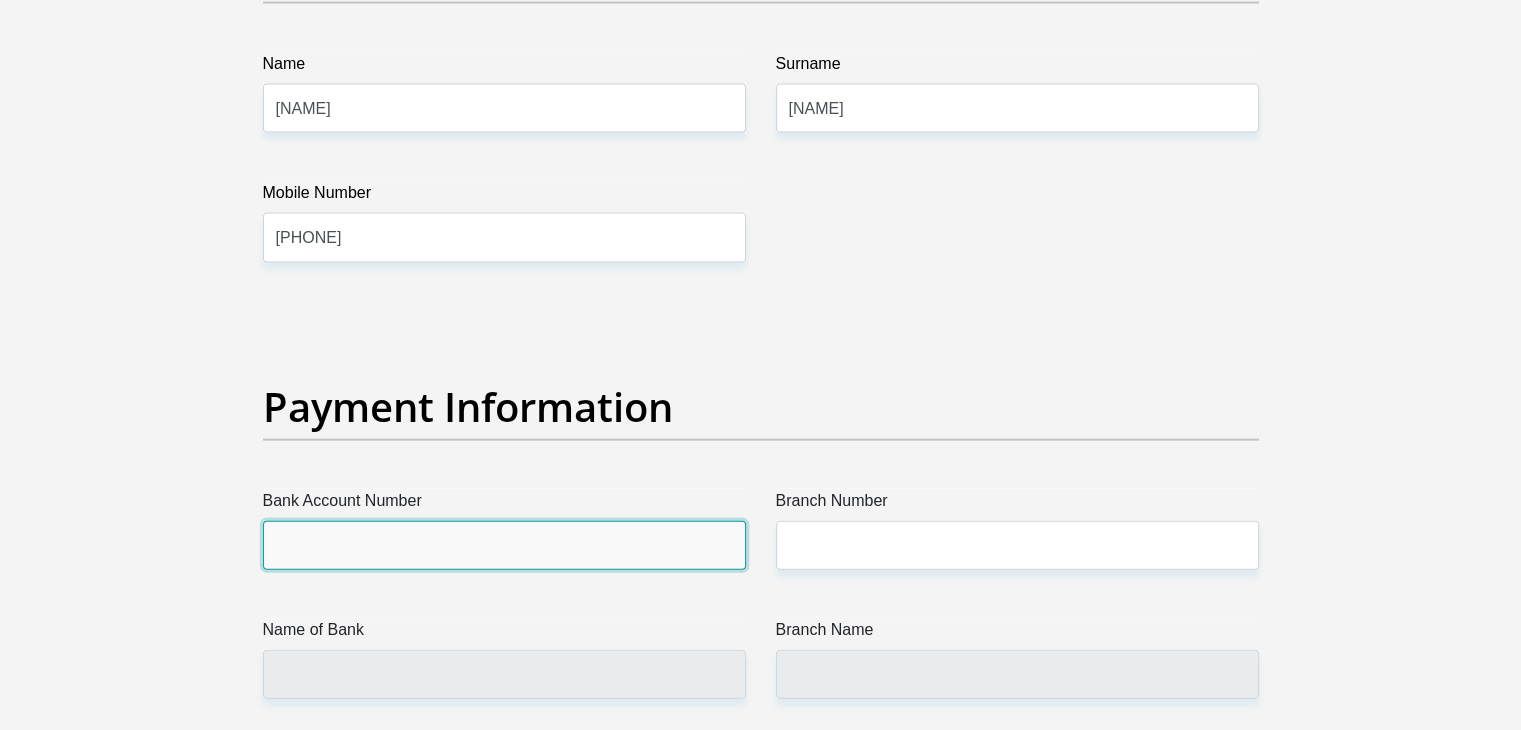 click on "Bank Account Number" at bounding box center [504, 545] 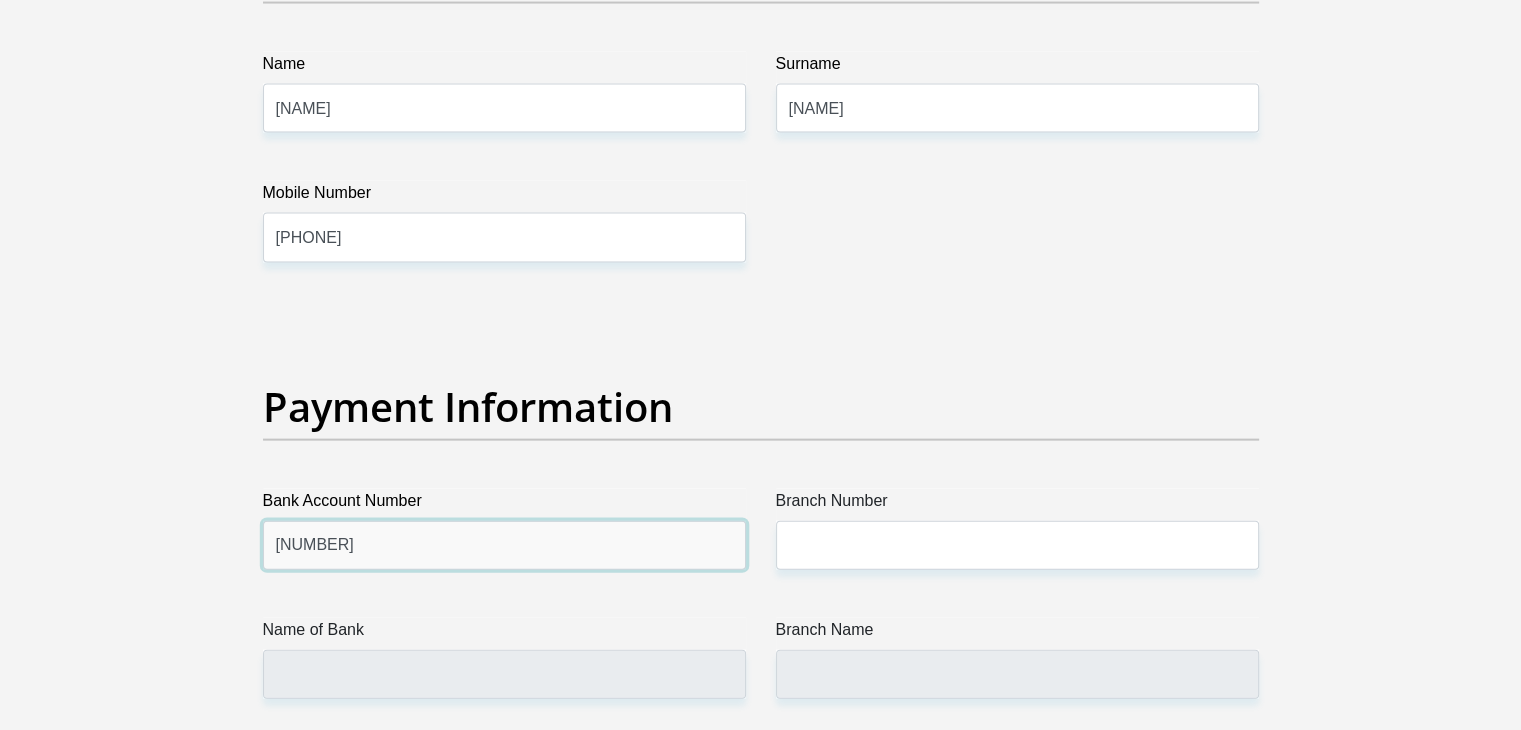 type on "[NUMBER]" 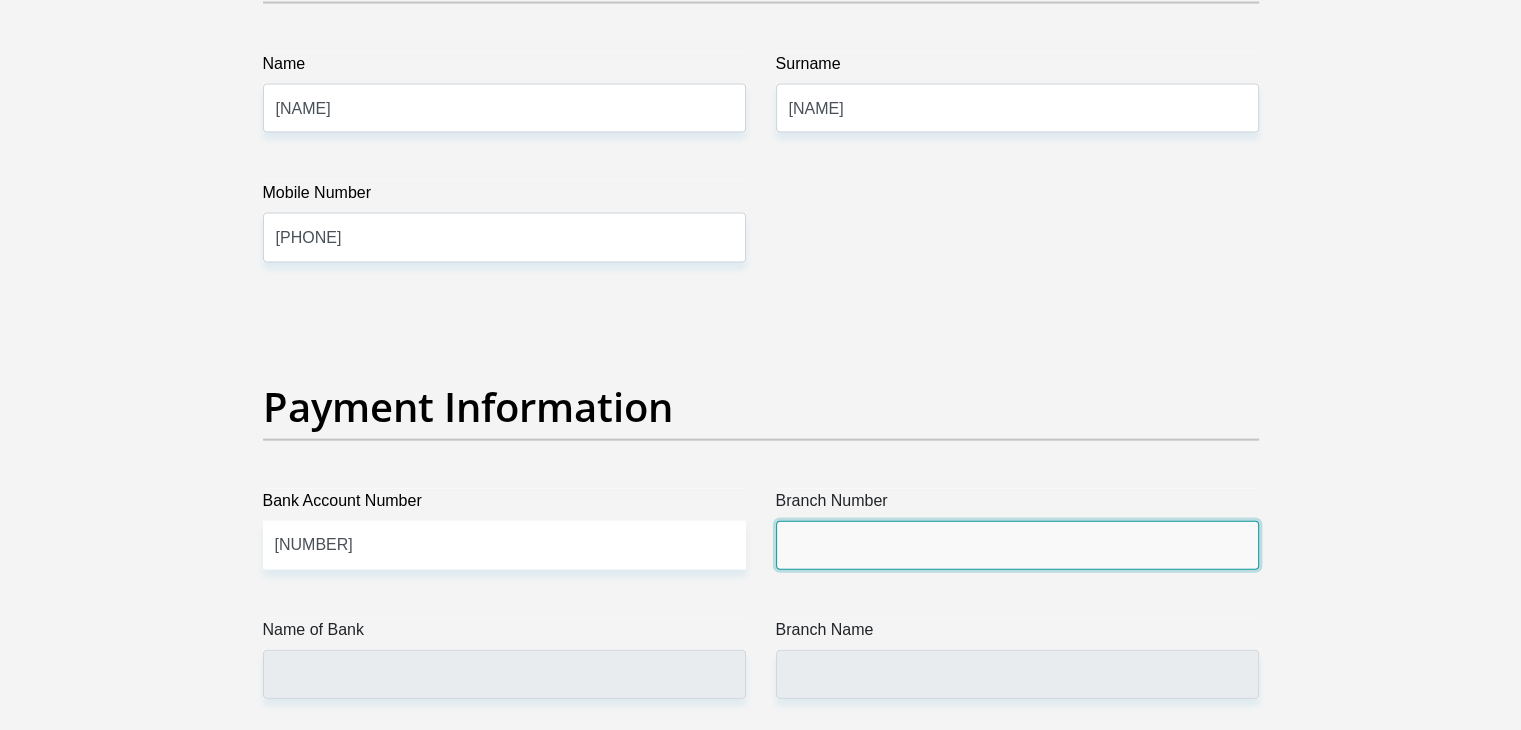 click on "Branch Number" at bounding box center [1017, 545] 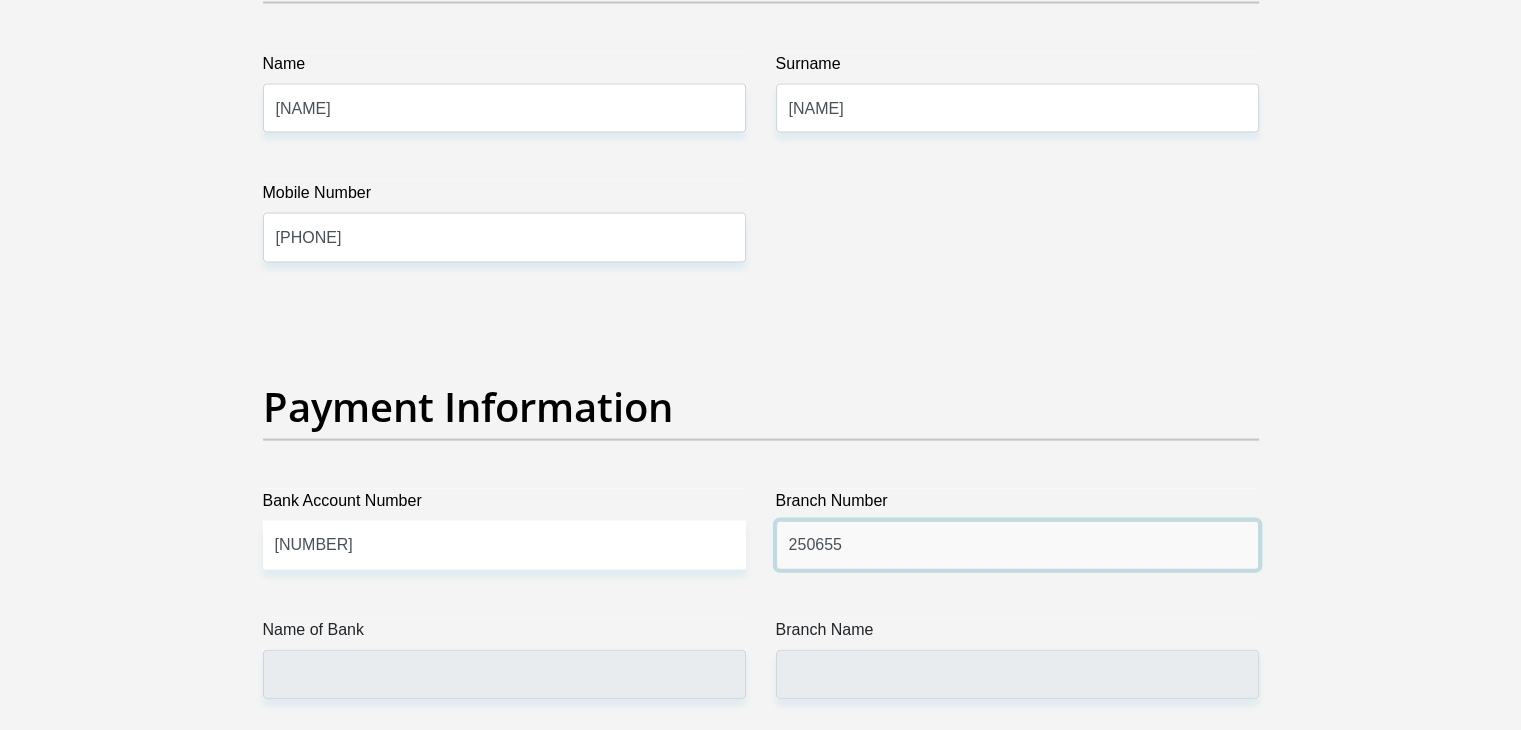 type on "250655" 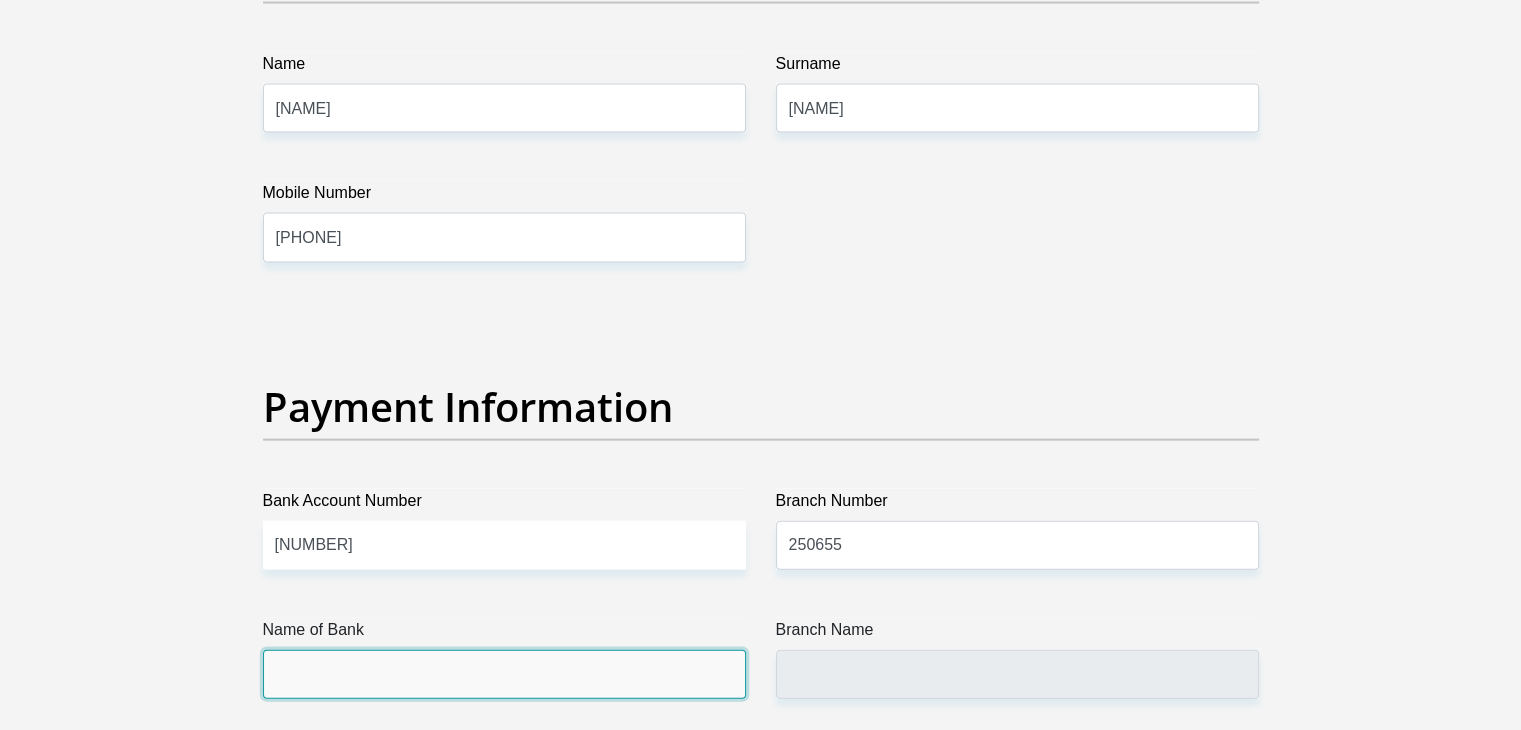 click on "Name of Bank" at bounding box center [504, 674] 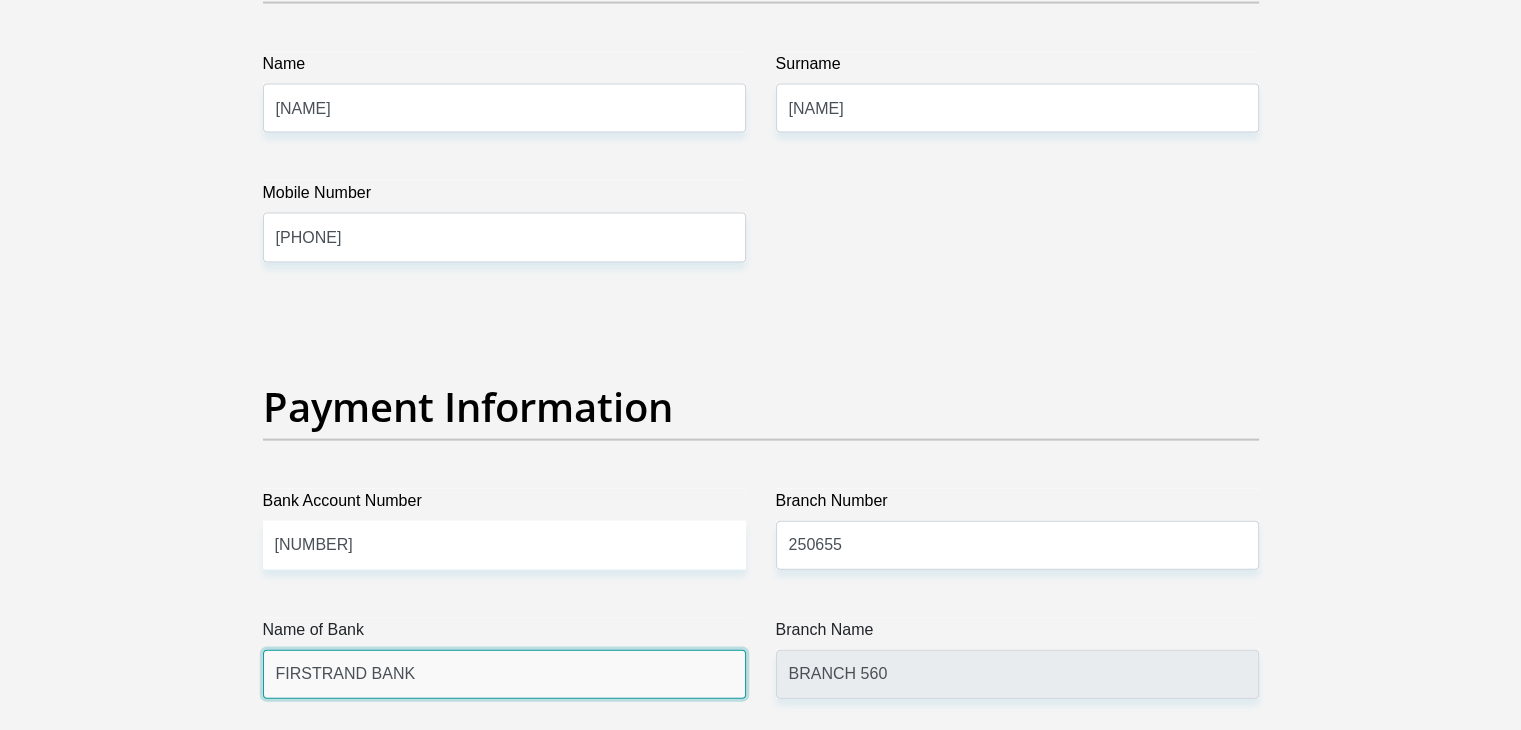 click on "FIRSTRAND BANK" at bounding box center (504, 674) 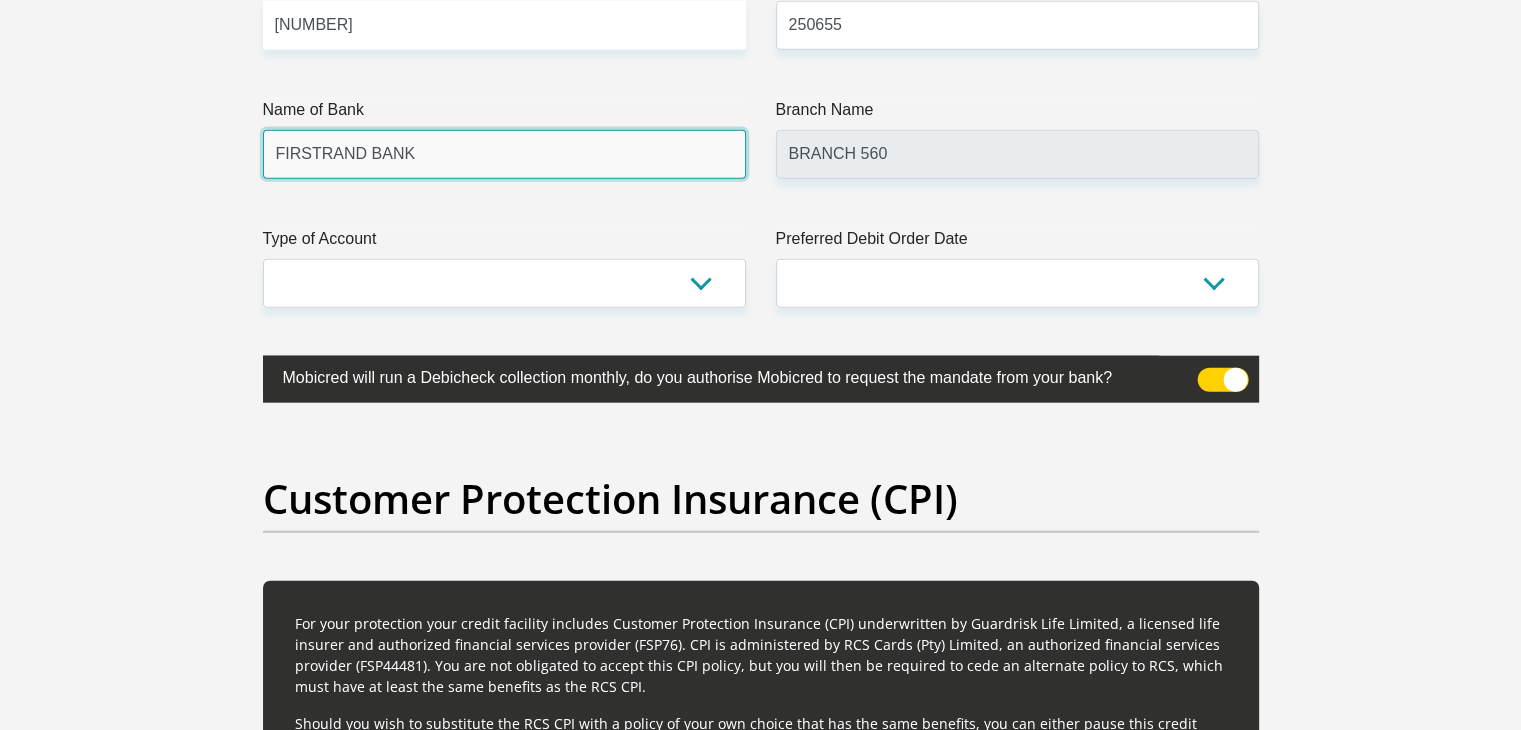 scroll, scrollTop: 4771, scrollLeft: 0, axis: vertical 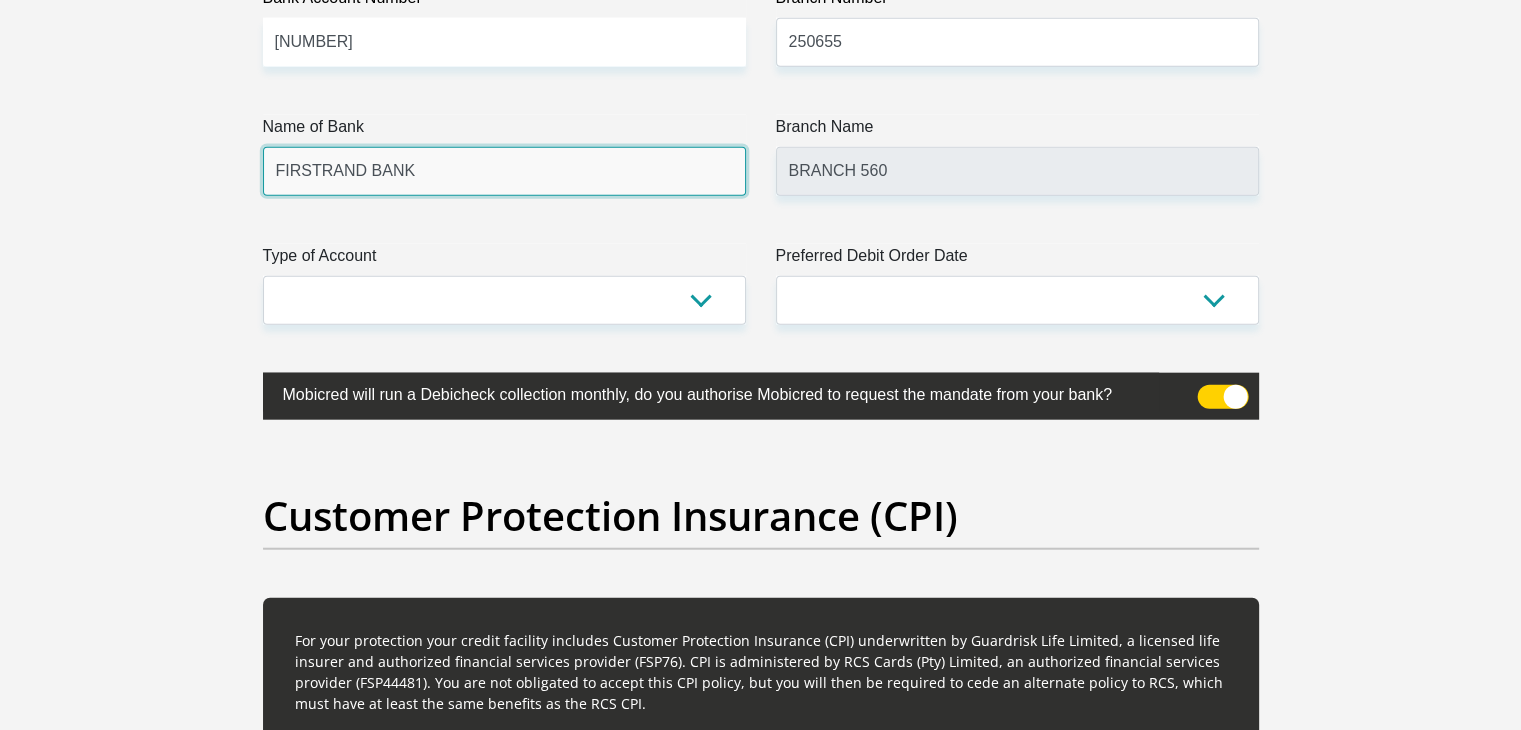 click on "FIRSTRAND BANK" at bounding box center [504, 171] 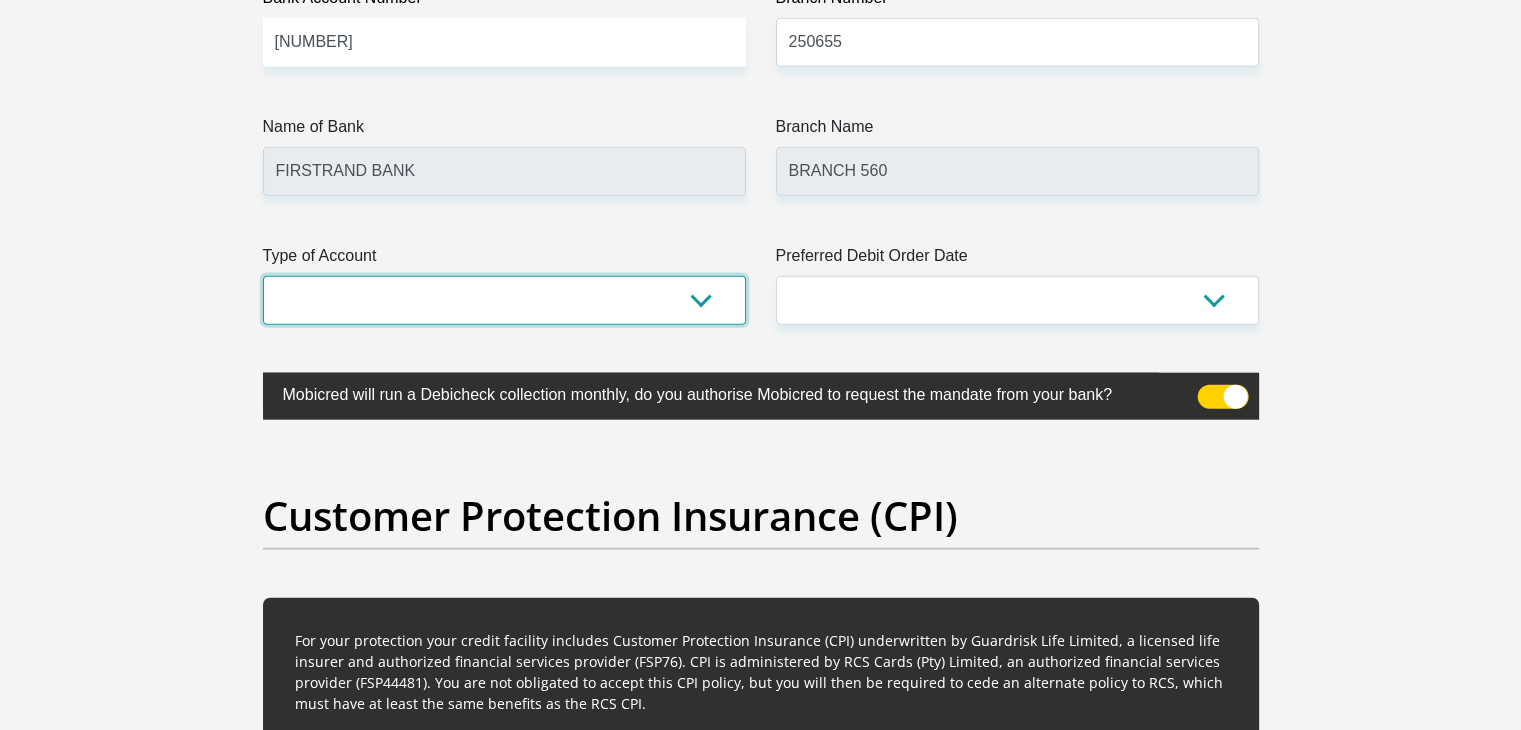 click on "Cheque
Savings" at bounding box center (504, 300) 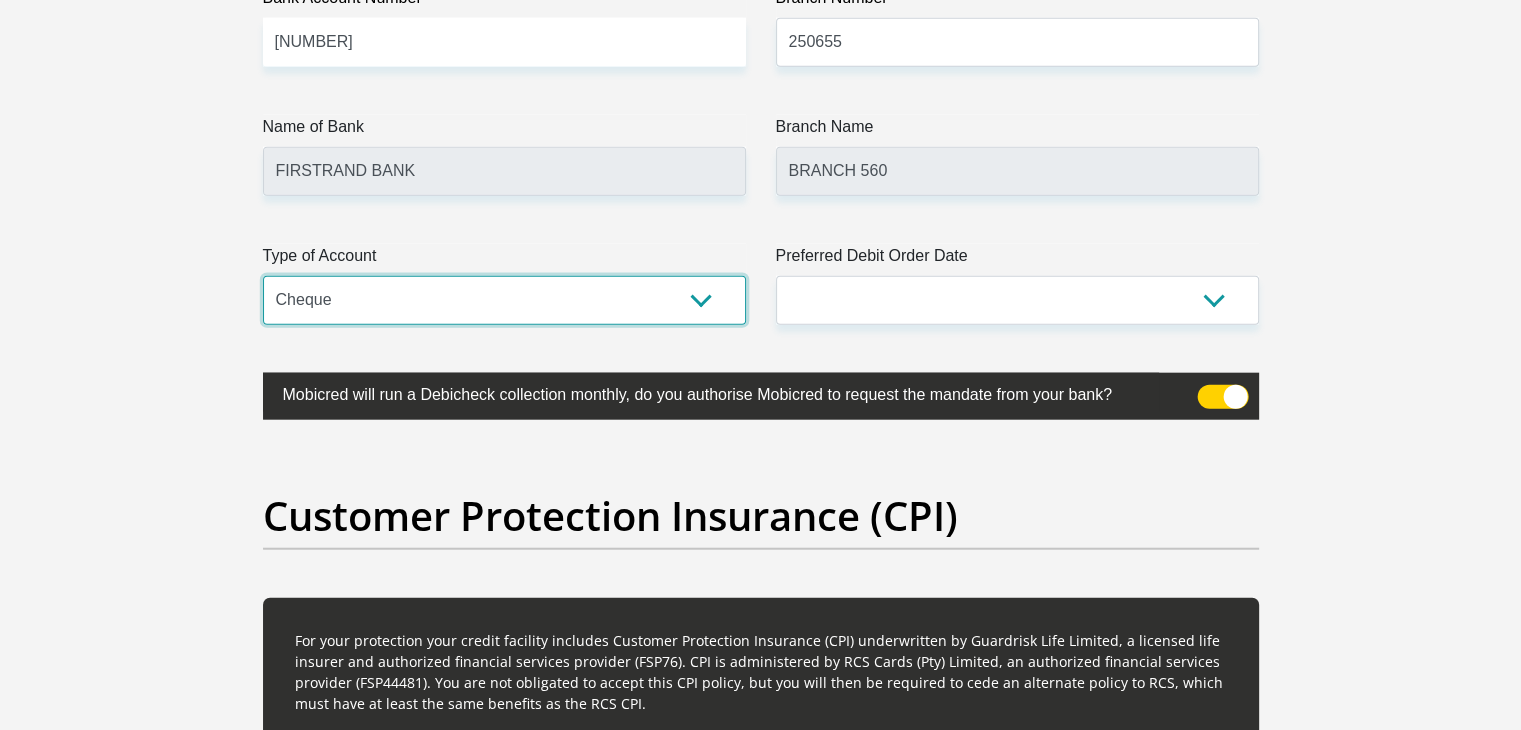 click on "Cheque
Savings" at bounding box center [504, 300] 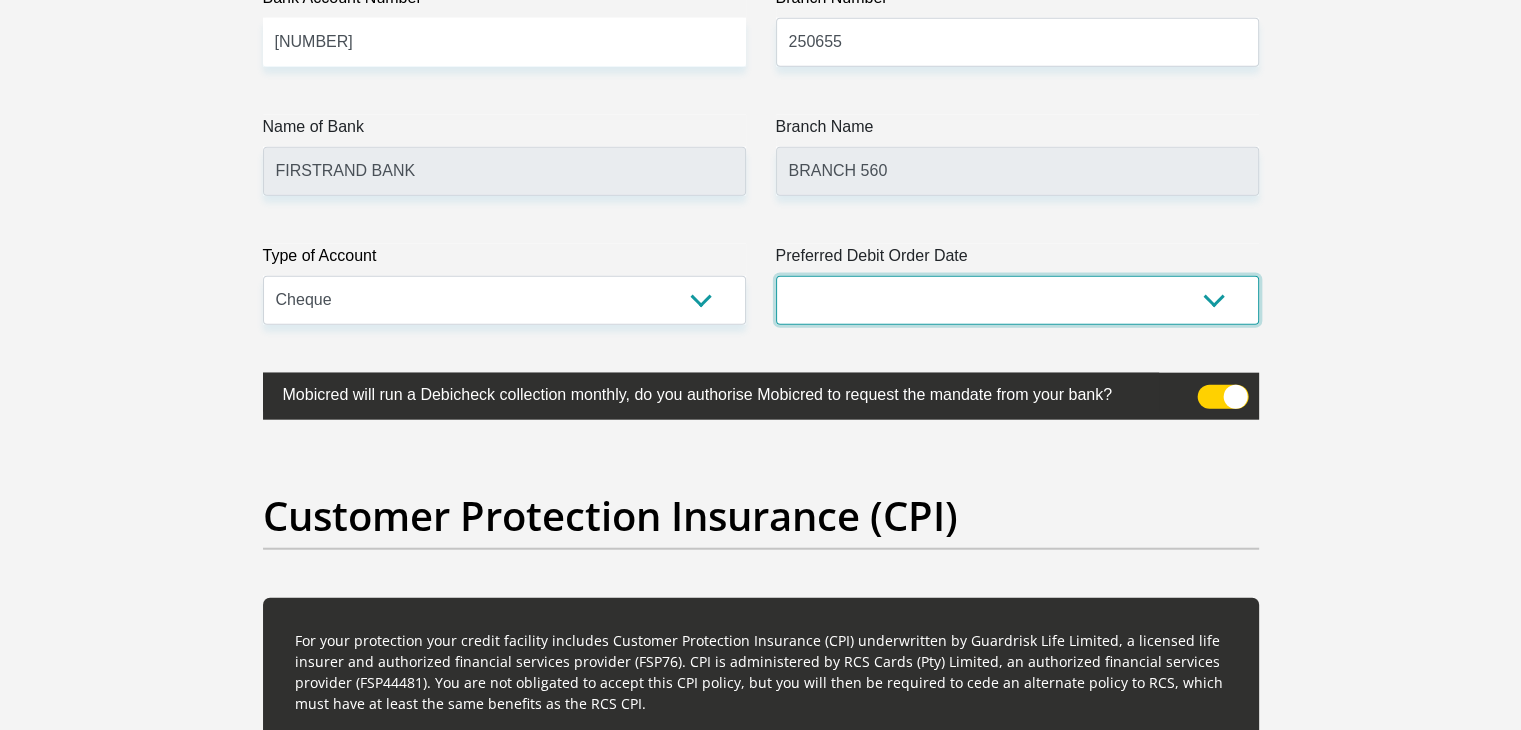click on "1st
2nd
3rd
4th
5th
7th
18th
19th
20th
21st
22nd
23rd
24th
25th
26th
27th
28th
29th
30th" at bounding box center (1017, 300) 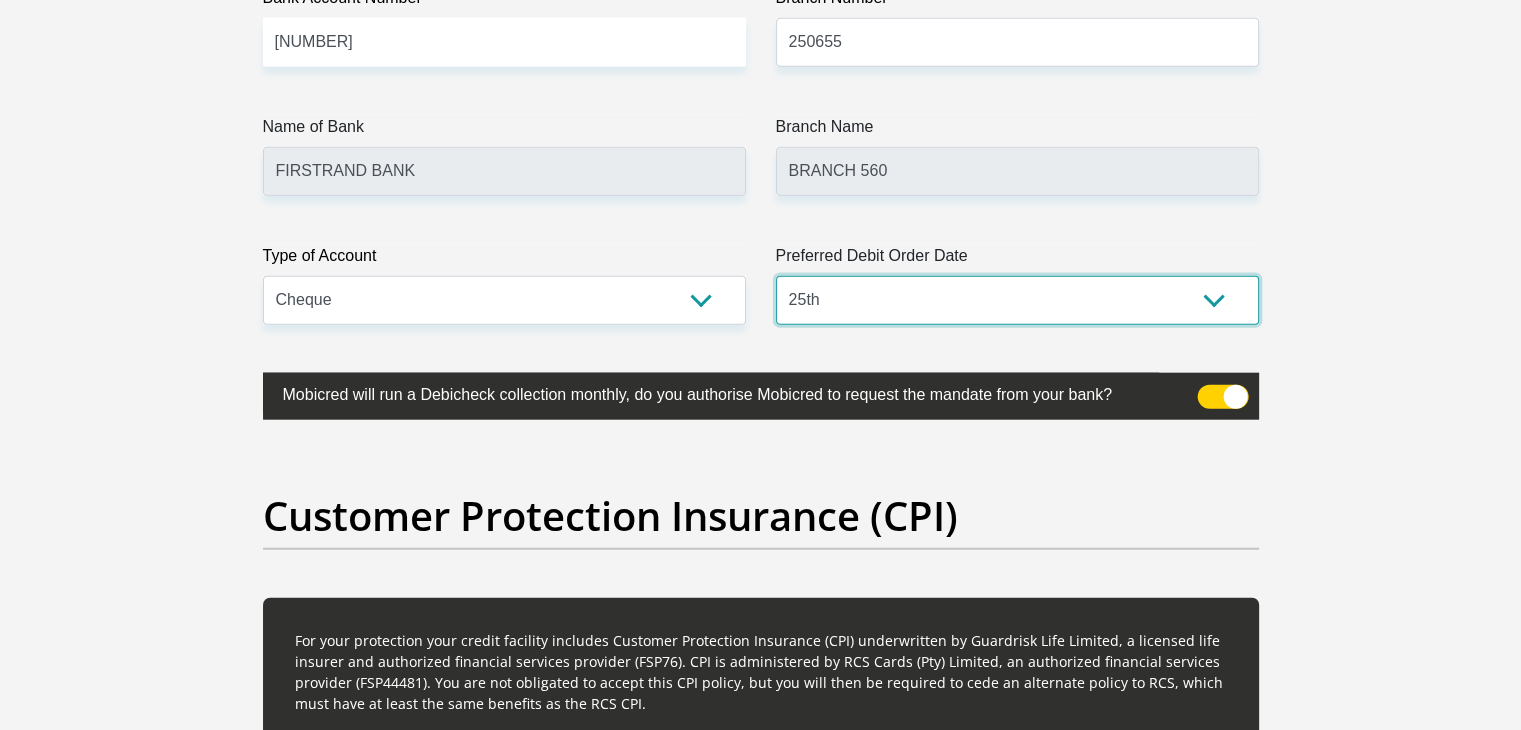 click on "1st
2nd
3rd
4th
5th
7th
18th
19th
20th
21st
22nd
23rd
24th
25th
26th
27th
28th
29th
30th" at bounding box center [1017, 300] 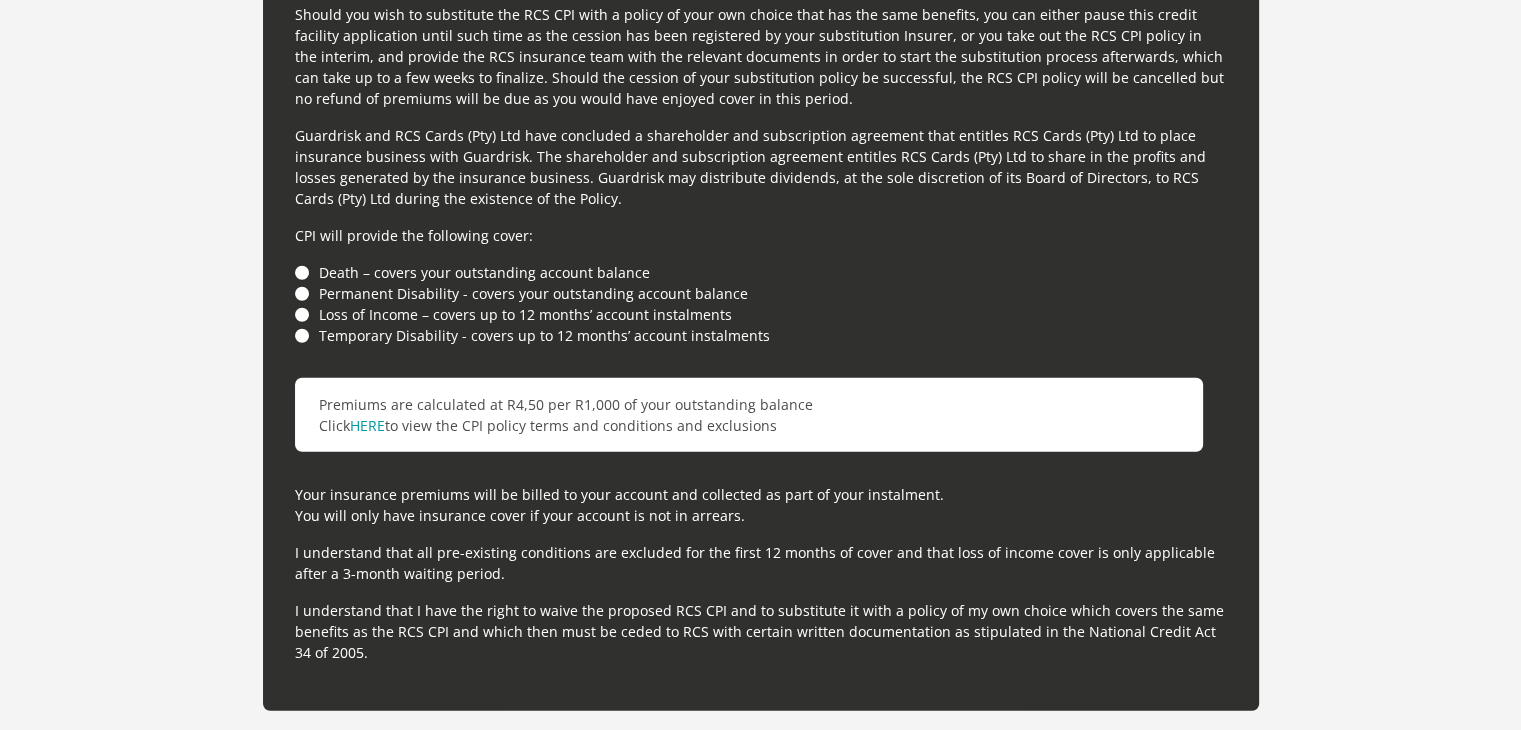 scroll, scrollTop: 5514, scrollLeft: 0, axis: vertical 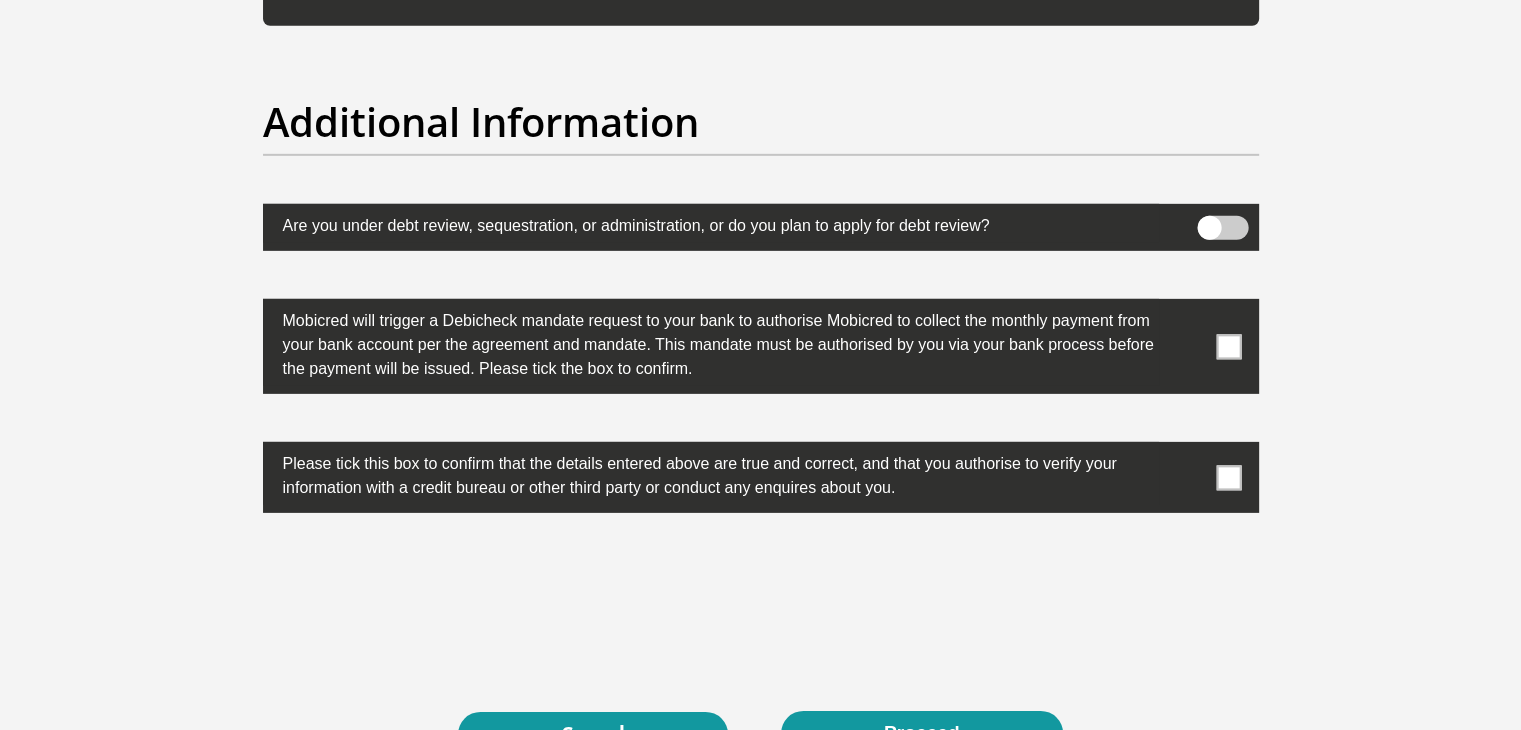 click at bounding box center [1222, 228] 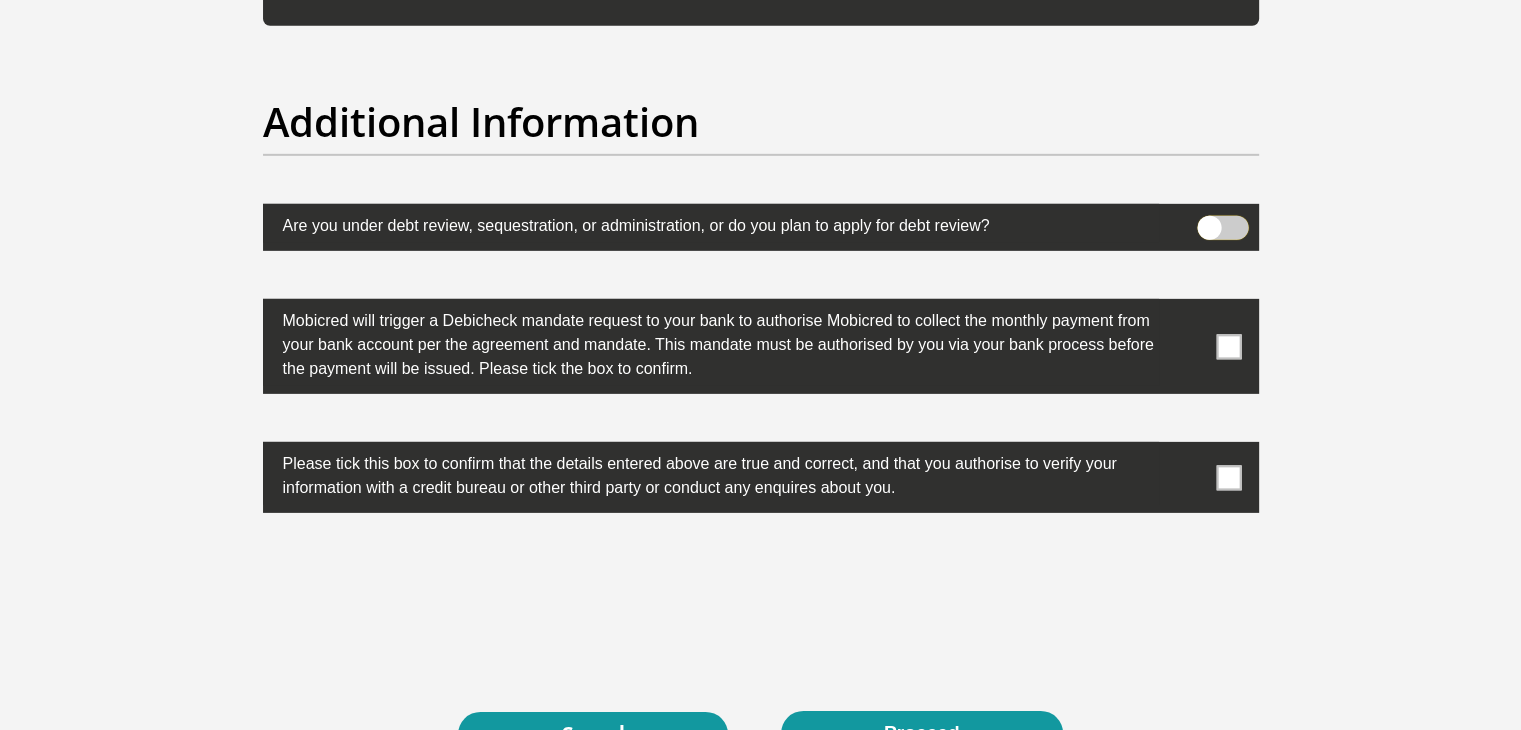 click at bounding box center [1209, 221] 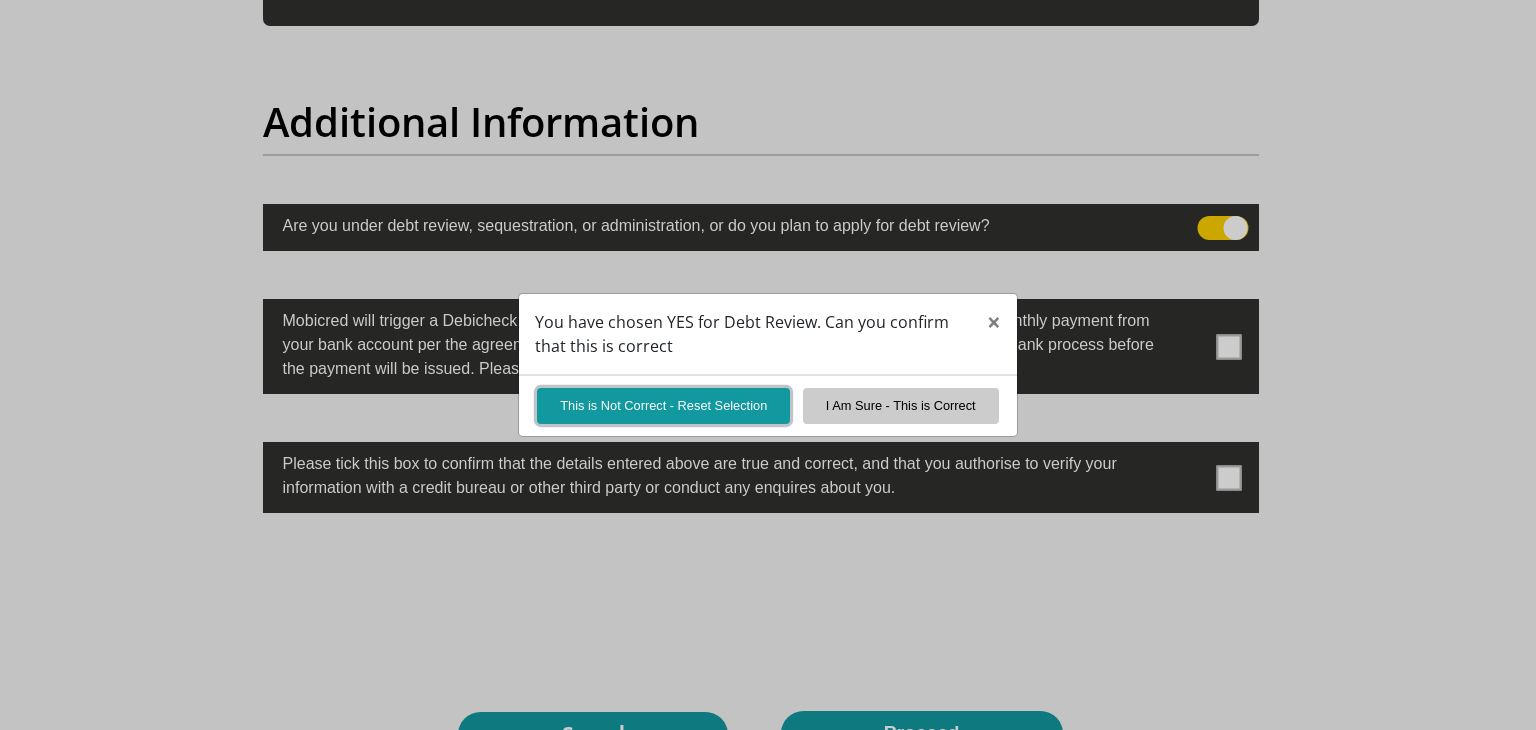 click on "This is Not Correct - Reset Selection" at bounding box center (663, 405) 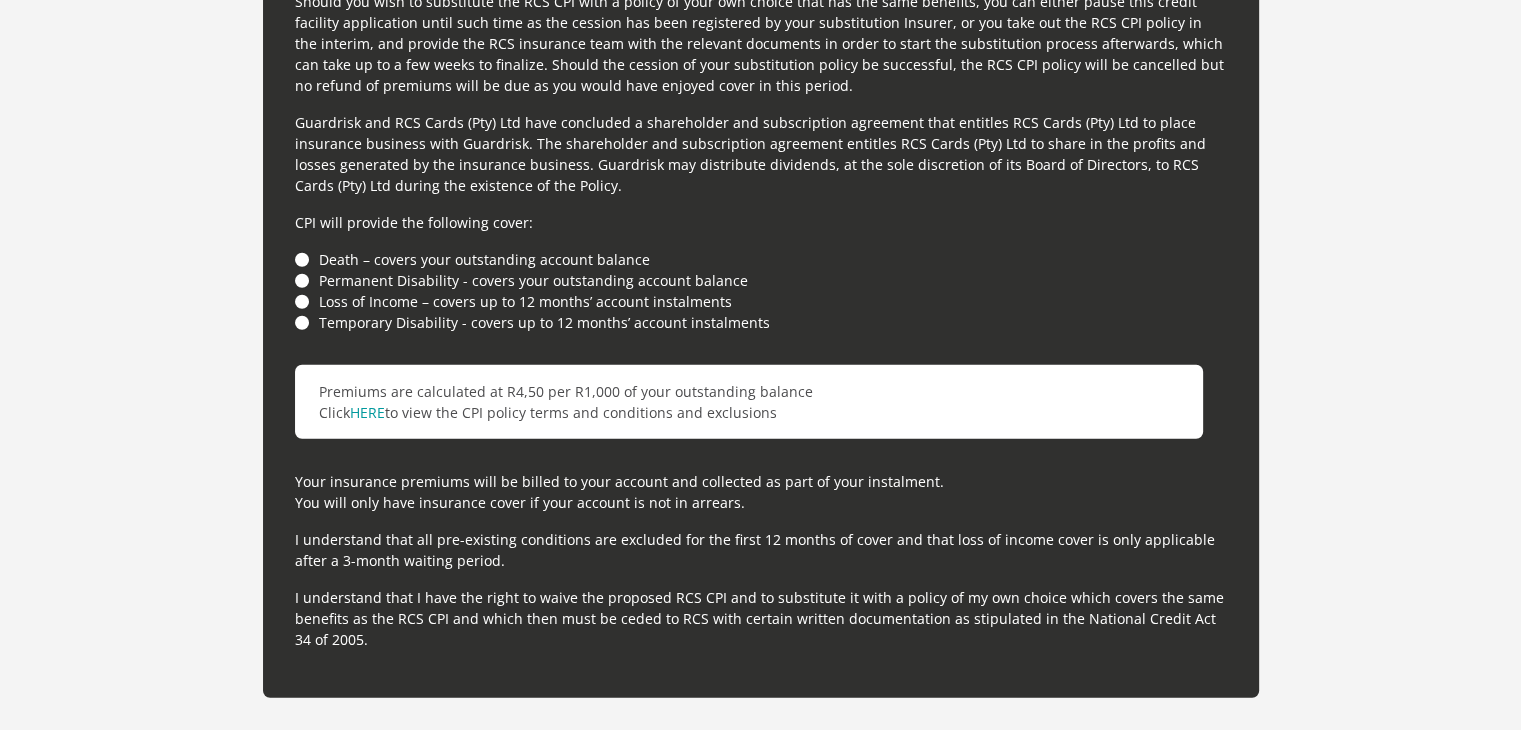 scroll, scrollTop: 5501, scrollLeft: 0, axis: vertical 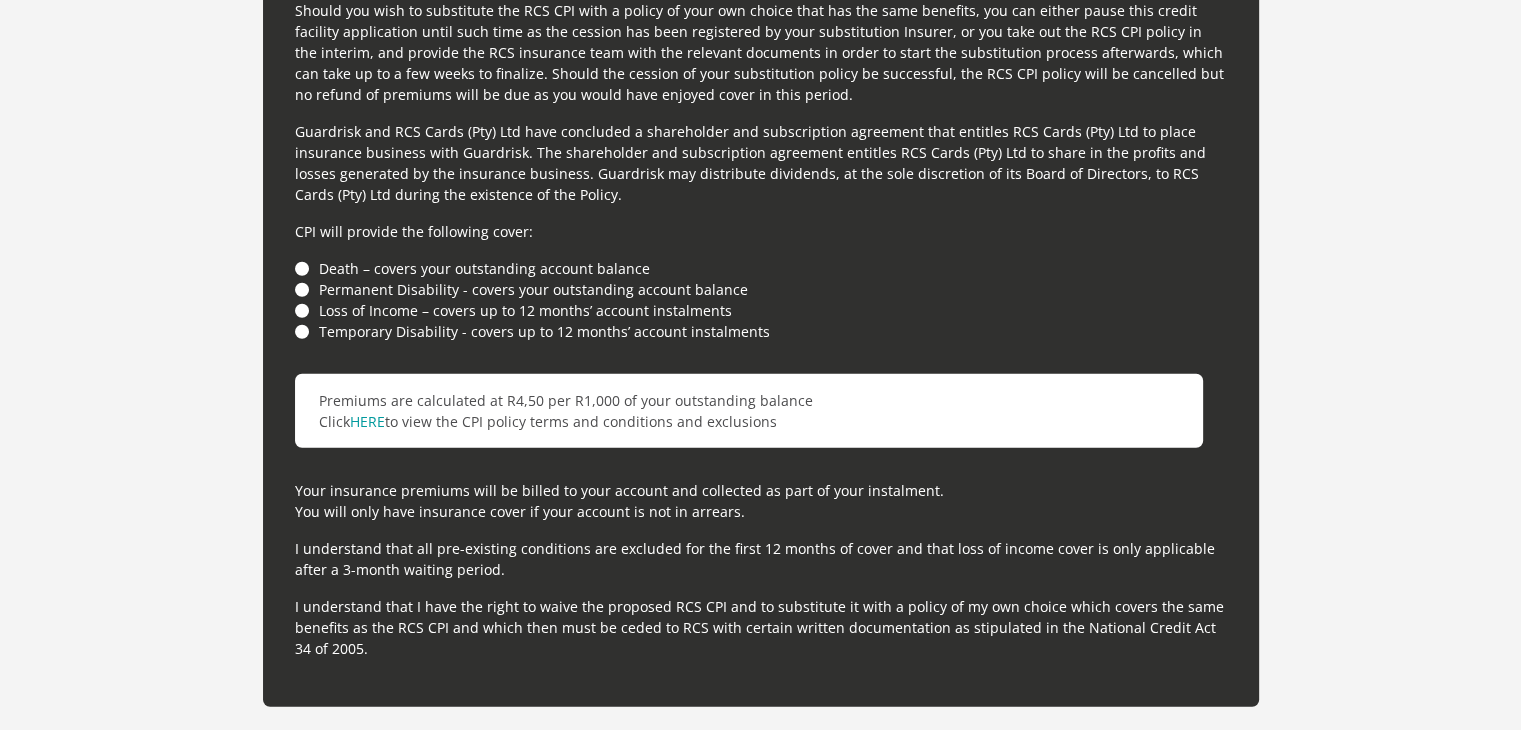 click on "Death – covers your outstanding account balance" at bounding box center [761, 268] 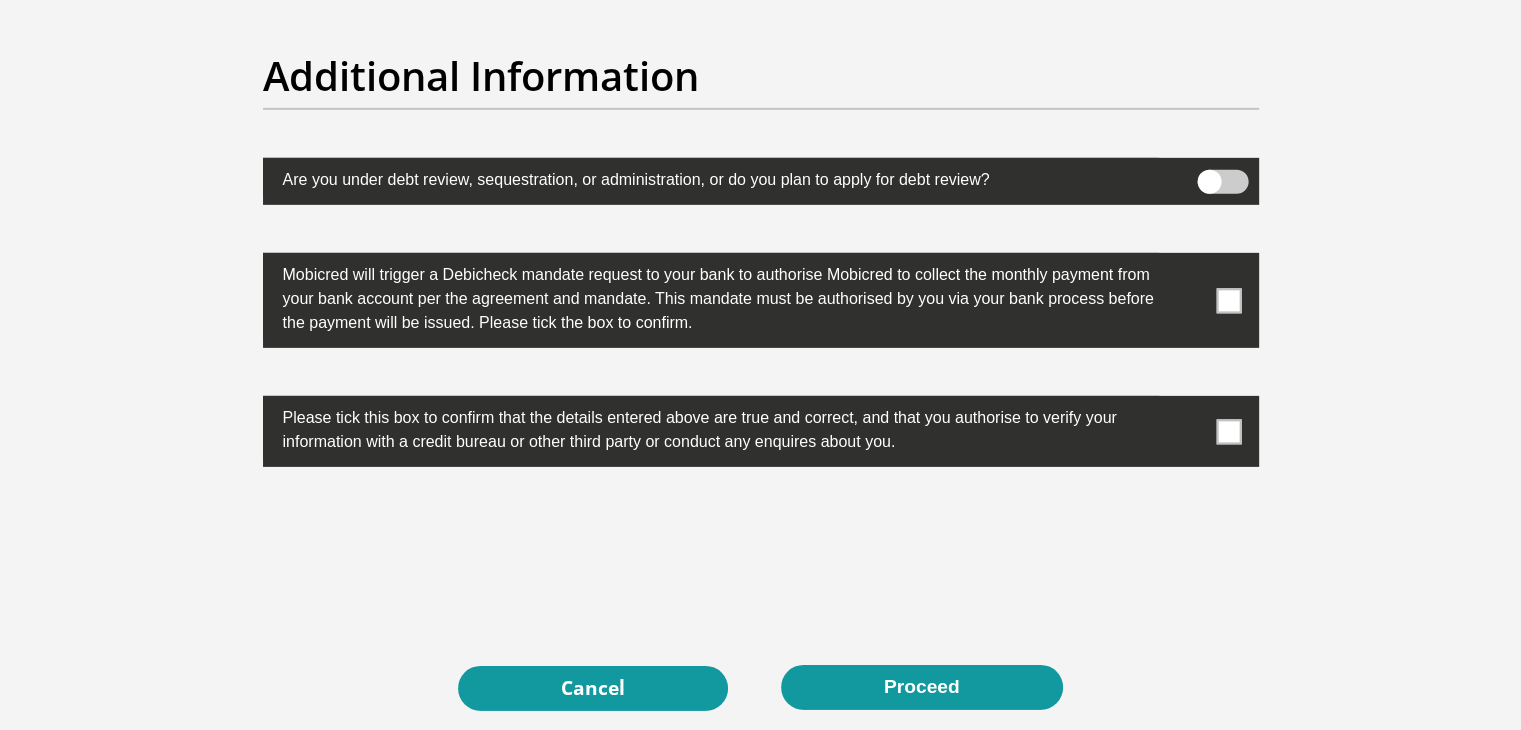 scroll, scrollTop: 6244, scrollLeft: 0, axis: vertical 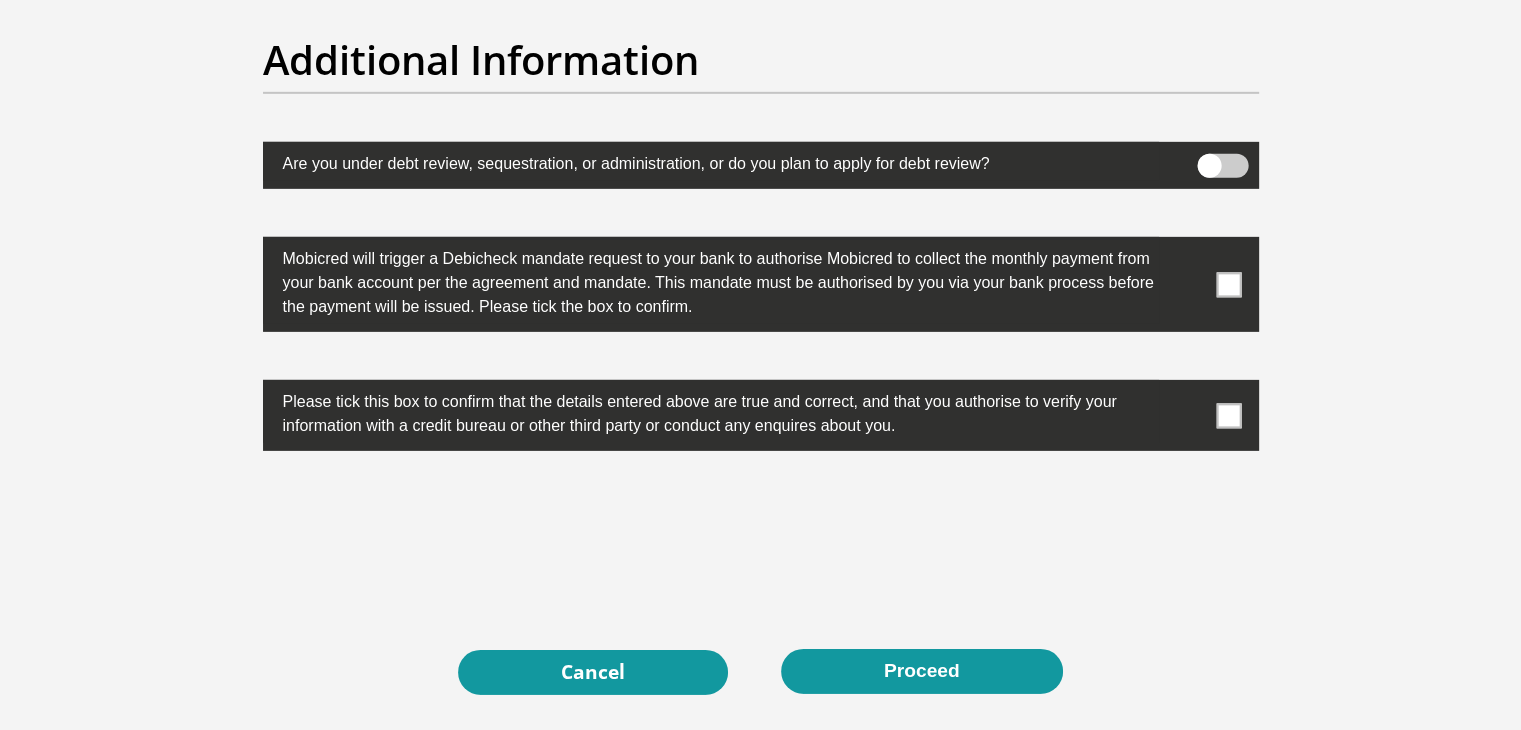 click at bounding box center (1228, 284) 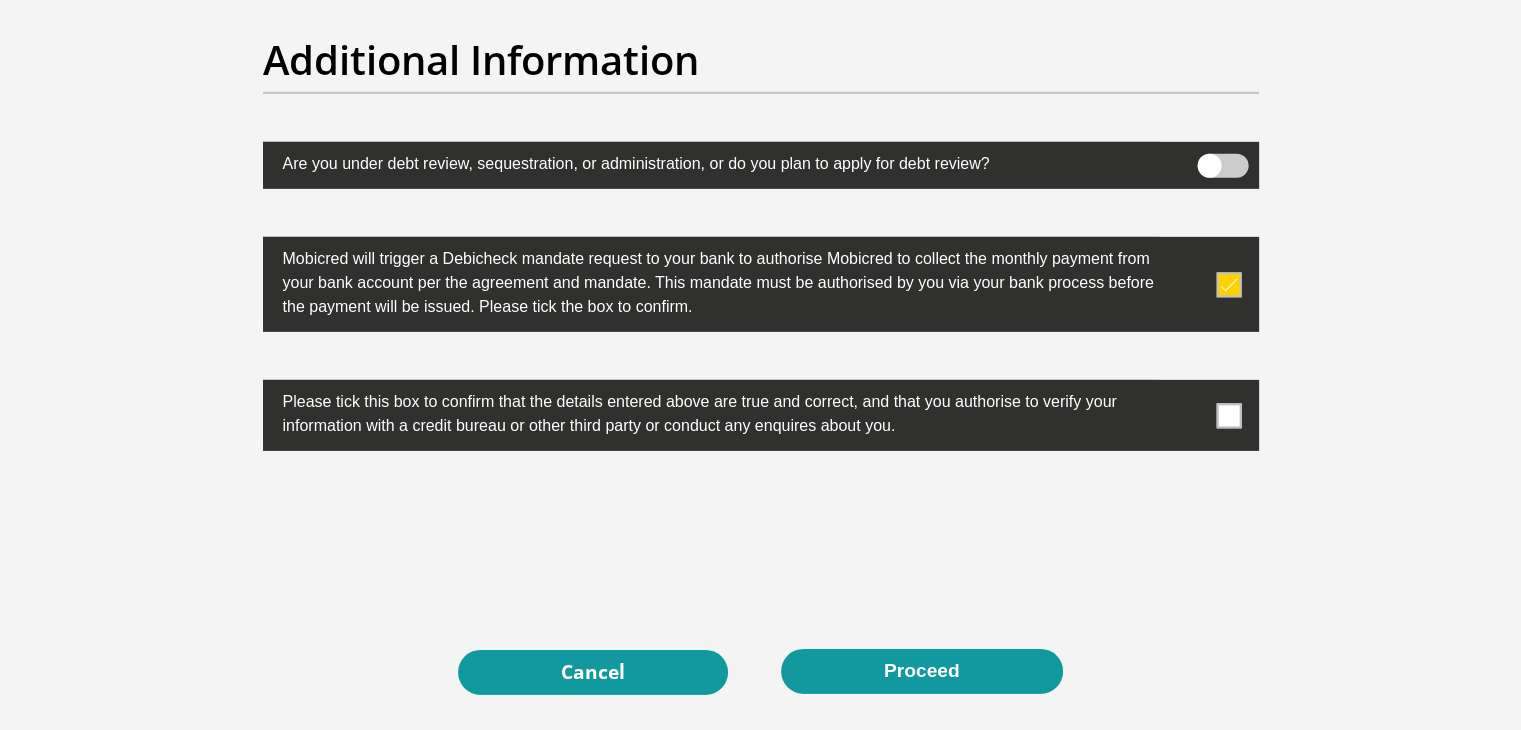 click at bounding box center [1228, 415] 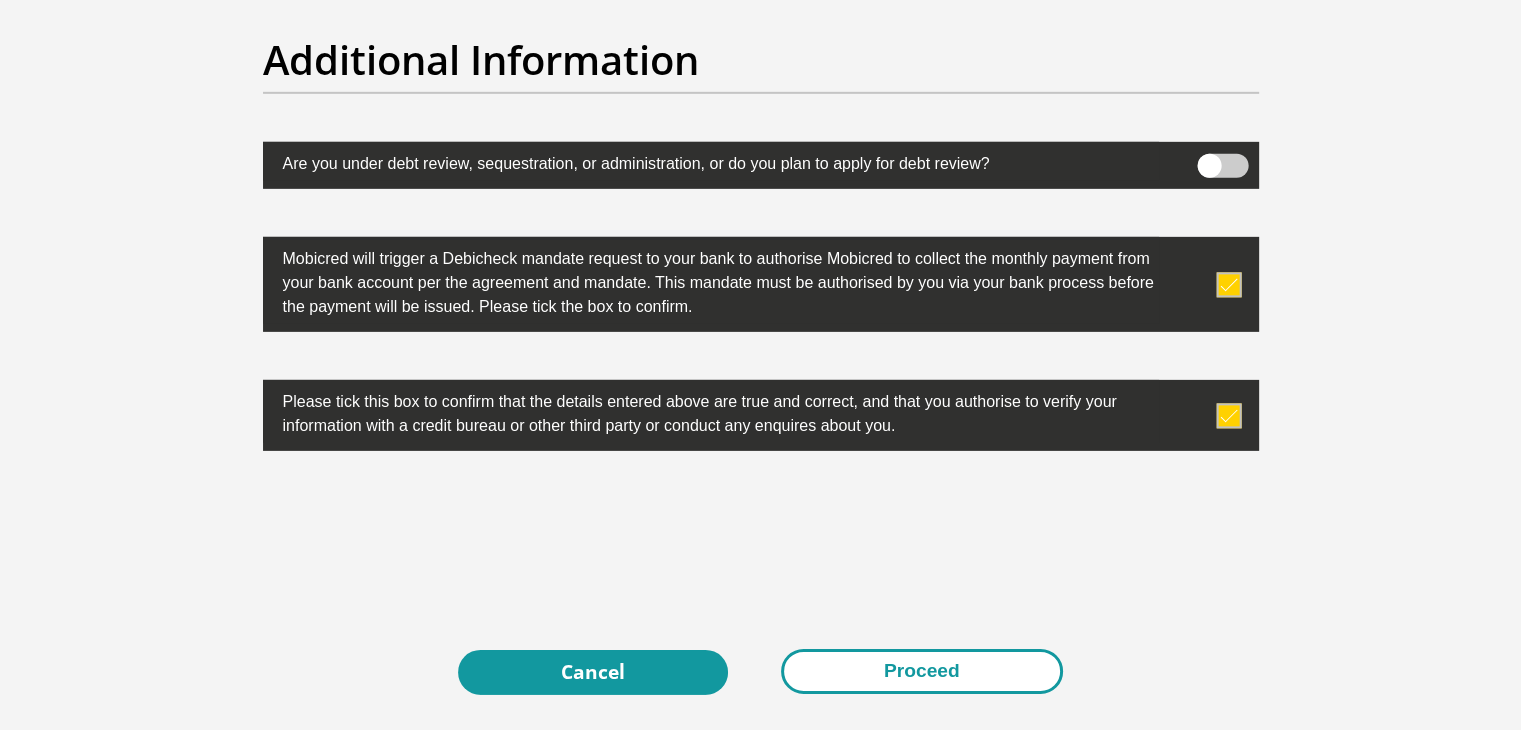 click on "Proceed" at bounding box center (922, 671) 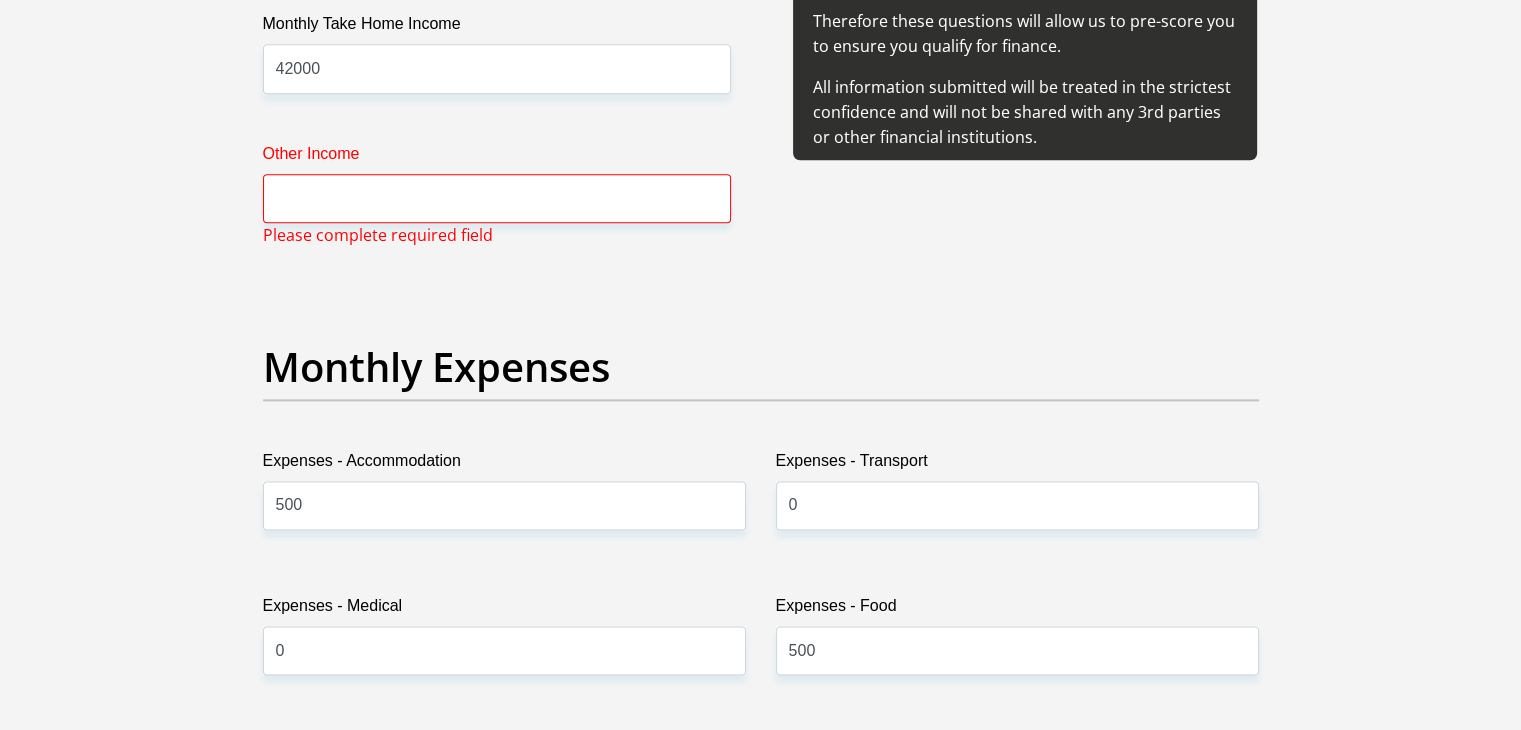 scroll, scrollTop: 2484, scrollLeft: 0, axis: vertical 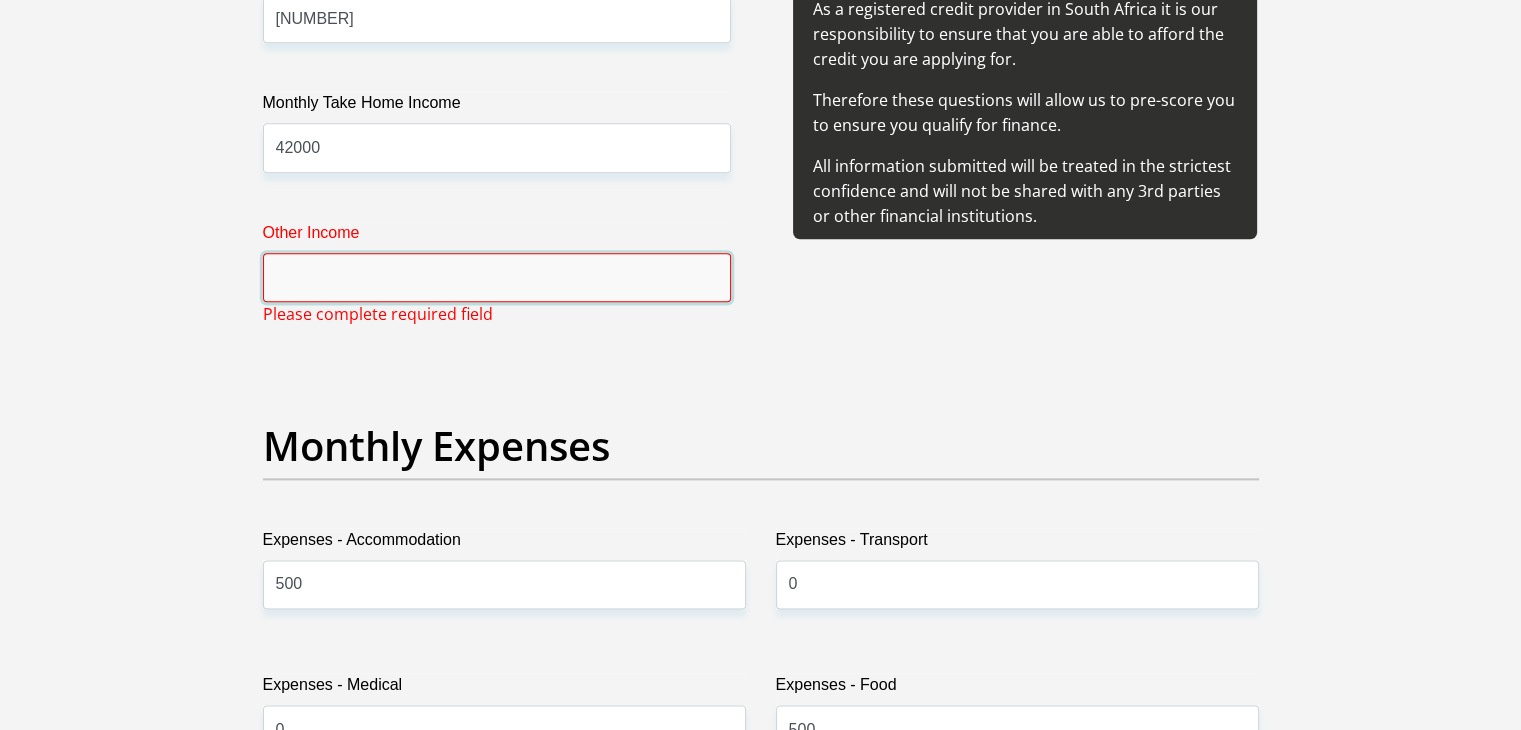 click on "Other Income" at bounding box center [497, 277] 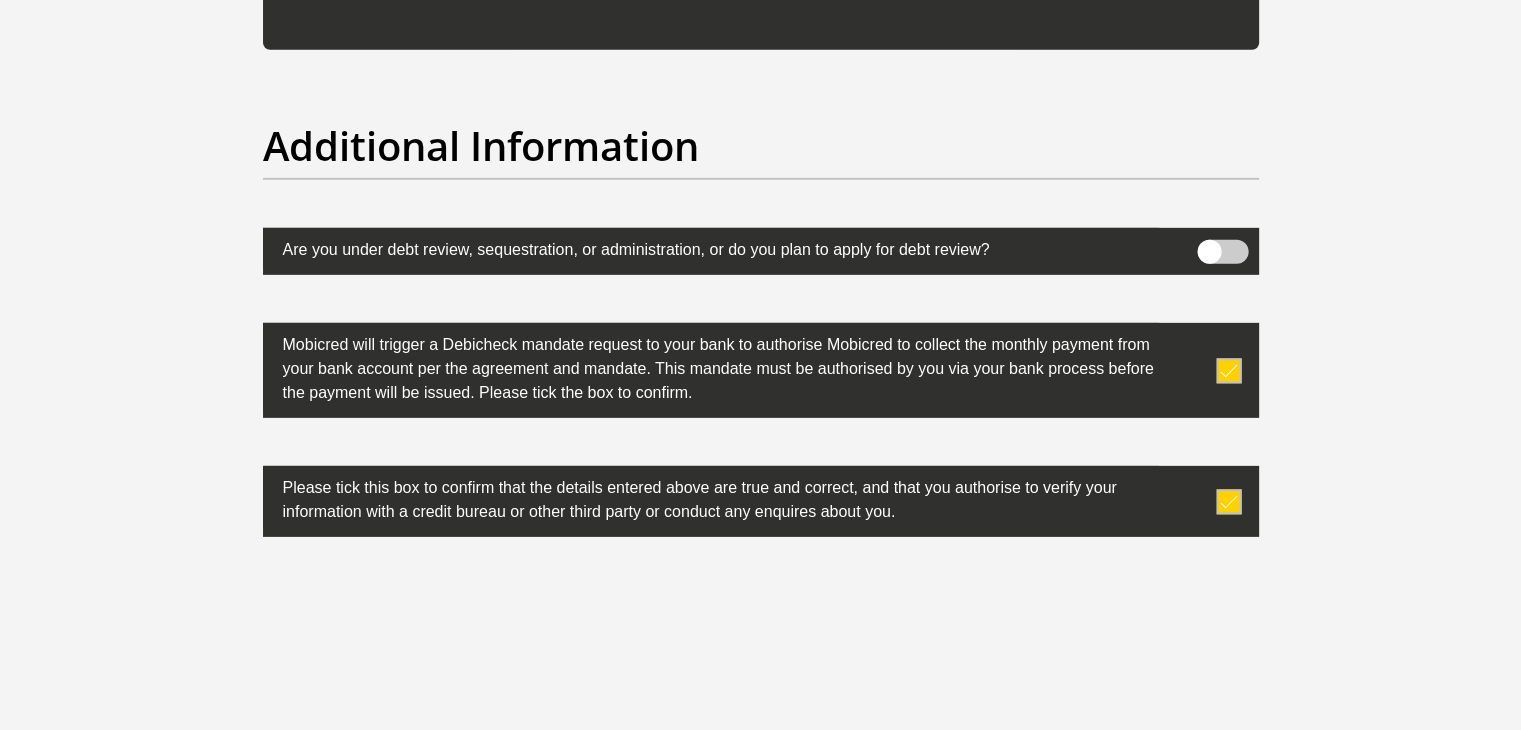 scroll, scrollTop: 6441, scrollLeft: 0, axis: vertical 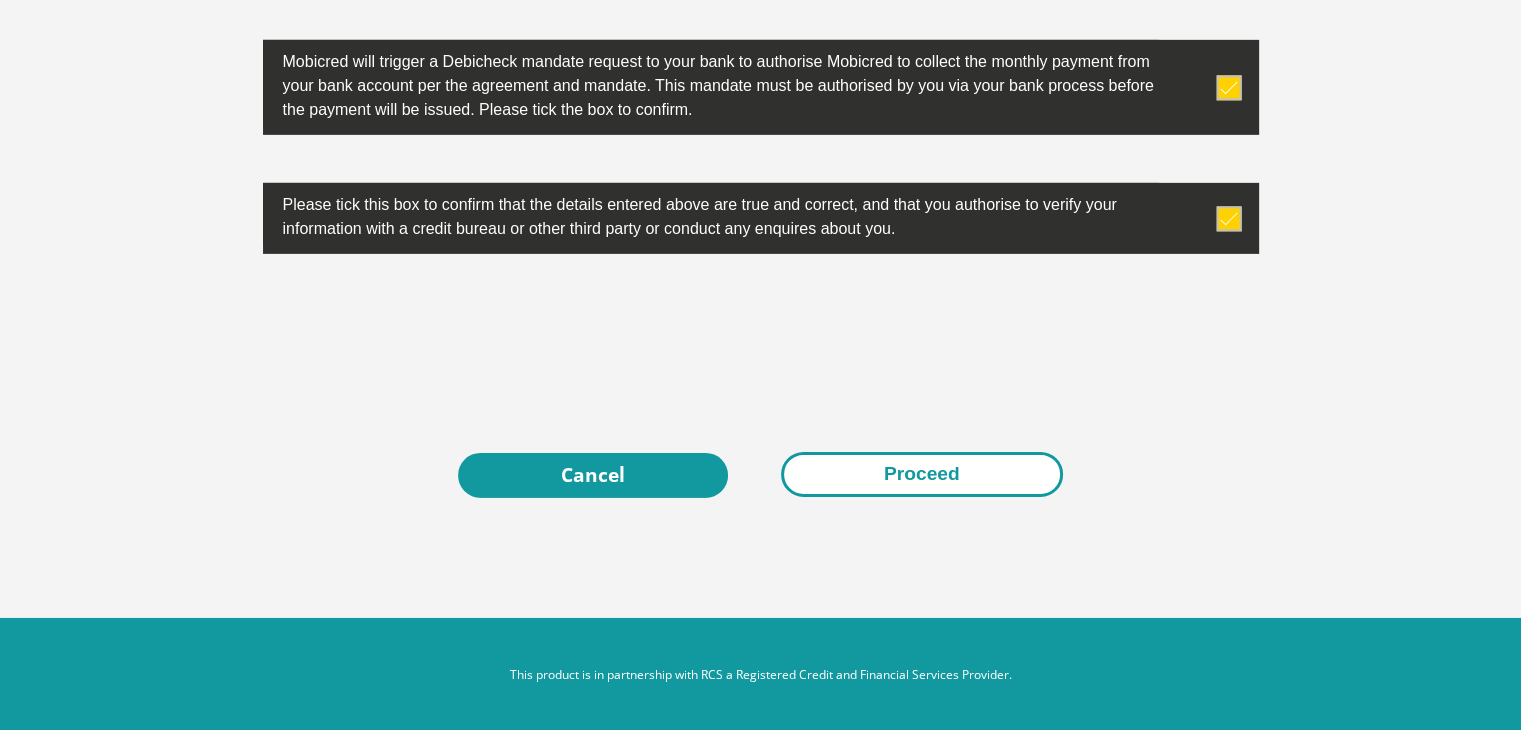 type on "0" 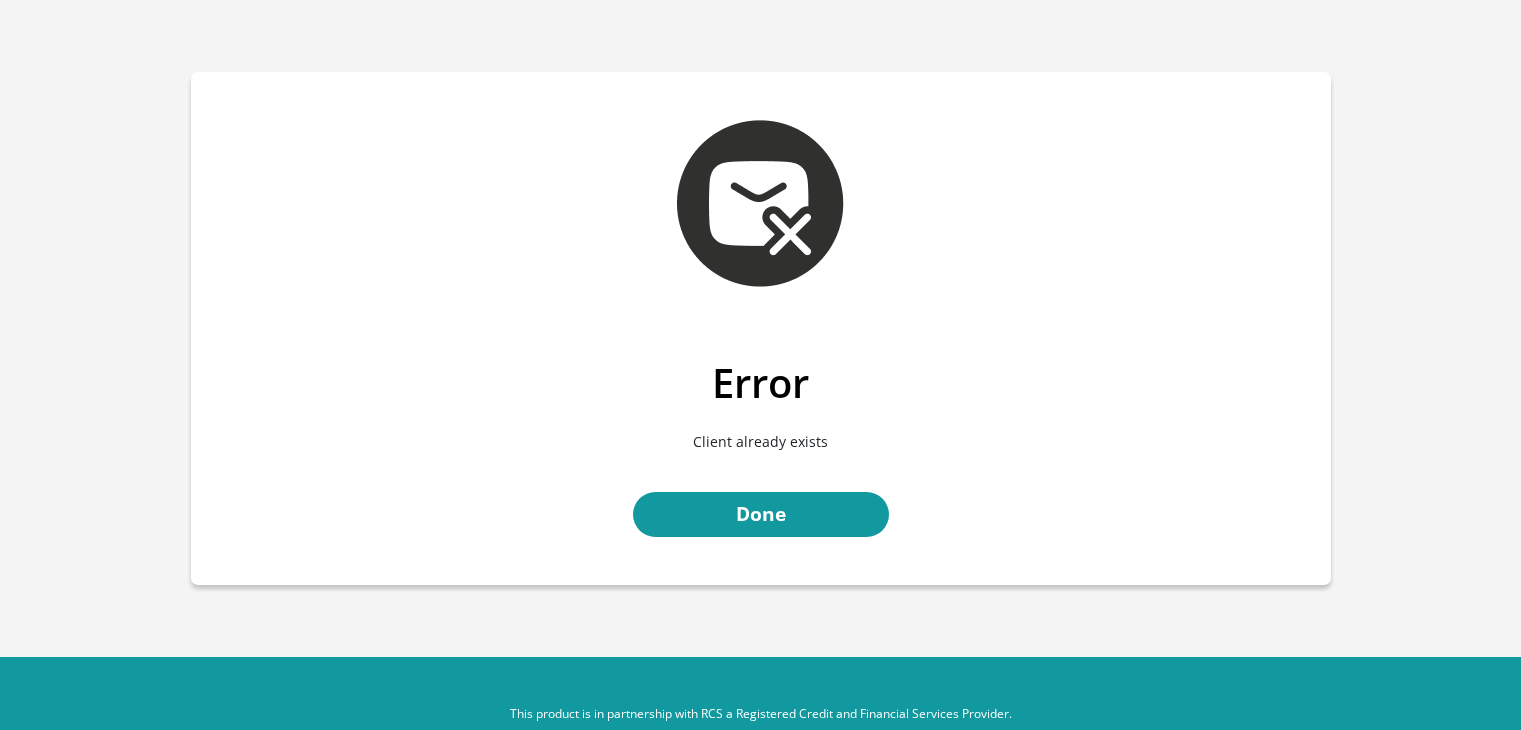scroll, scrollTop: 0, scrollLeft: 0, axis: both 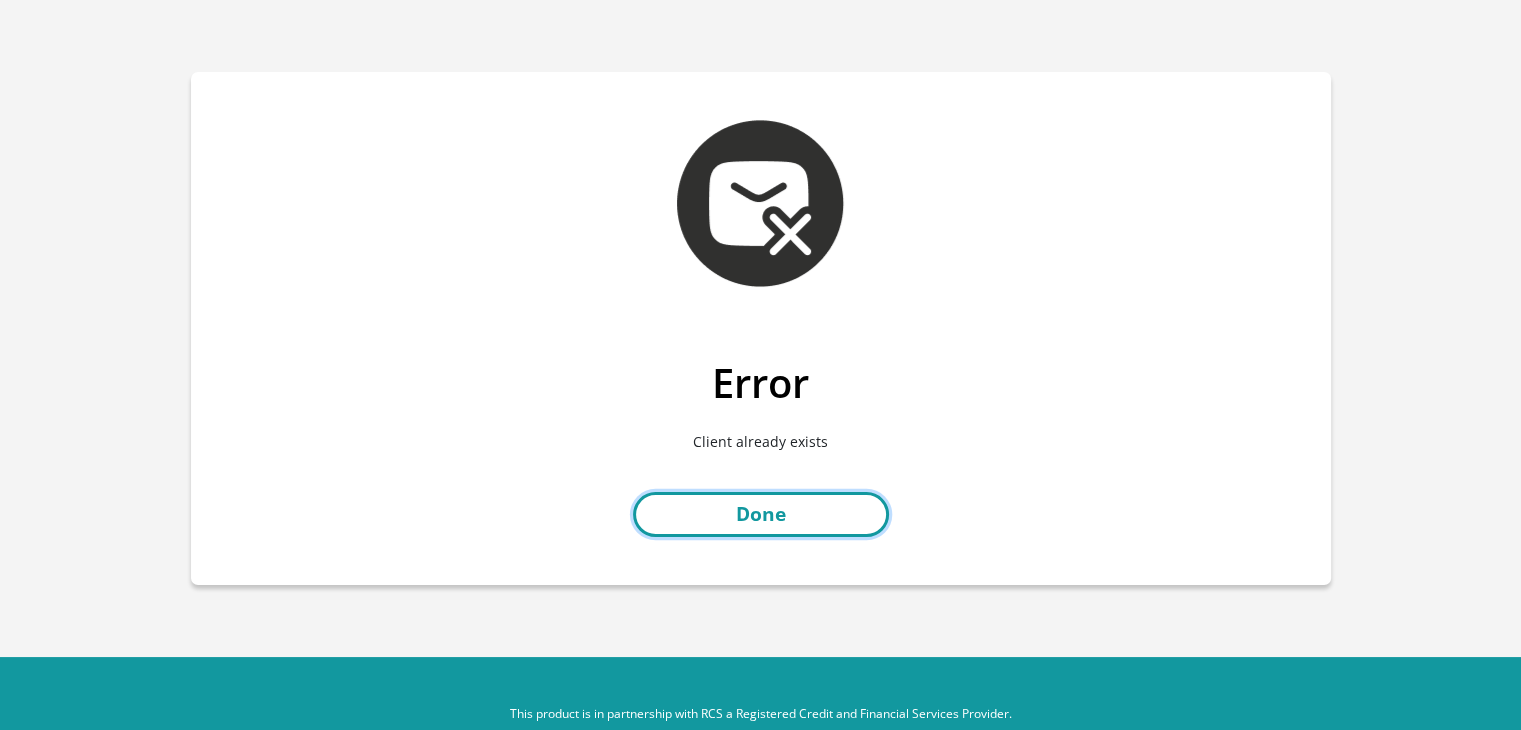 click on "Done" at bounding box center (761, 514) 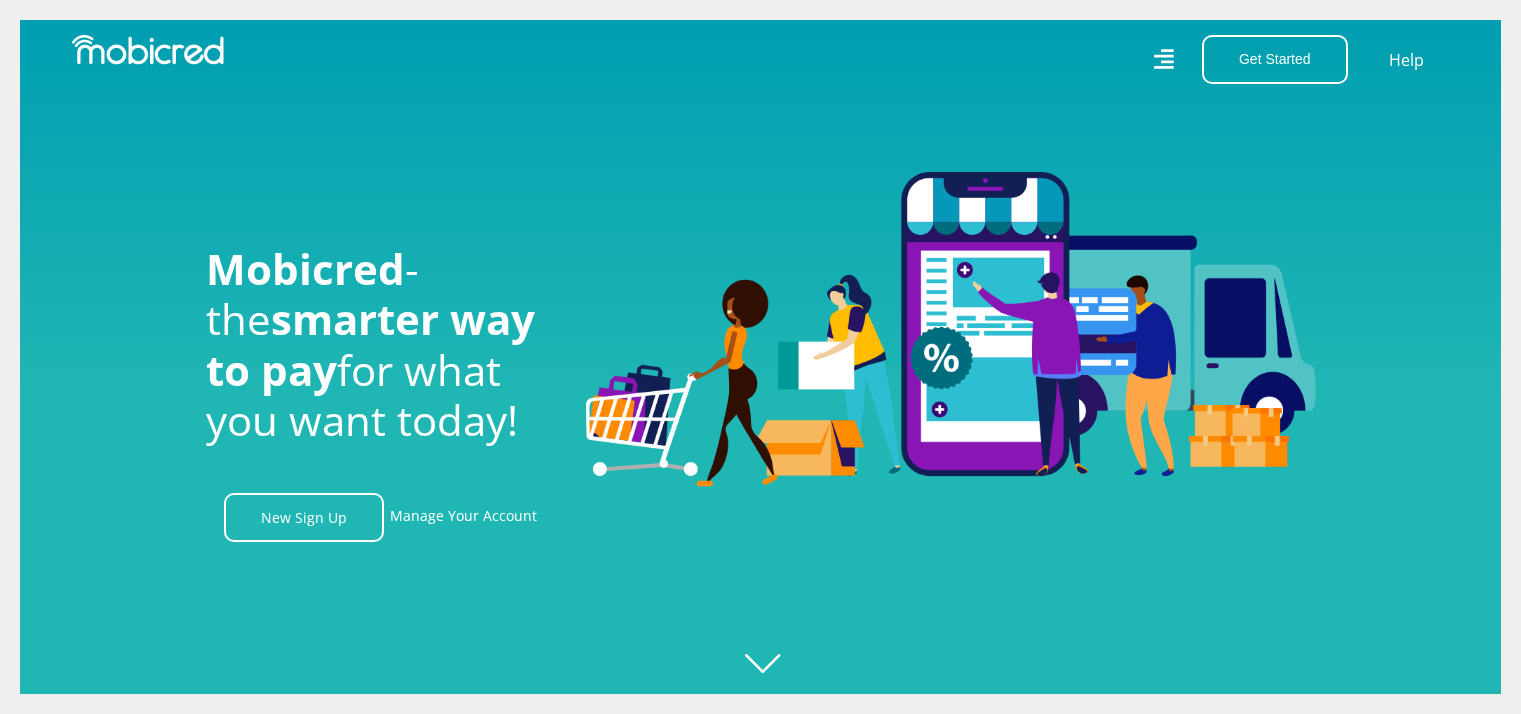 scroll, scrollTop: 0, scrollLeft: 0, axis: both 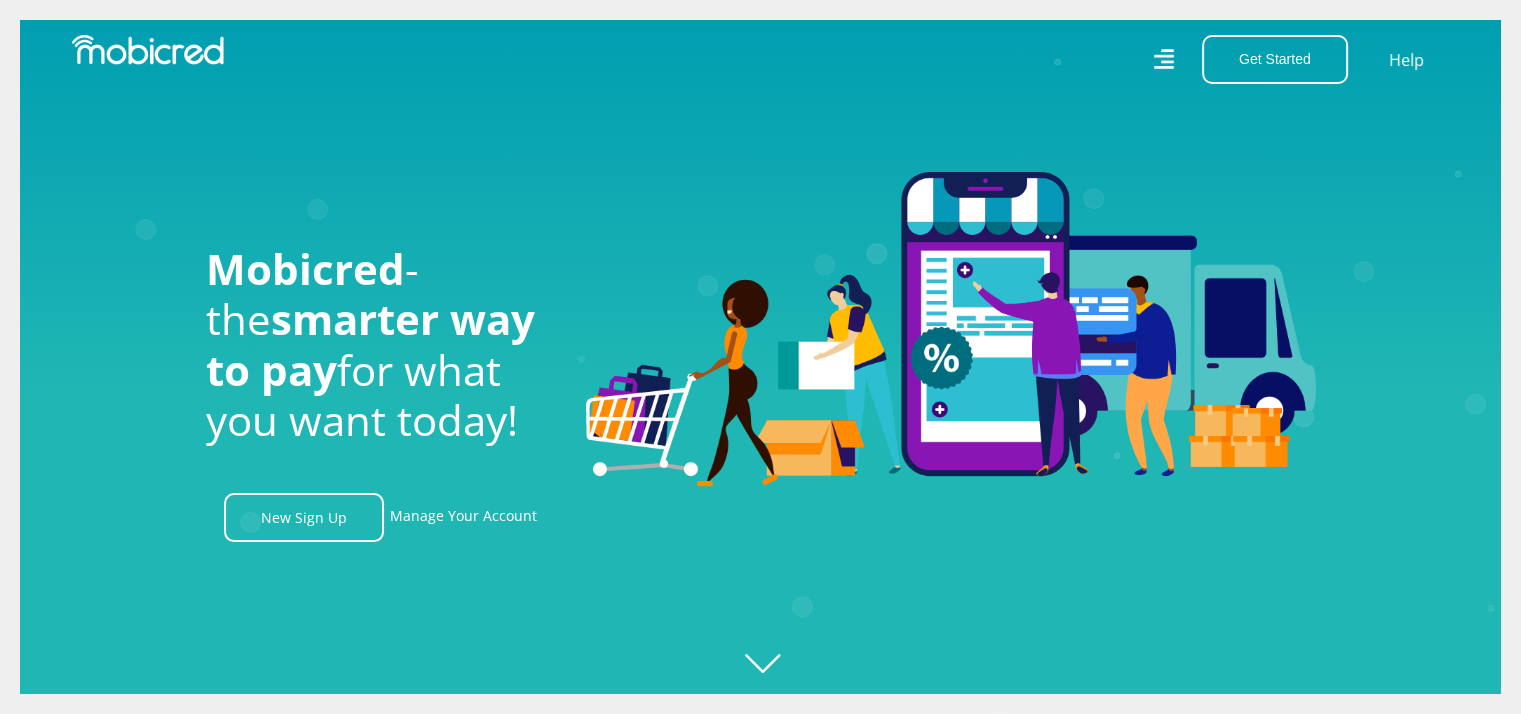drag, startPoint x: 776, startPoint y: 664, endPoint x: 760, endPoint y: 671, distance: 17.464249 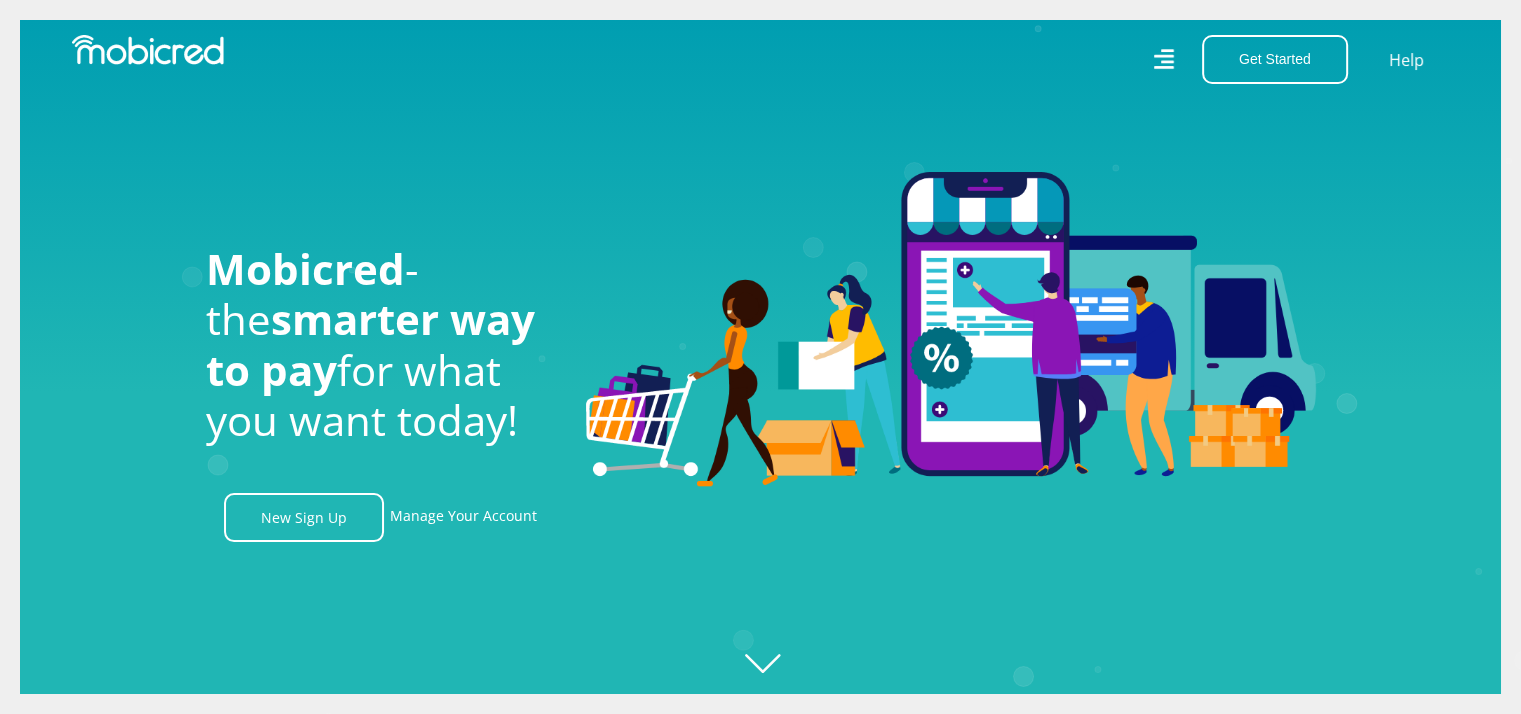 scroll, scrollTop: 0, scrollLeft: 2280, axis: horizontal 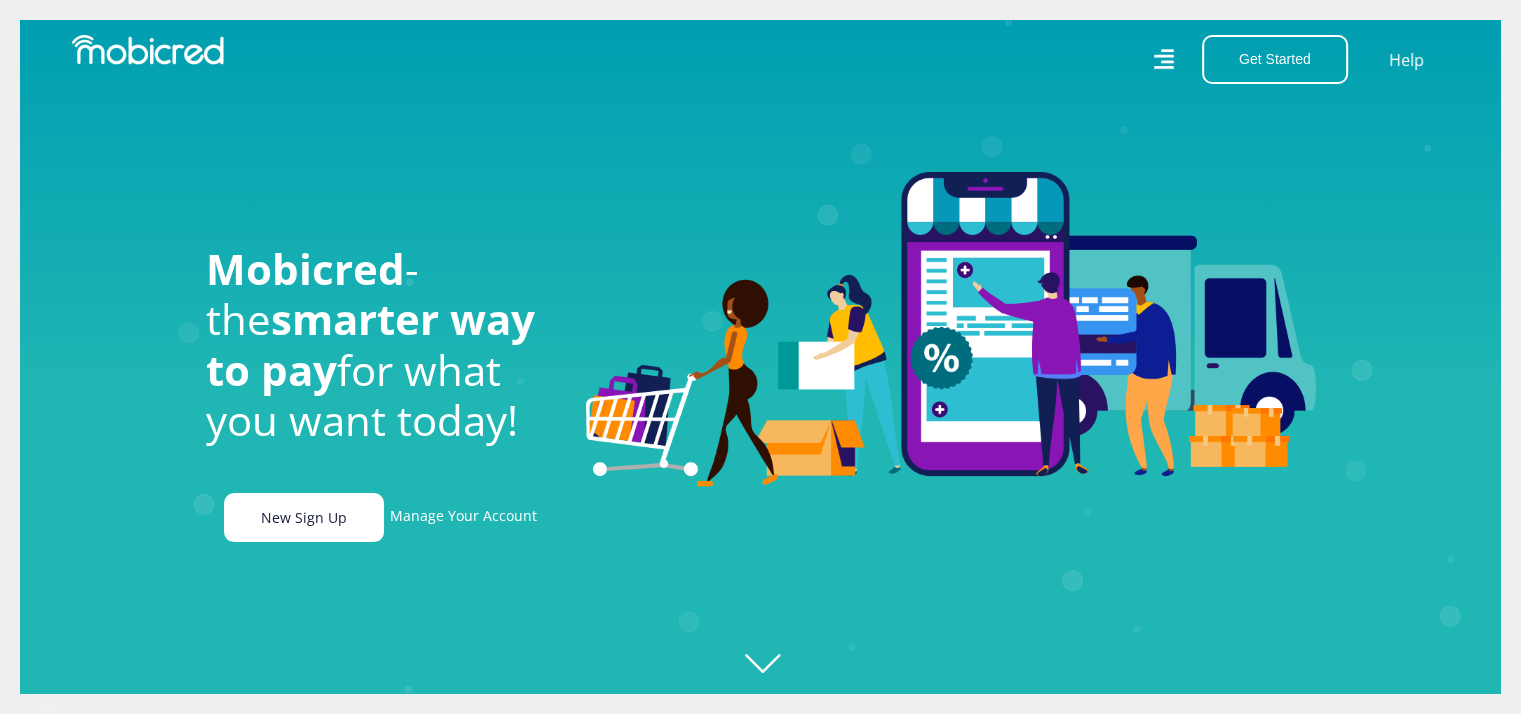 click on "New Sign Up" at bounding box center (304, 517) 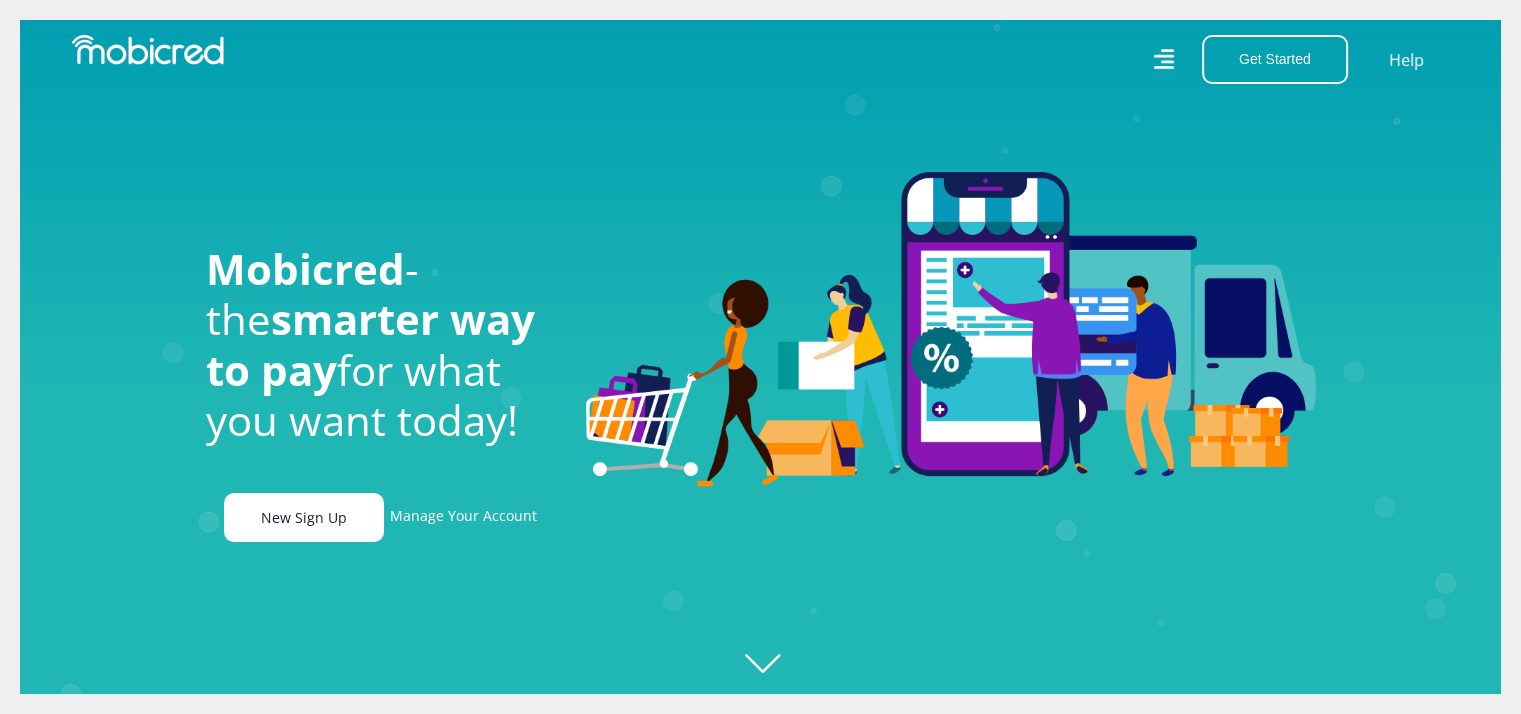 scroll, scrollTop: 0, scrollLeft: 3420, axis: horizontal 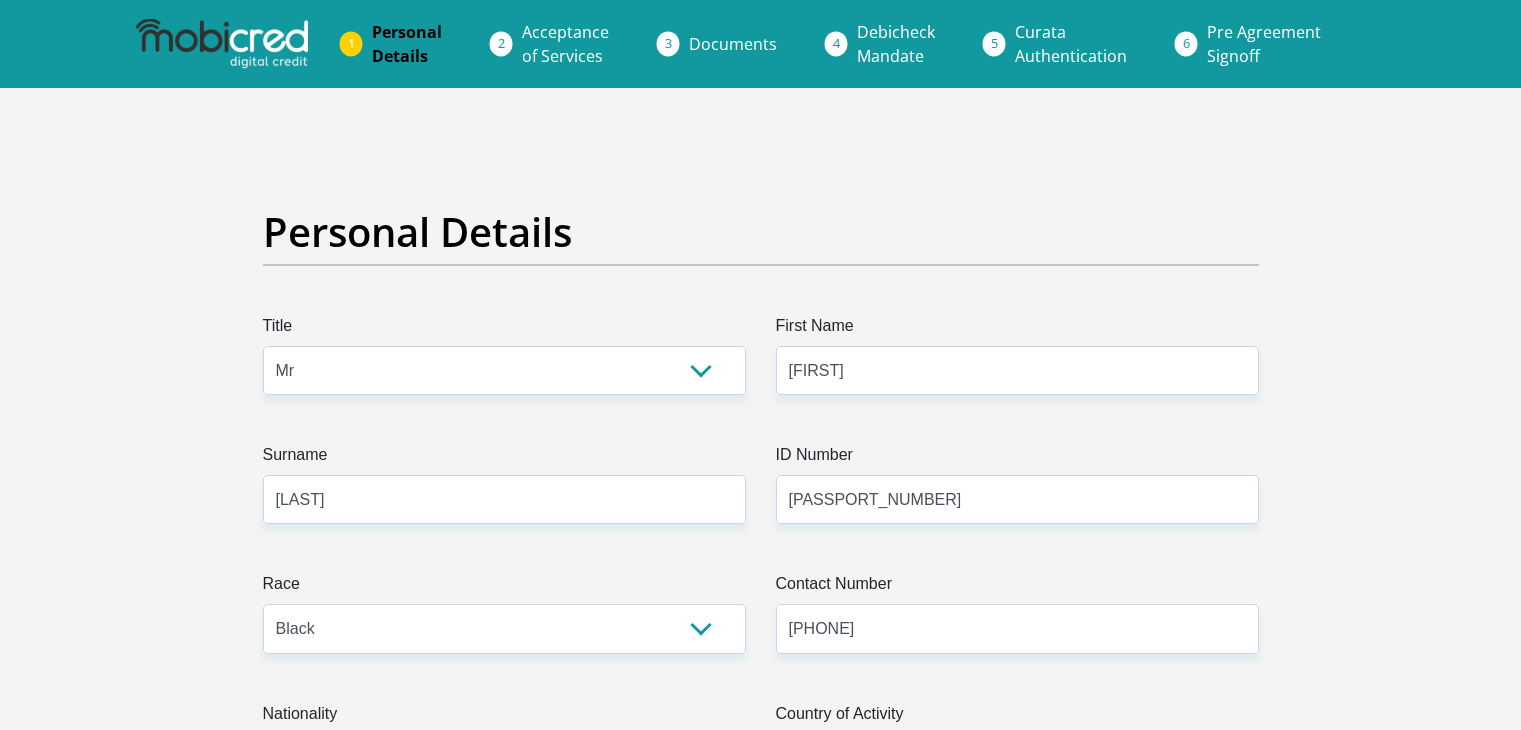 select on "Mr" 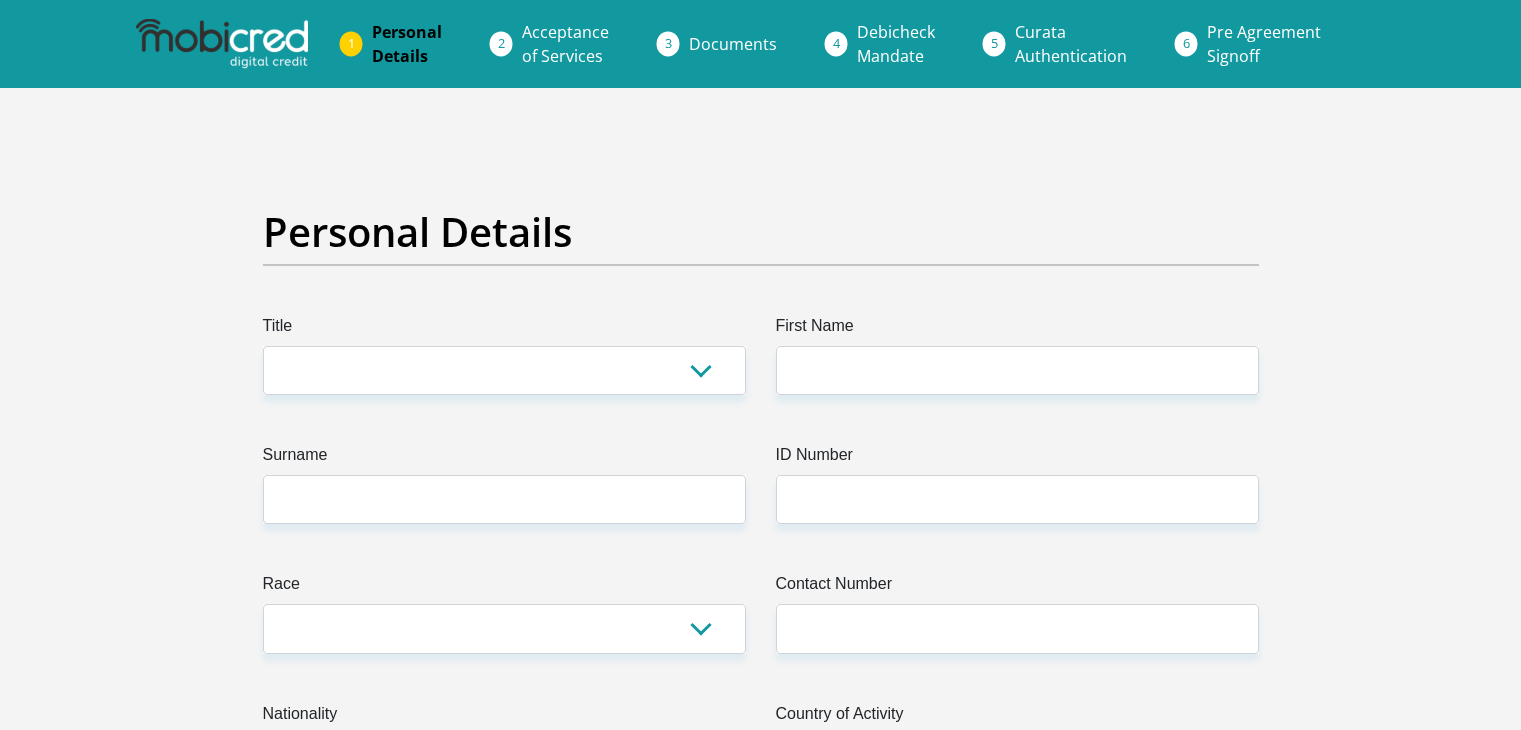 scroll, scrollTop: 0, scrollLeft: 0, axis: both 